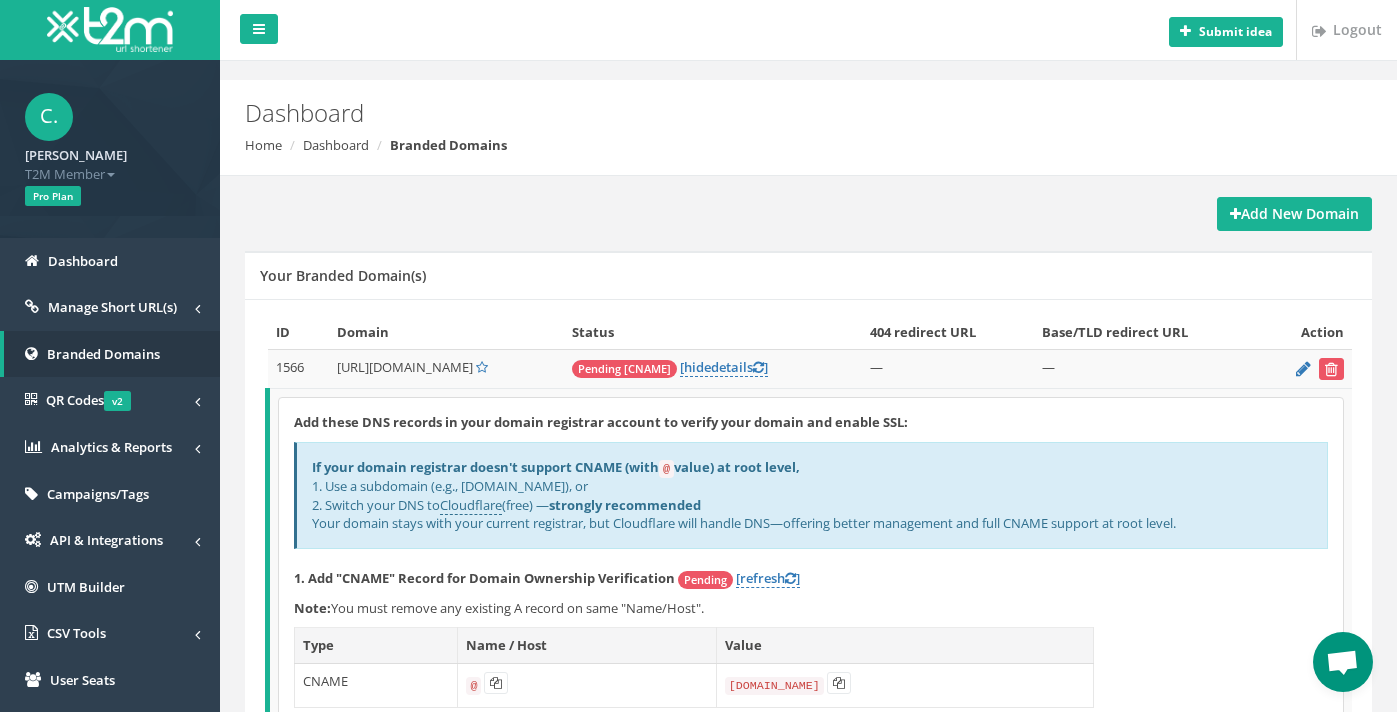 scroll, scrollTop: 249, scrollLeft: 0, axis: vertical 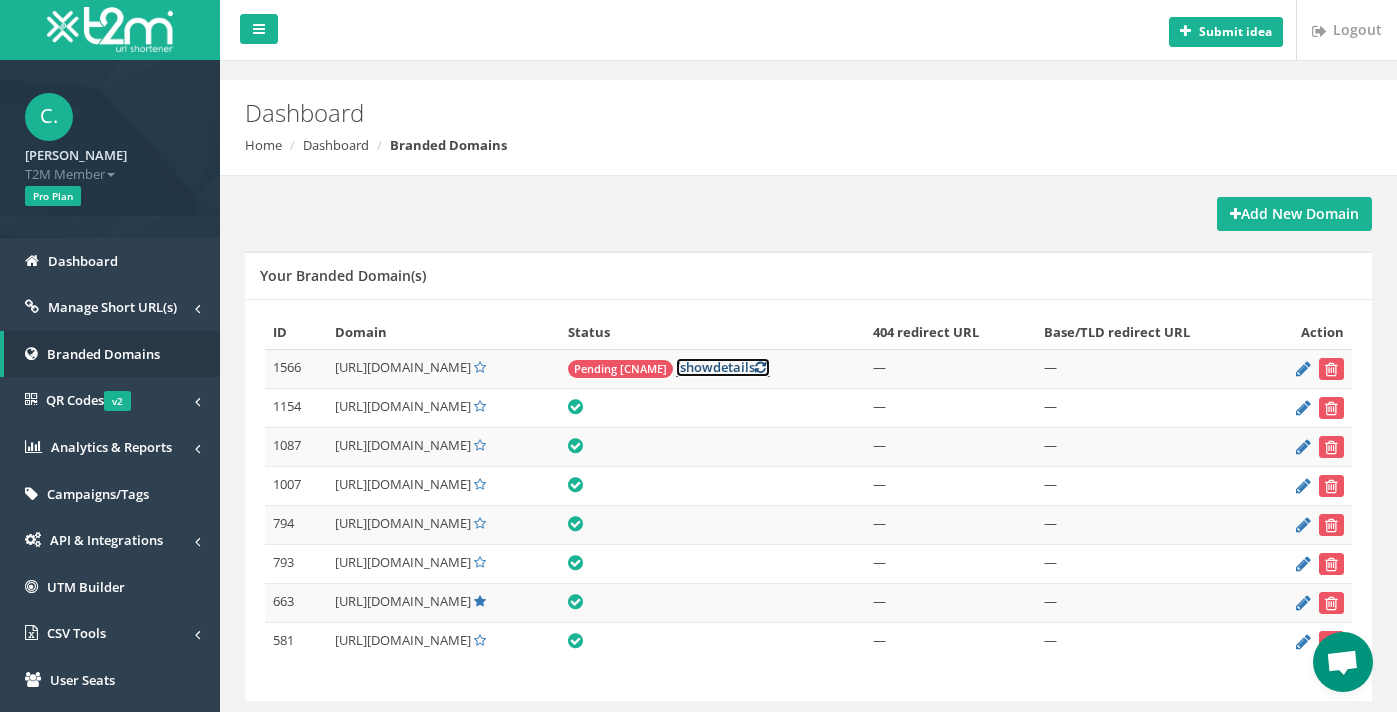 click on "show" at bounding box center (696, 367) 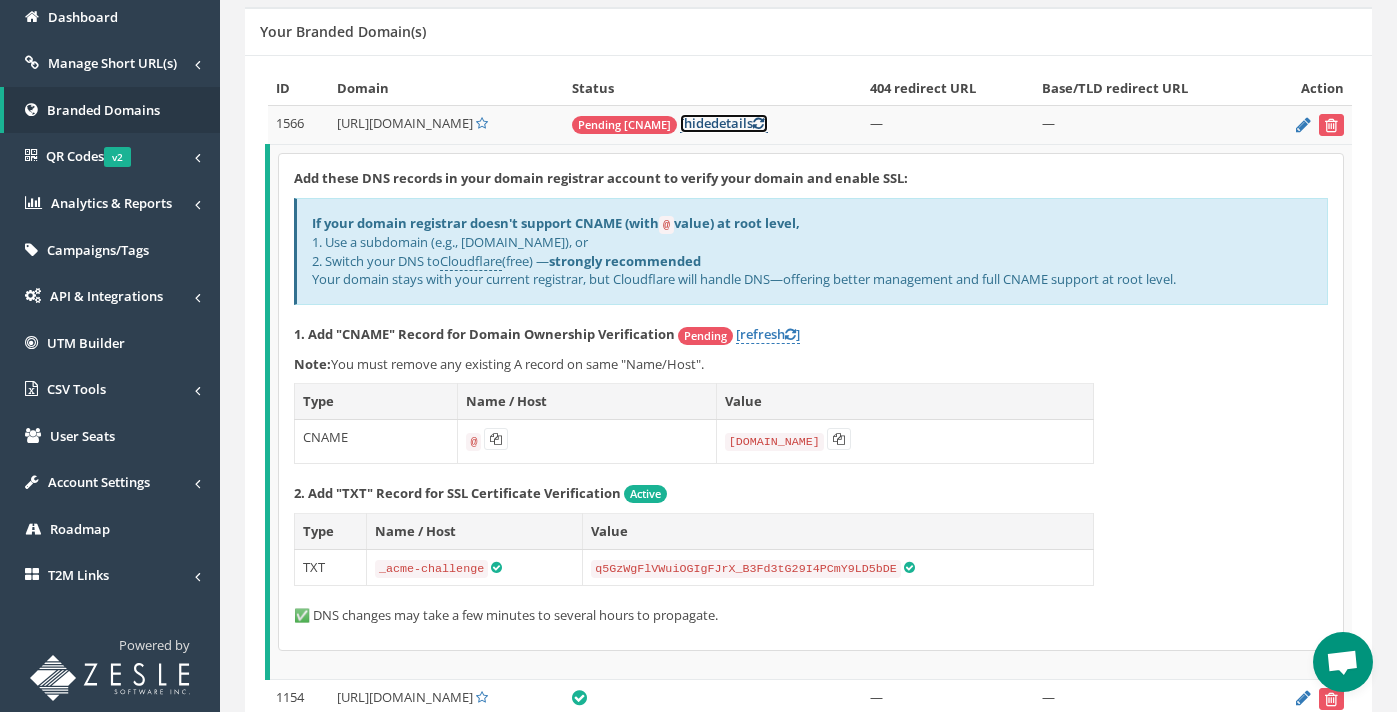 scroll, scrollTop: 254, scrollLeft: 0, axis: vertical 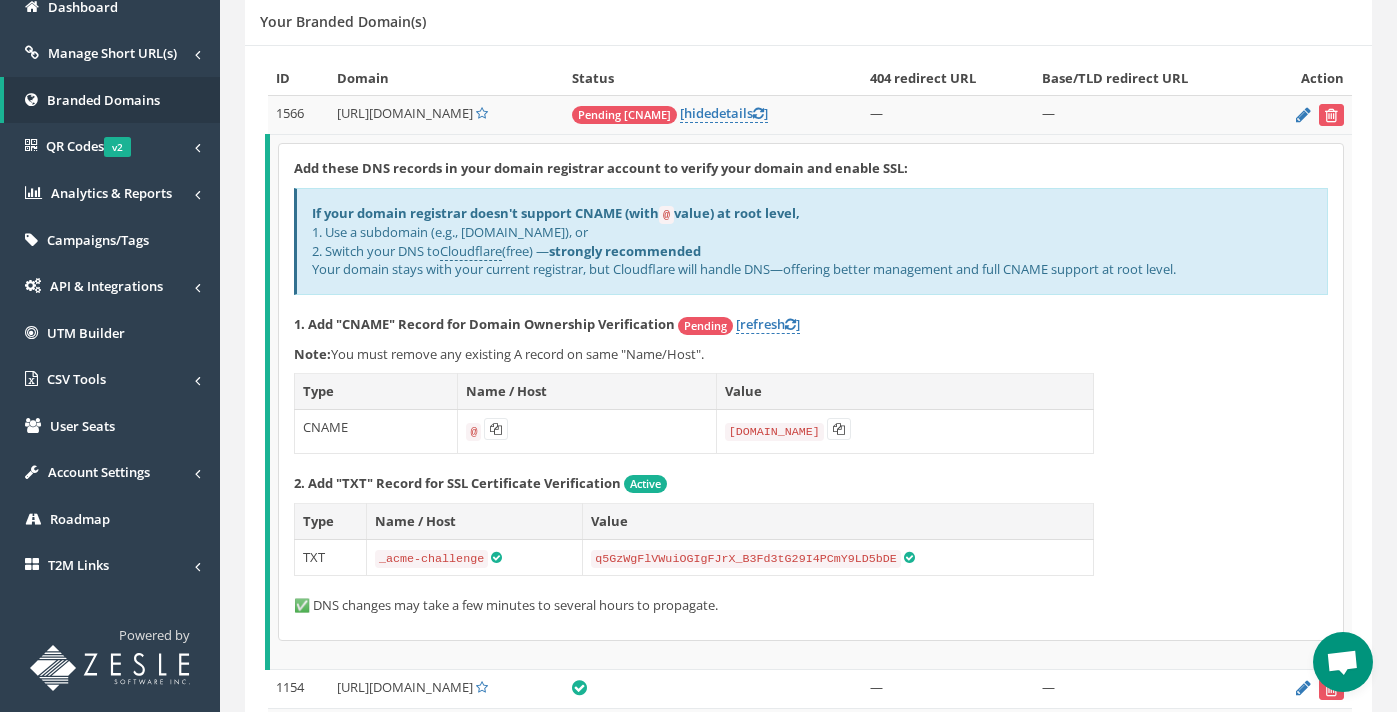 click at bounding box center [1342, 664] 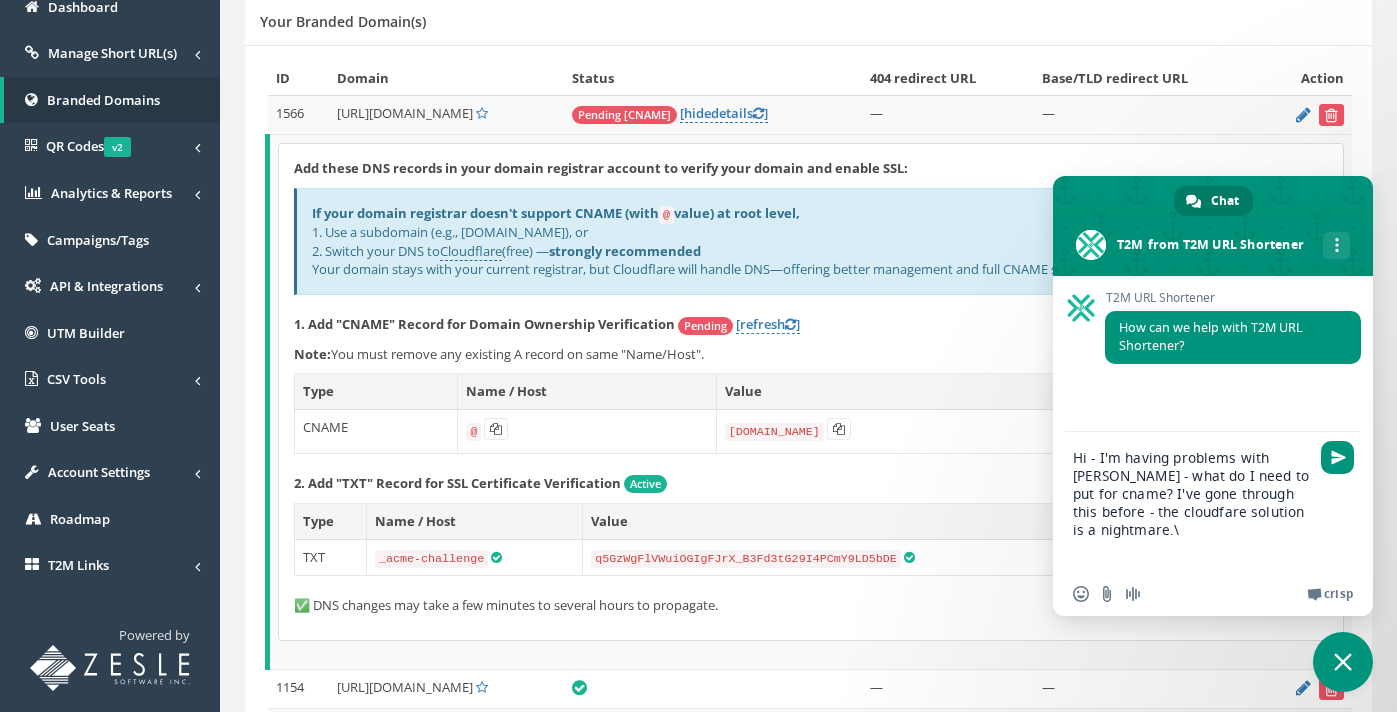 type on "Hi - I'm having problems with [PERSON_NAME] - what do I need to put for cname? I've gone through this before - the cloudfare solution is a nightmare." 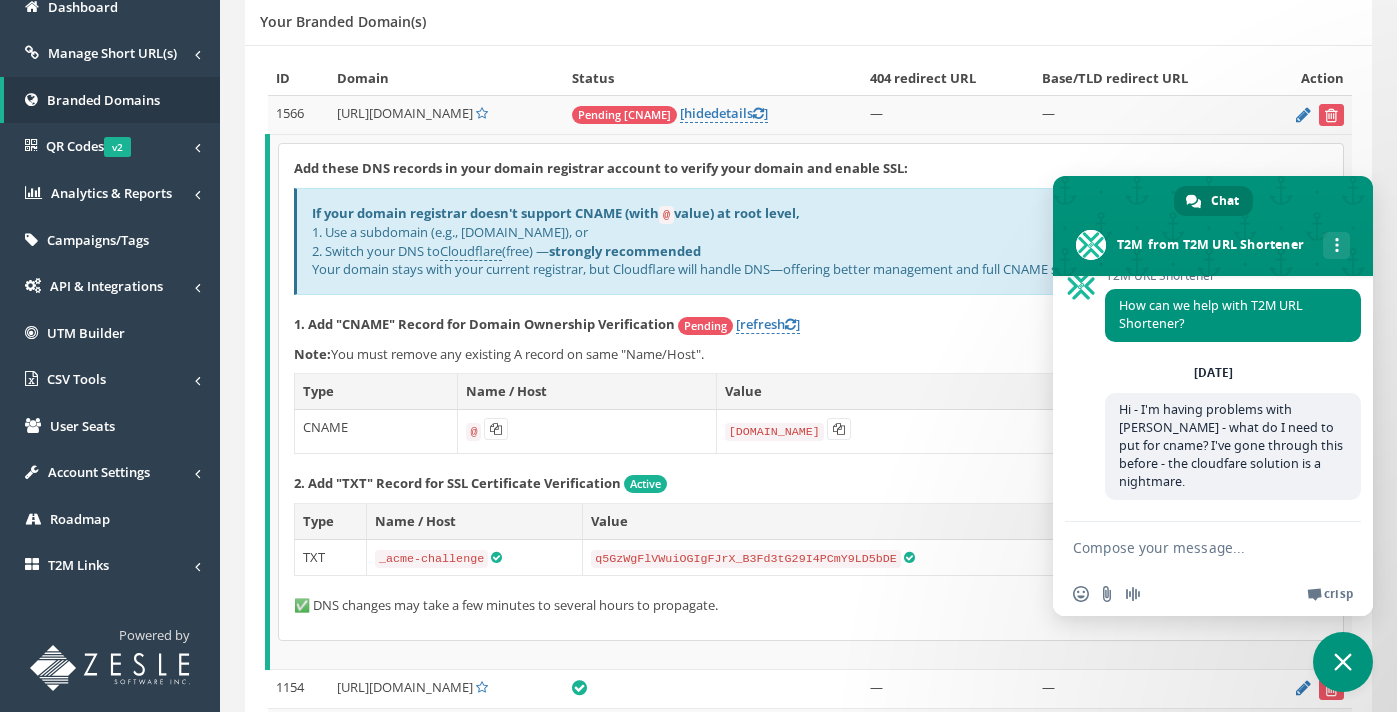 scroll, scrollTop: 7, scrollLeft: 0, axis: vertical 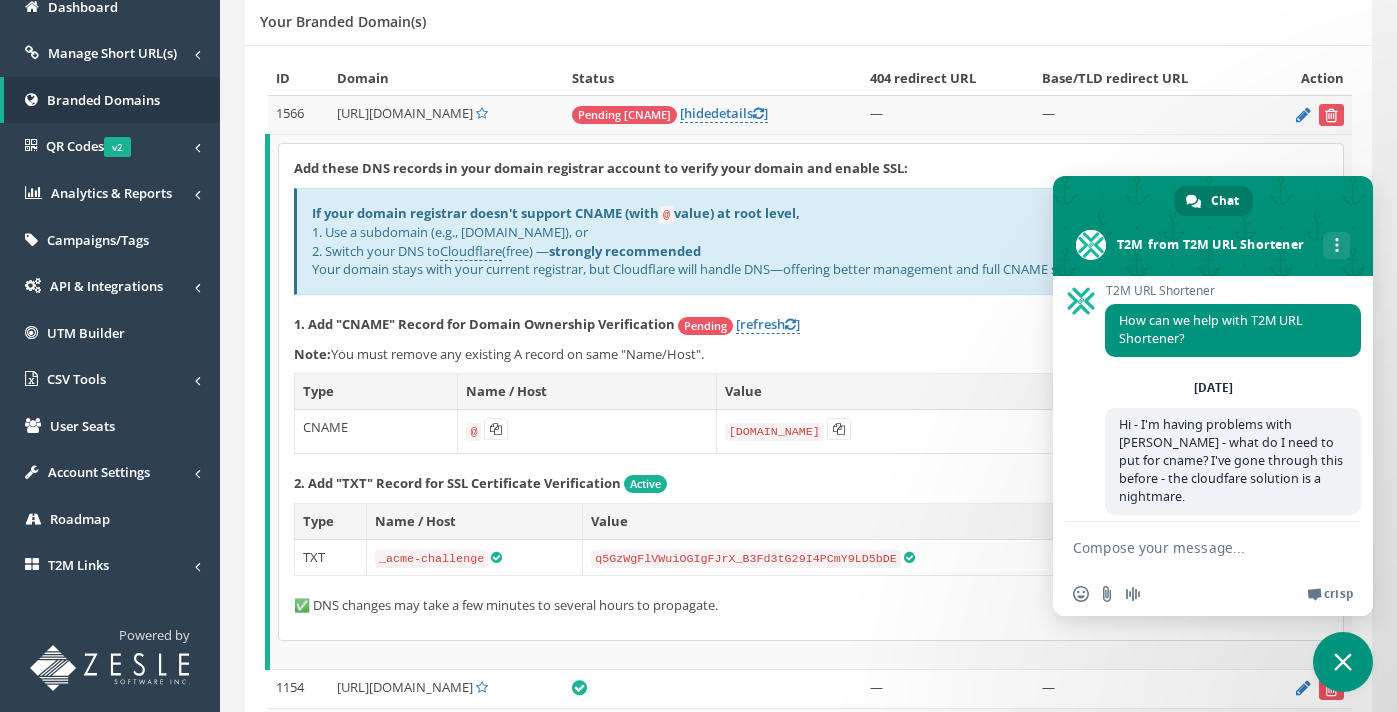 click at bounding box center [1193, 547] 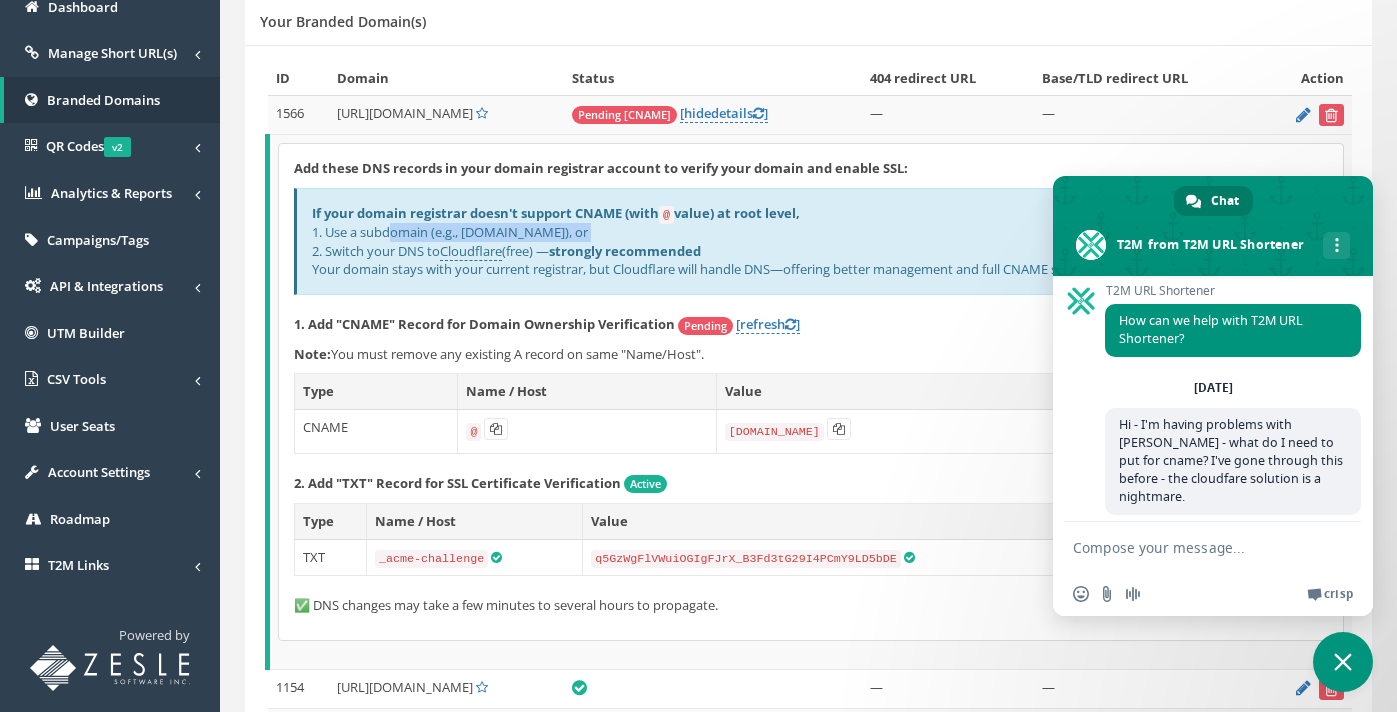 click on "If your domain registrar doesn't support CNAME (with  @  value) at root level,
1. Use a subdomain (e.g., link.example.com), or
2. Switch your DNS to  Cloudflare  (free) —  strongly recommended
Your domain stays with your current registrar, but Cloudflare will handle DNS—offering better management and full CNAME support at root level." at bounding box center (811, 241) 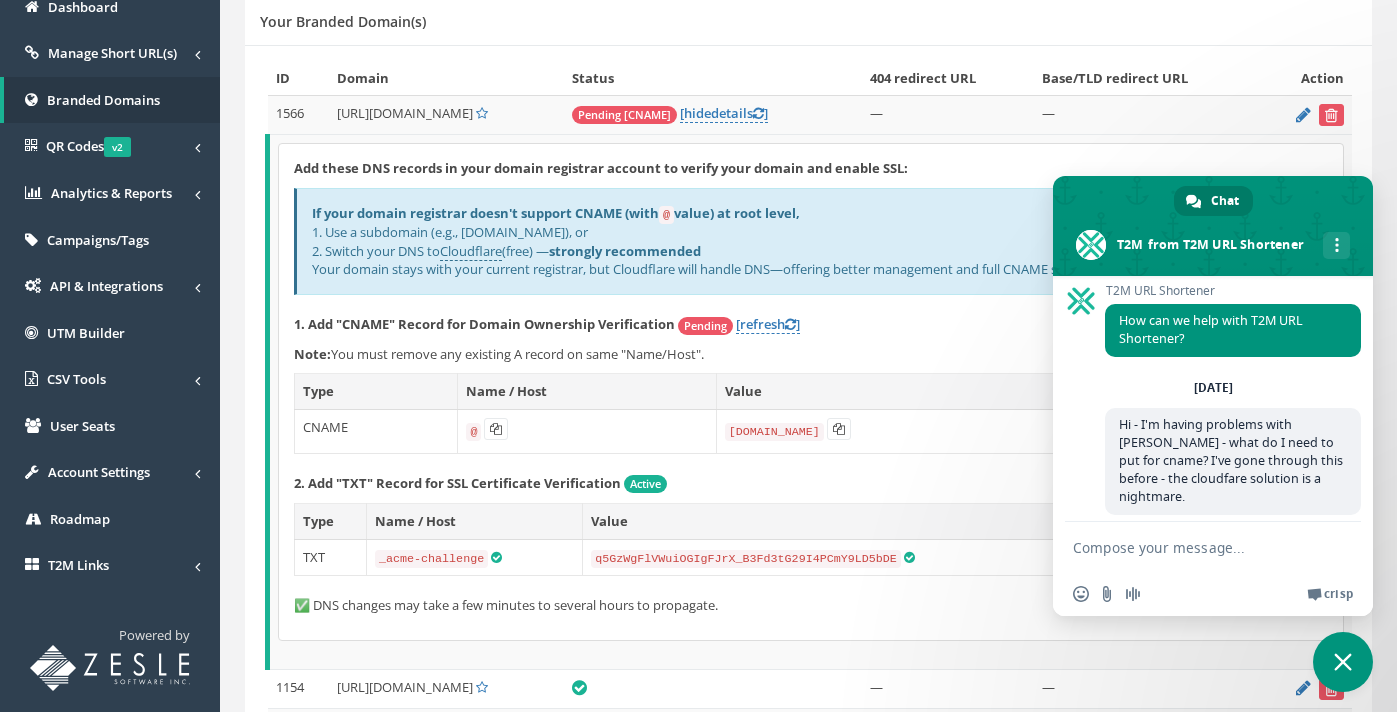 drag, startPoint x: 571, startPoint y: 232, endPoint x: 467, endPoint y: 228, distance: 104.0769 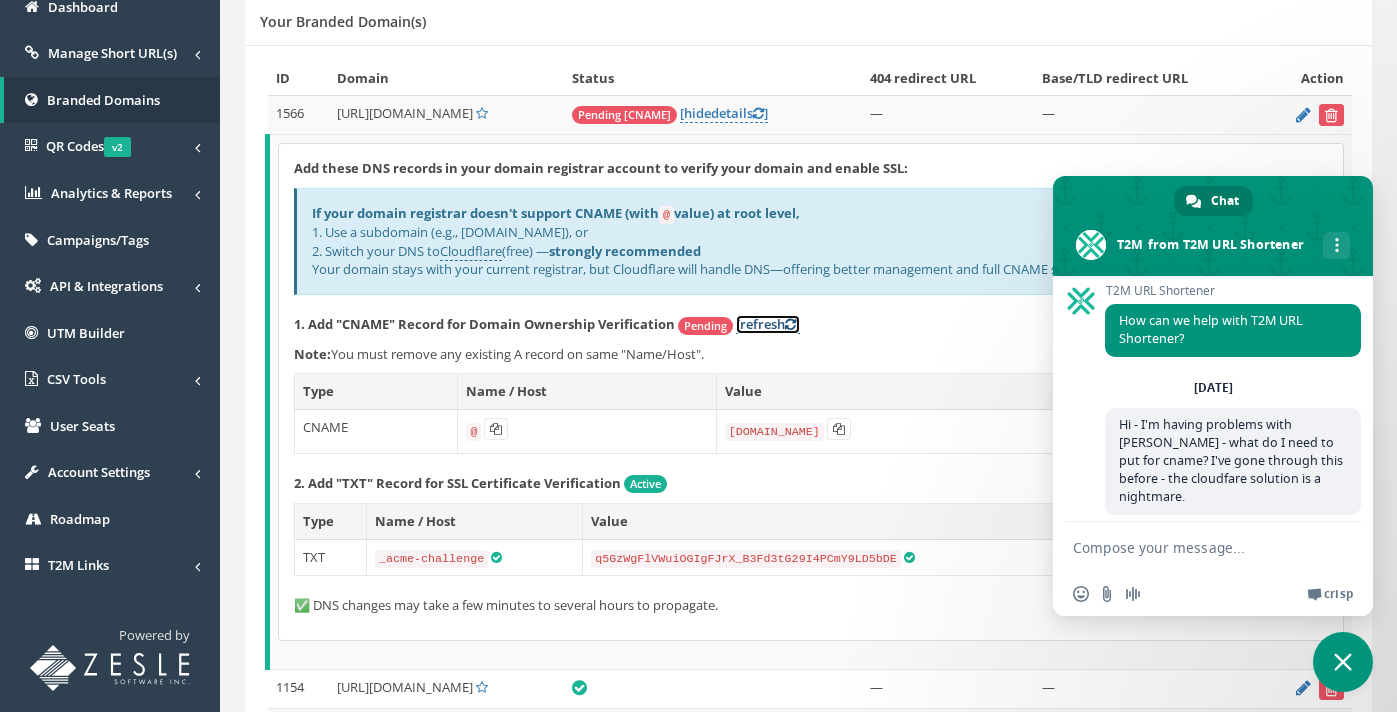 click on "[refresh  ]" at bounding box center [768, 324] 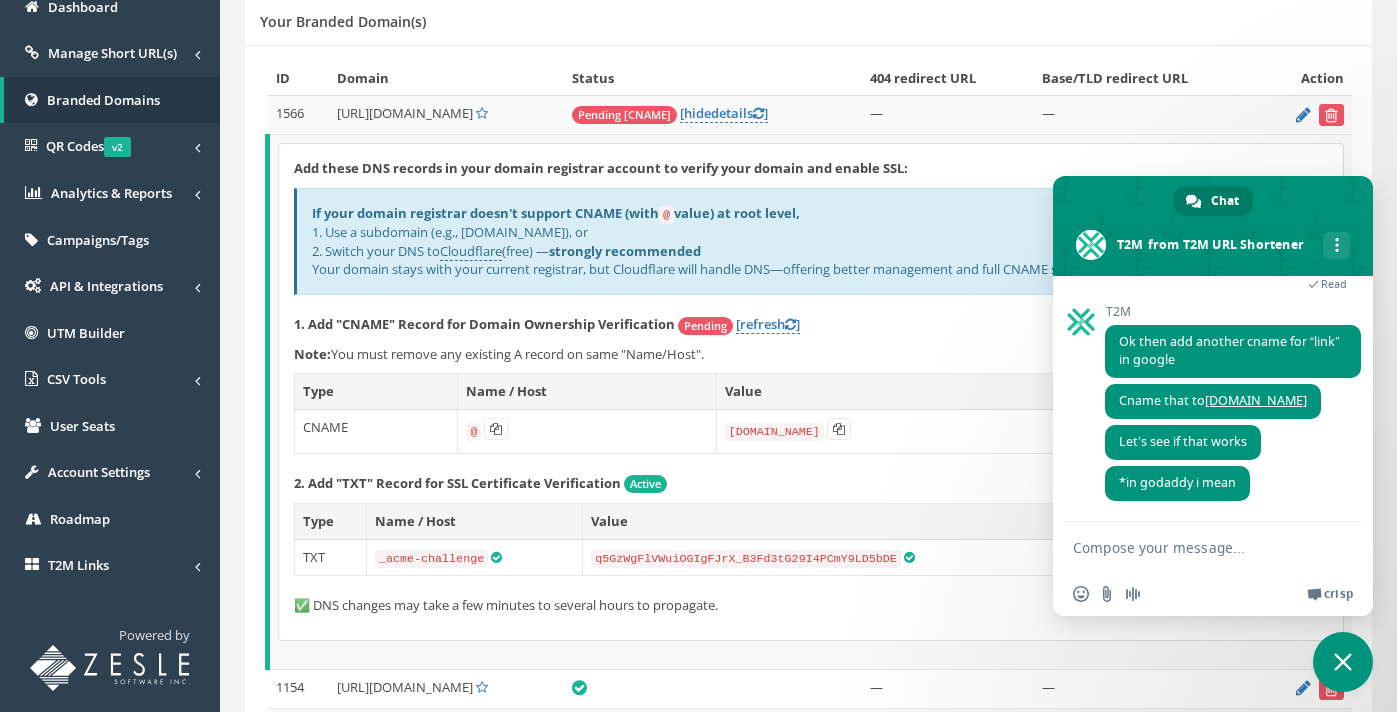 scroll, scrollTop: 1281, scrollLeft: 0, axis: vertical 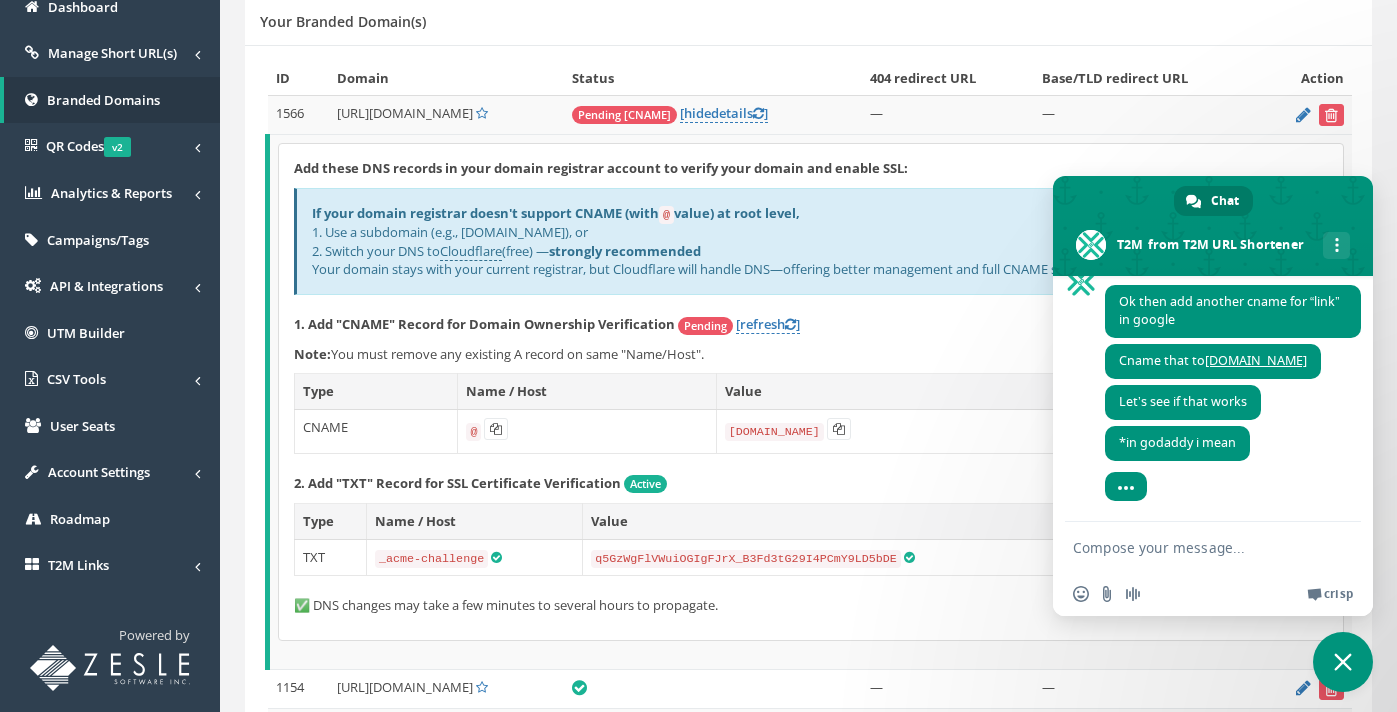 click at bounding box center (1193, 547) 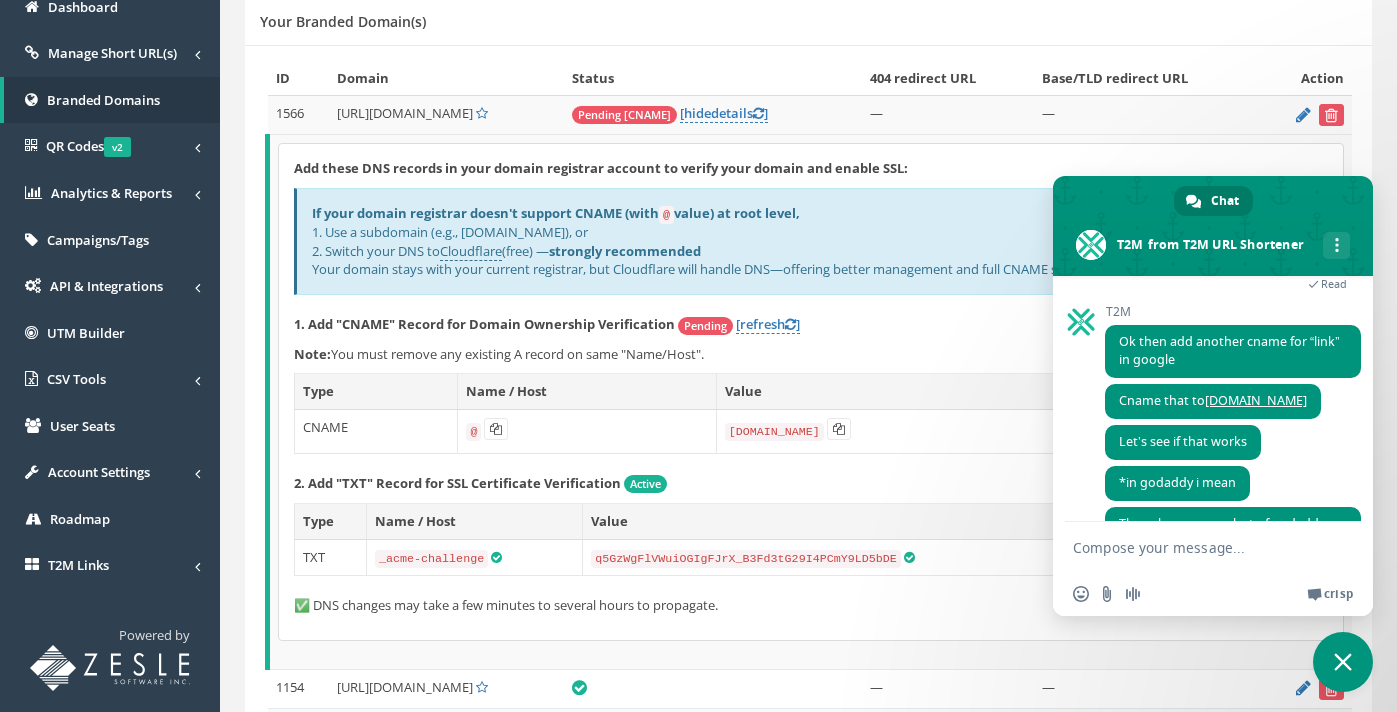 scroll, scrollTop: 1301, scrollLeft: 0, axis: vertical 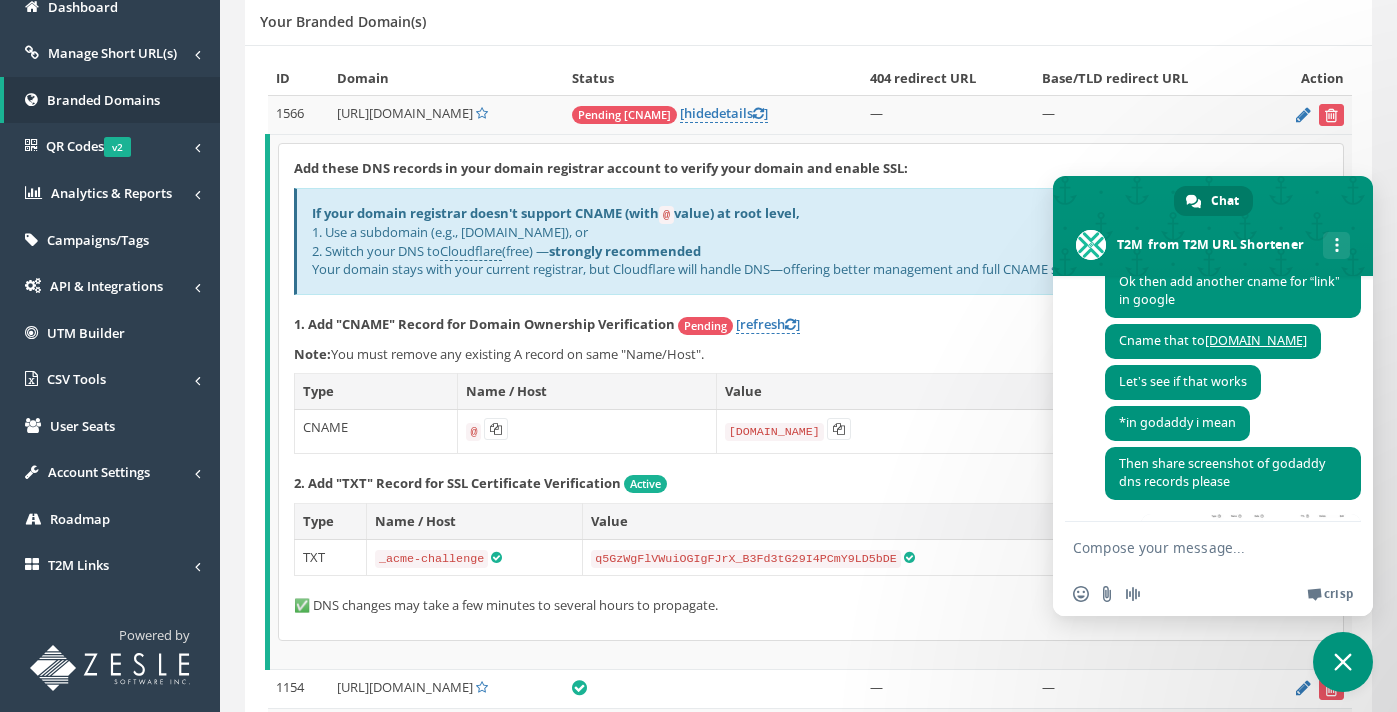 type on "getting confused - should I delete" 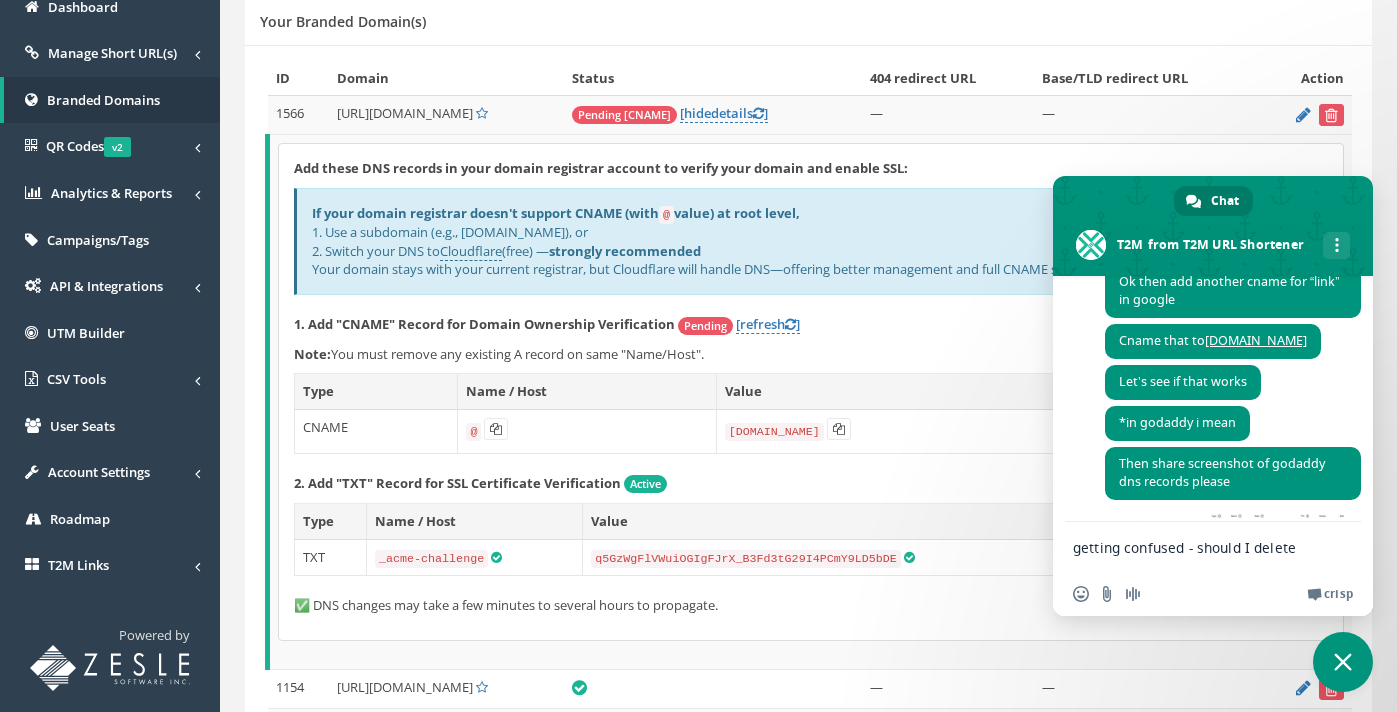 type 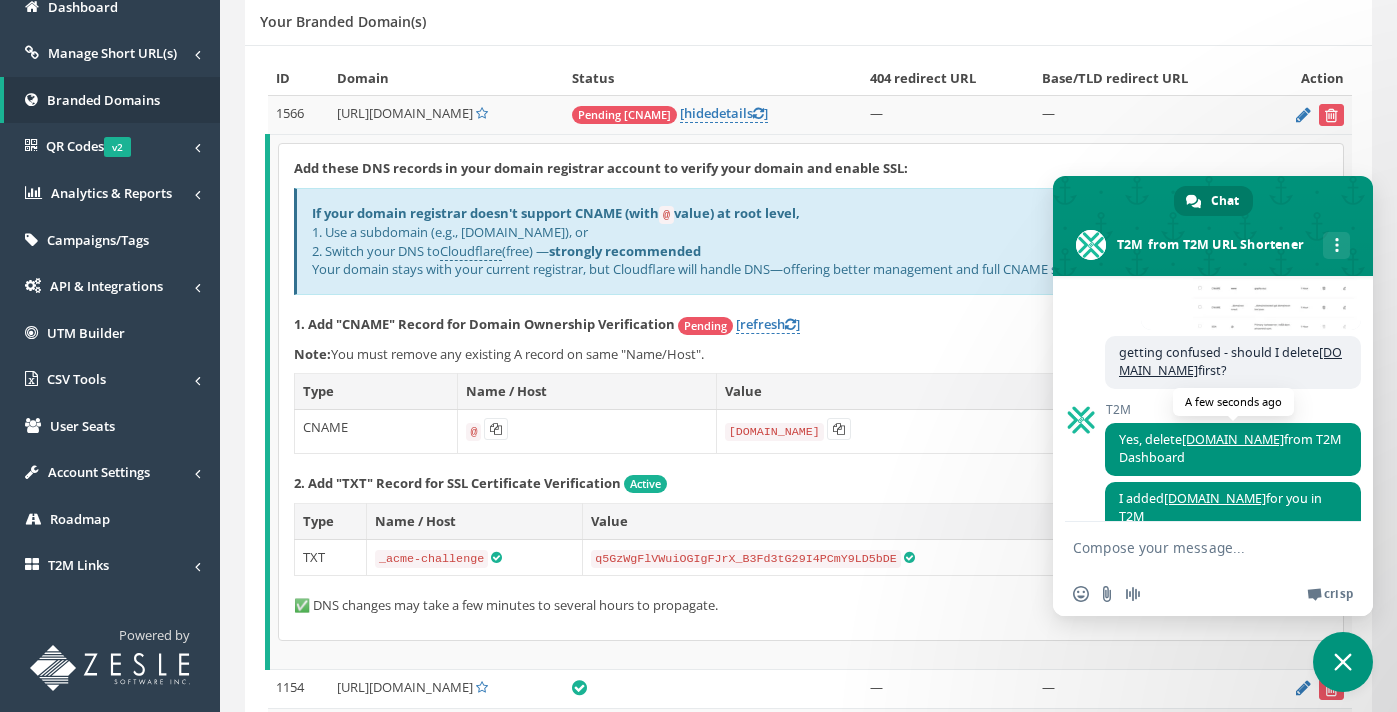 scroll, scrollTop: 1624, scrollLeft: 0, axis: vertical 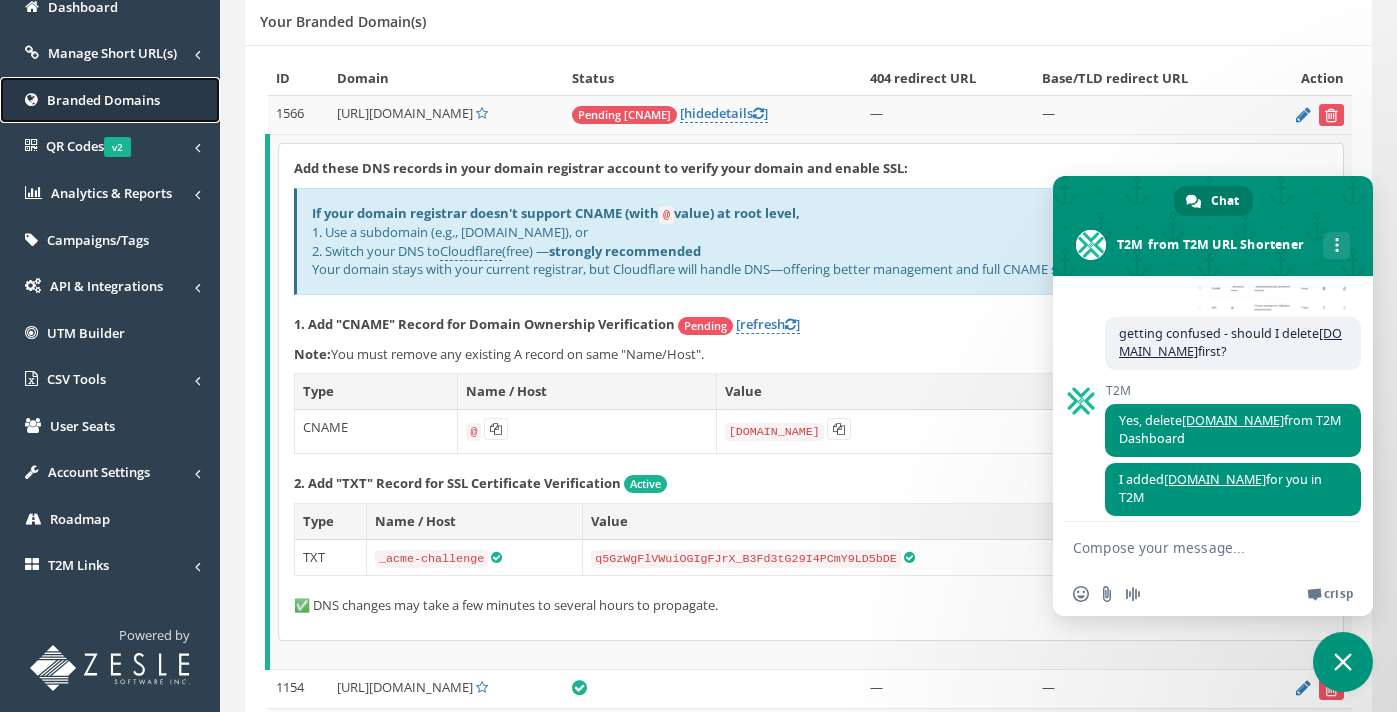 click on "Branded Domains" at bounding box center (103, 100) 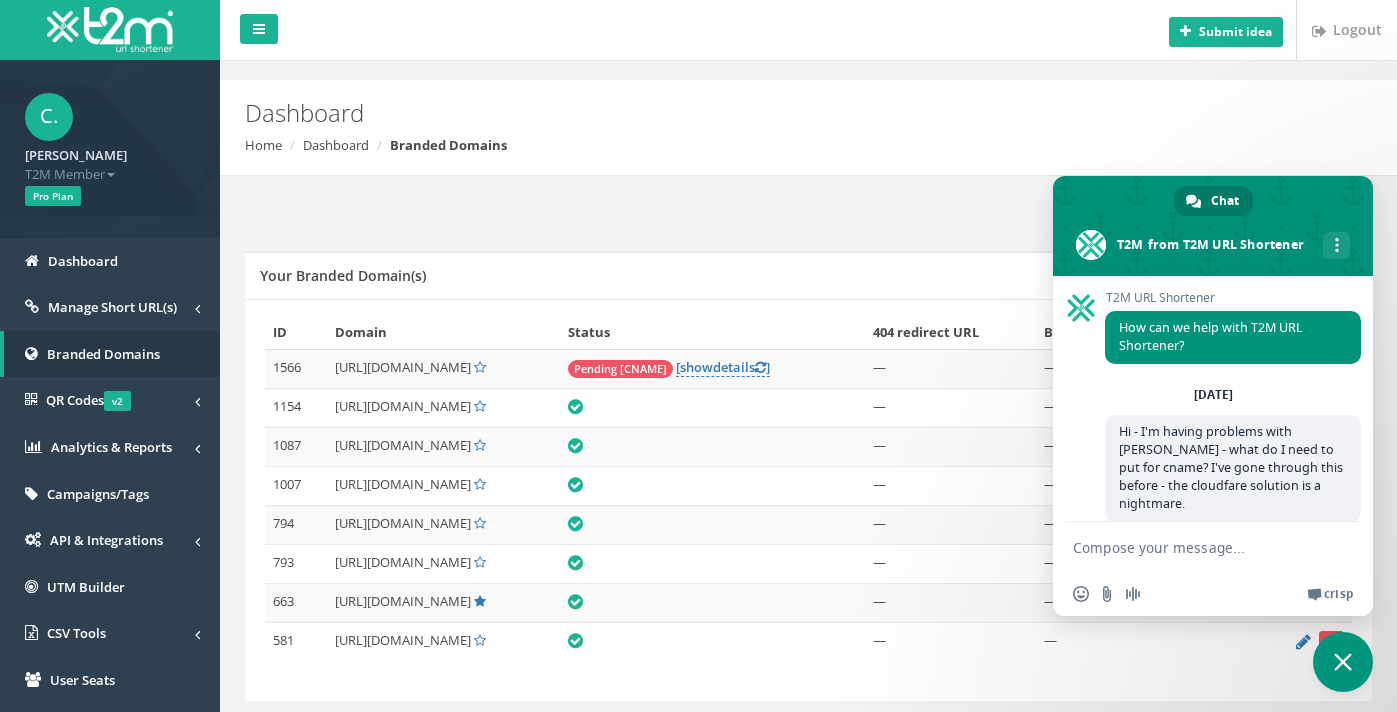 scroll, scrollTop: 0, scrollLeft: 0, axis: both 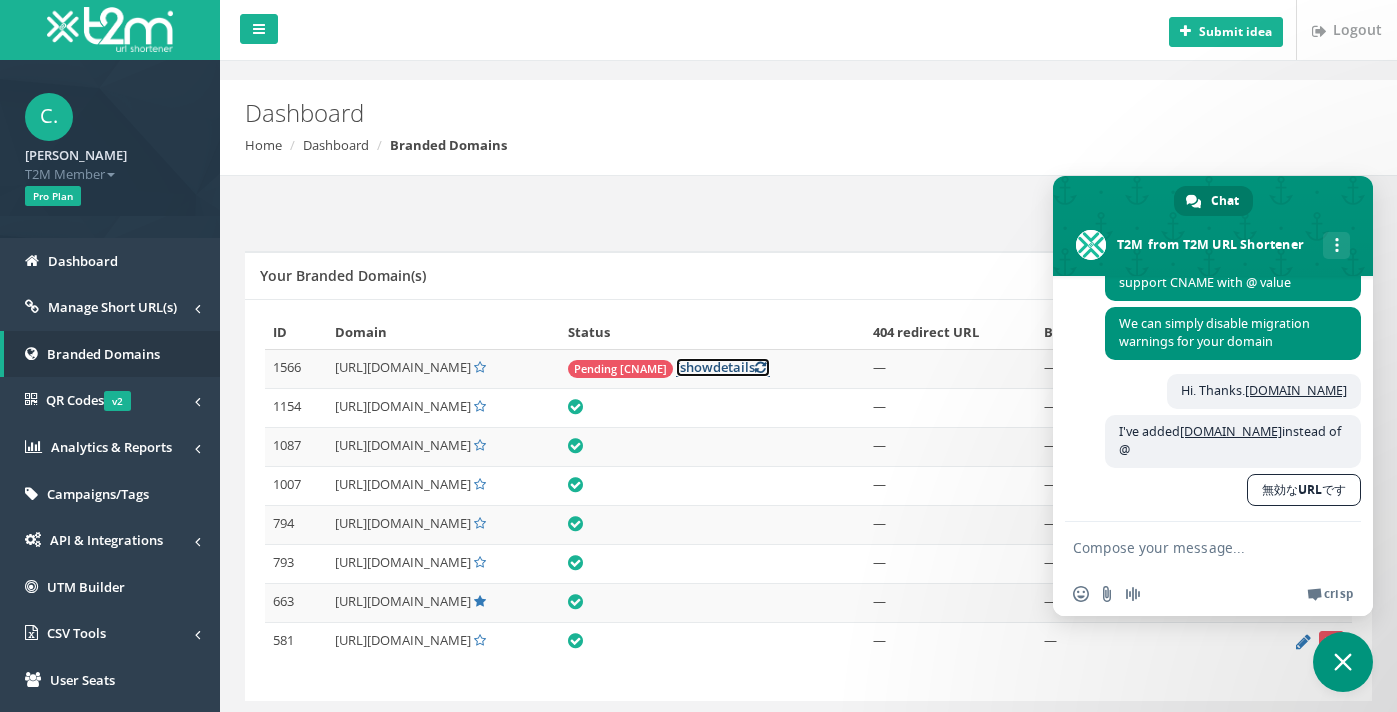 click on "[ show  details  ]" at bounding box center (723, 367) 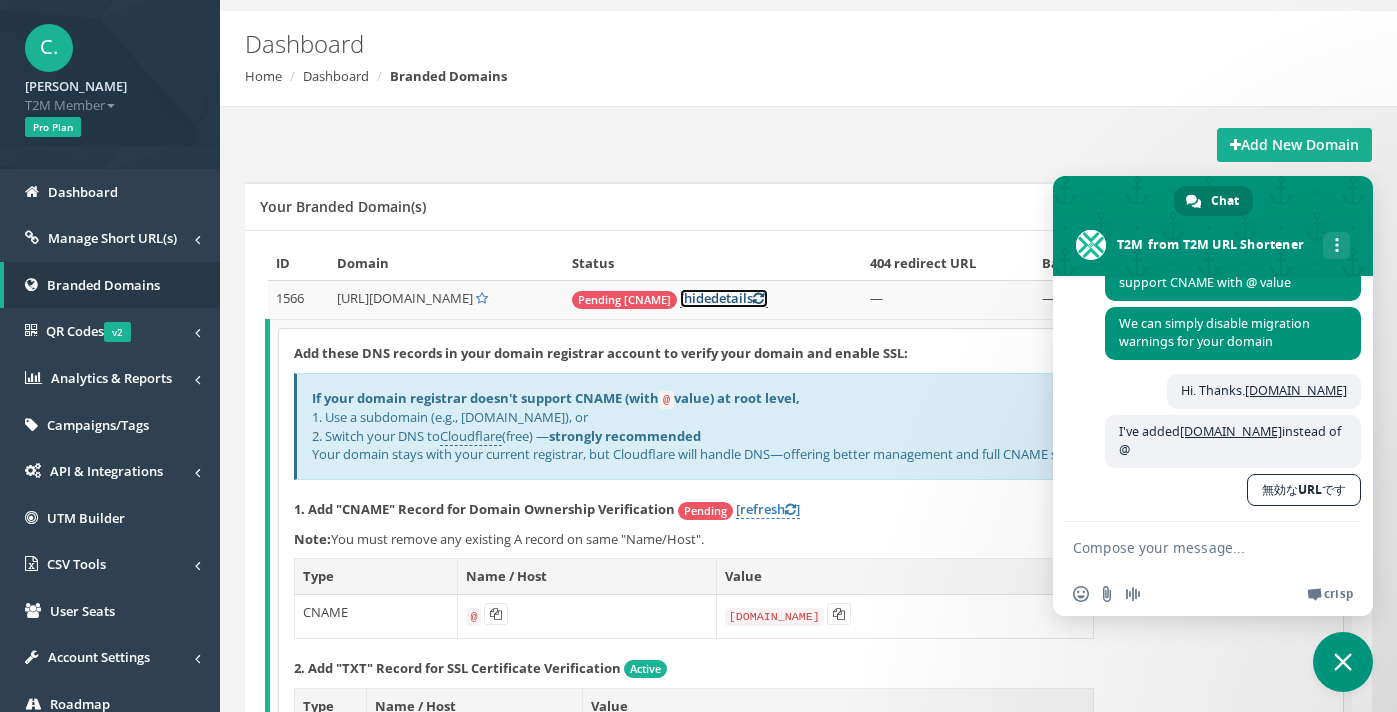 scroll, scrollTop: 74, scrollLeft: 0, axis: vertical 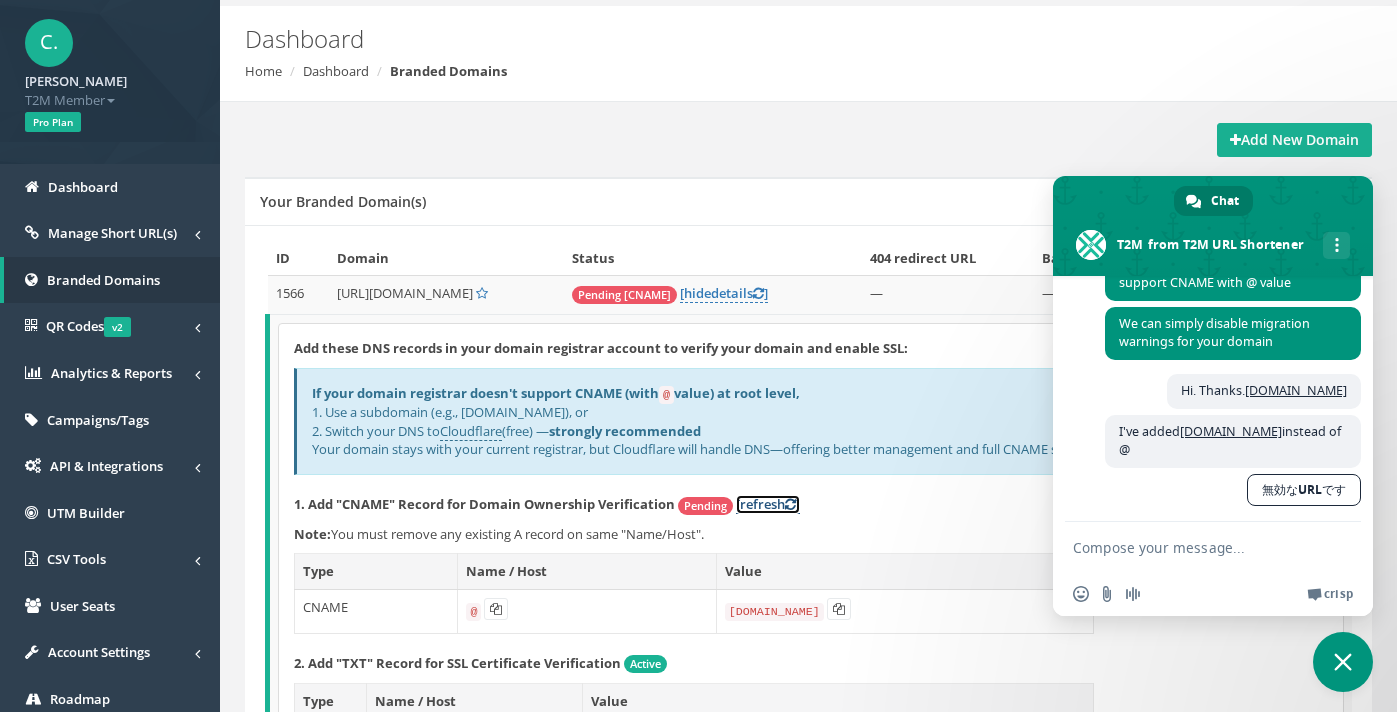 click on "[refresh  ]" at bounding box center [768, 504] 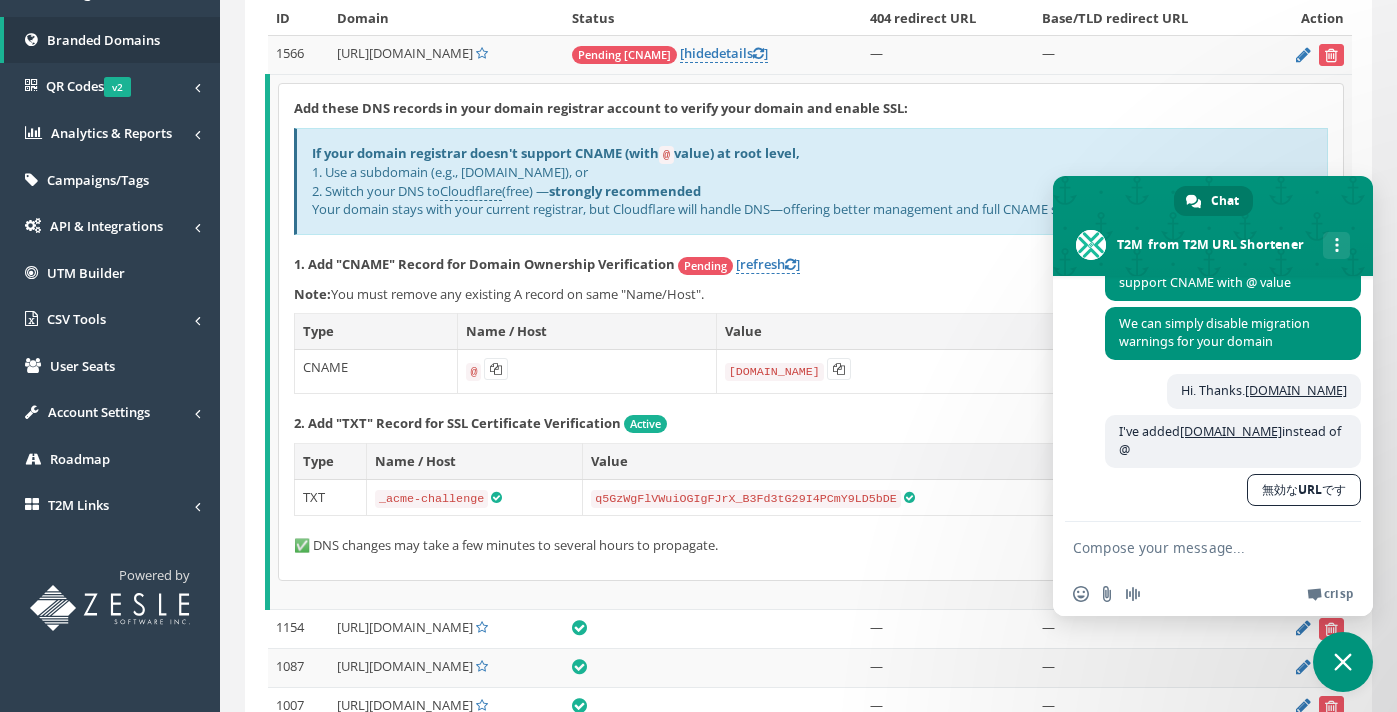 scroll, scrollTop: 316, scrollLeft: 0, axis: vertical 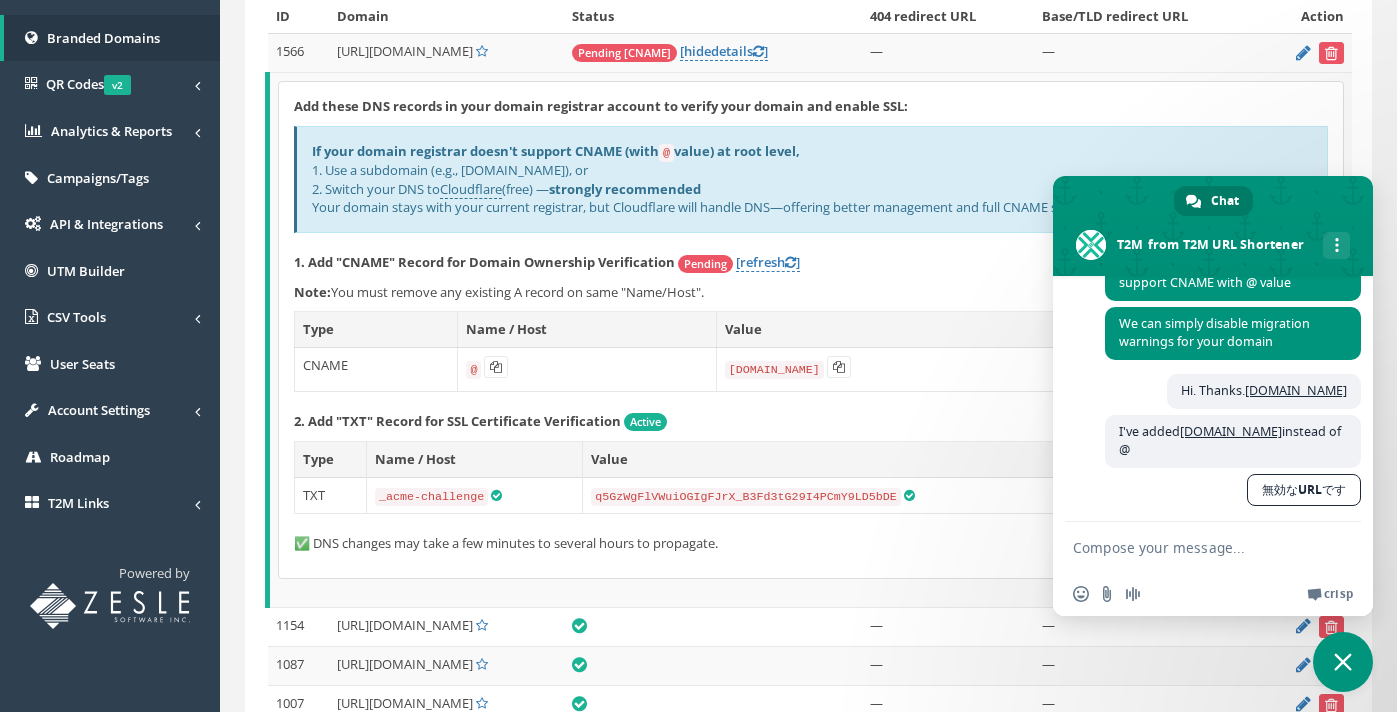click on "無効なURLです" at bounding box center [1304, 490] 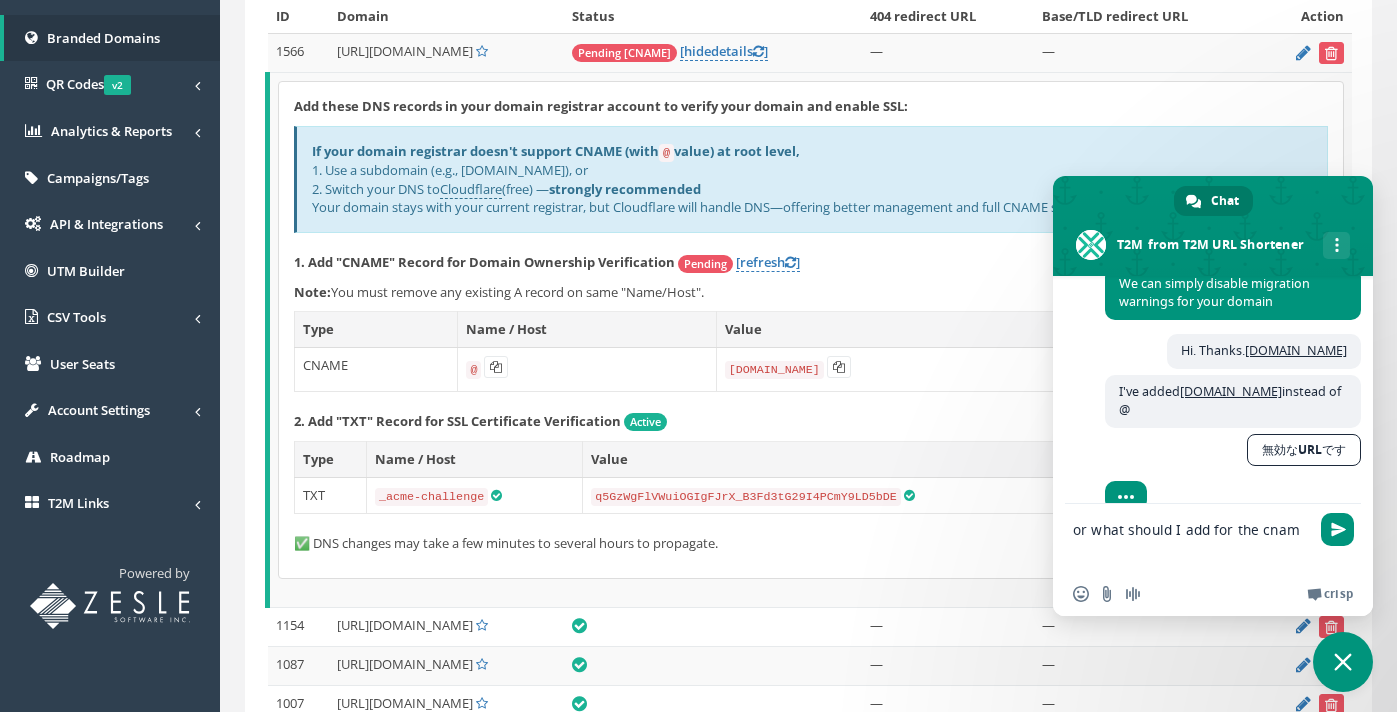 type on "or what should I add for the cname" 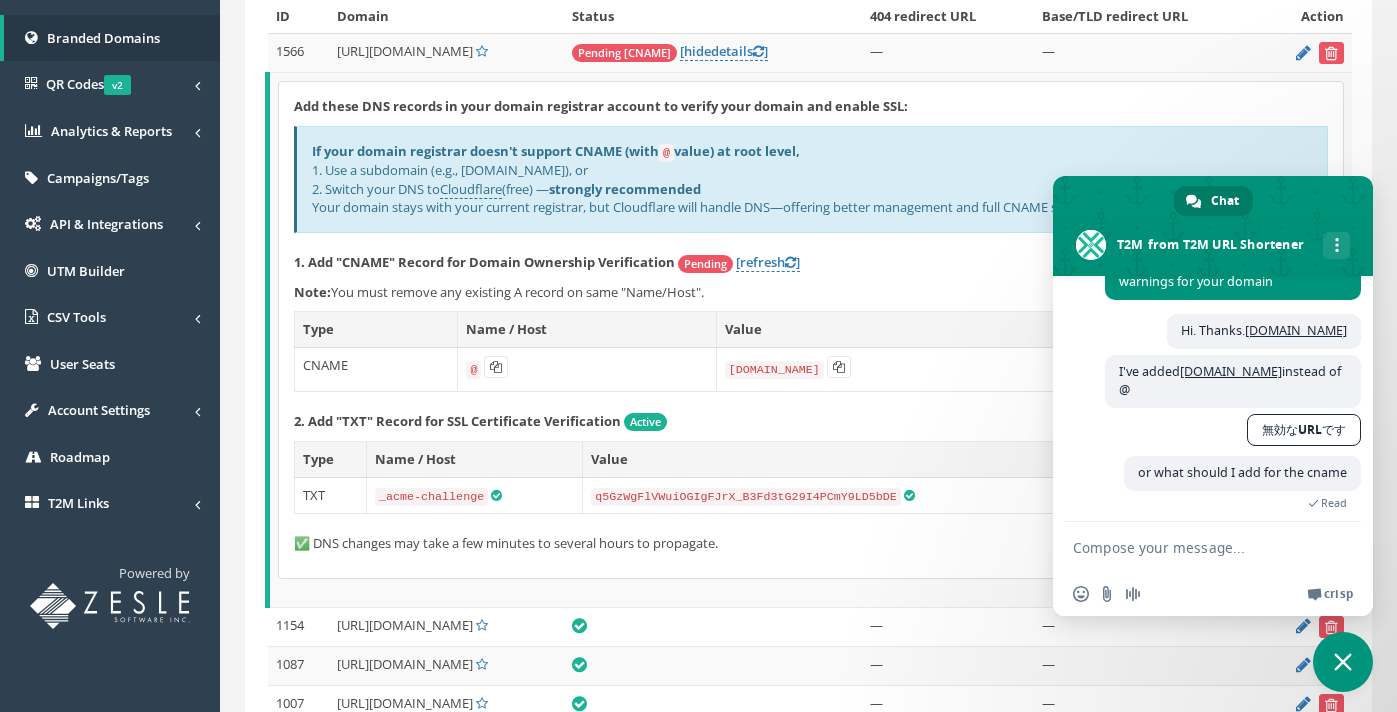 scroll, scrollTop: 538, scrollLeft: 0, axis: vertical 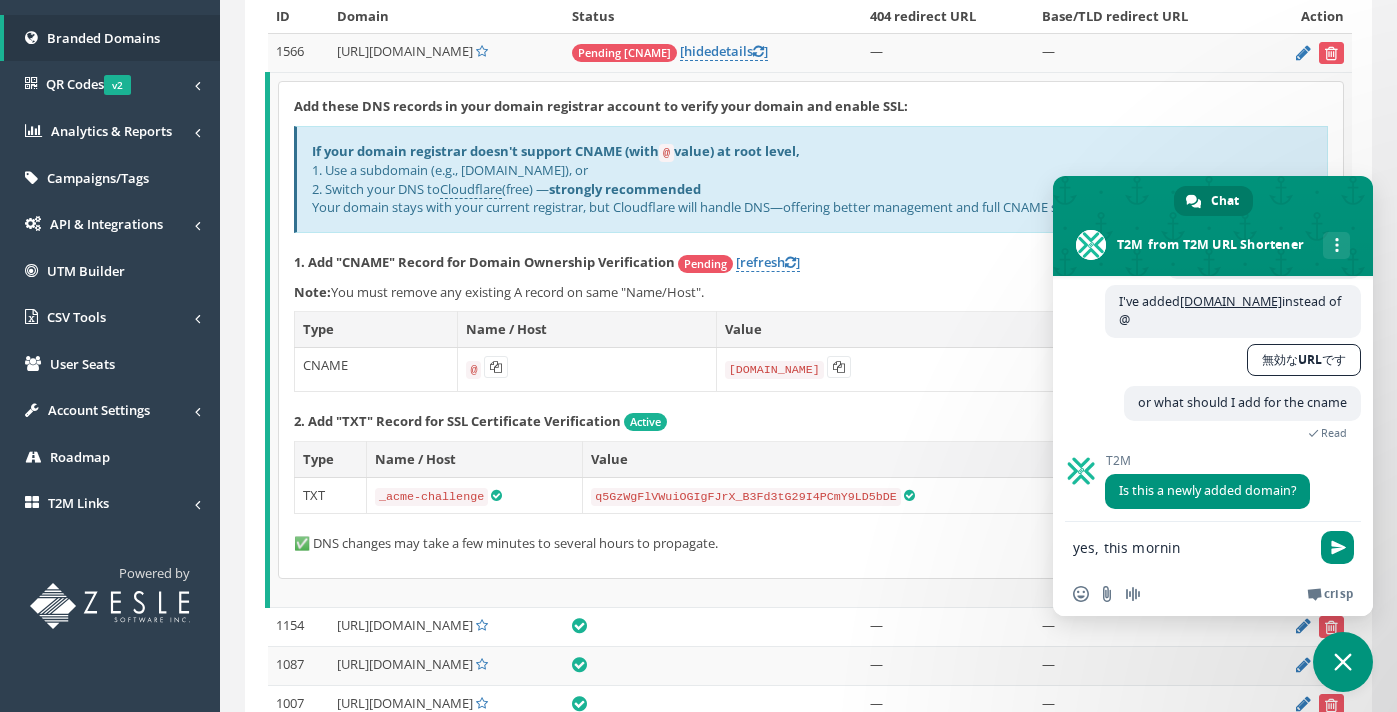 type on "yes, this morning" 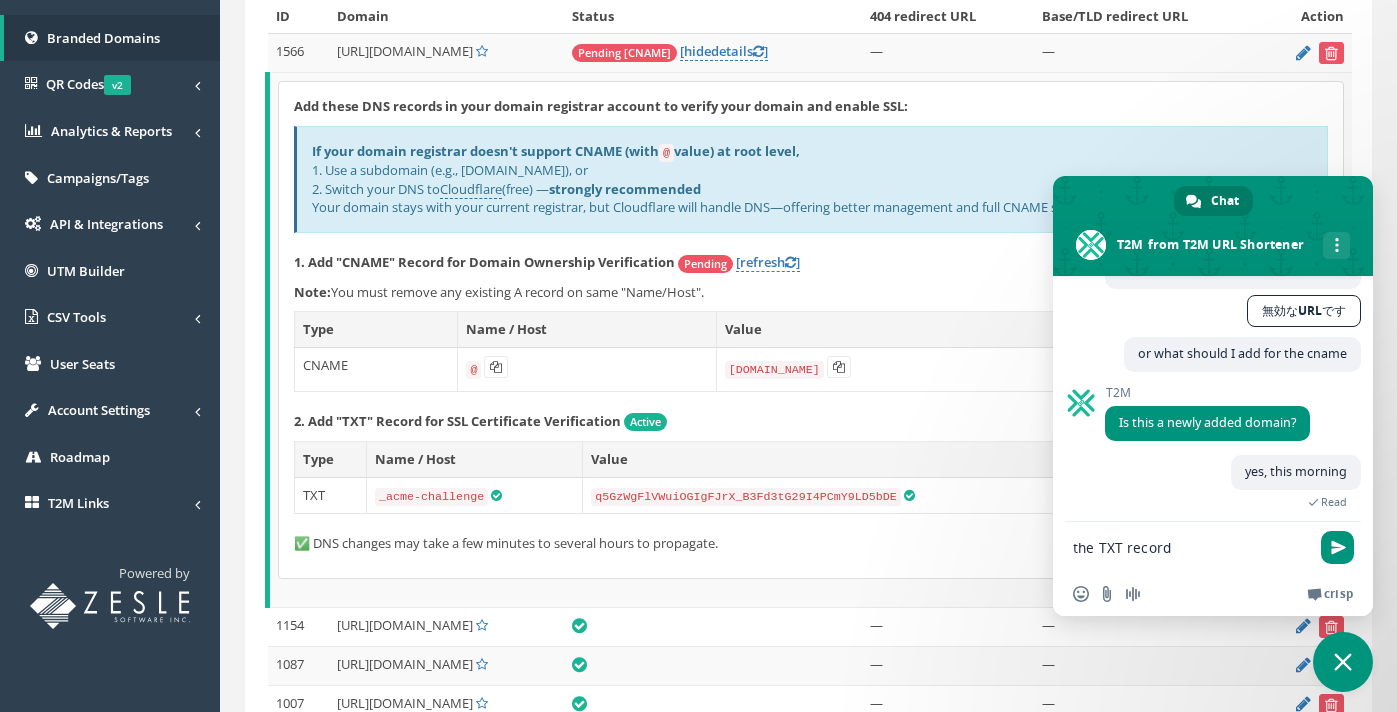 scroll, scrollTop: 627, scrollLeft: 0, axis: vertical 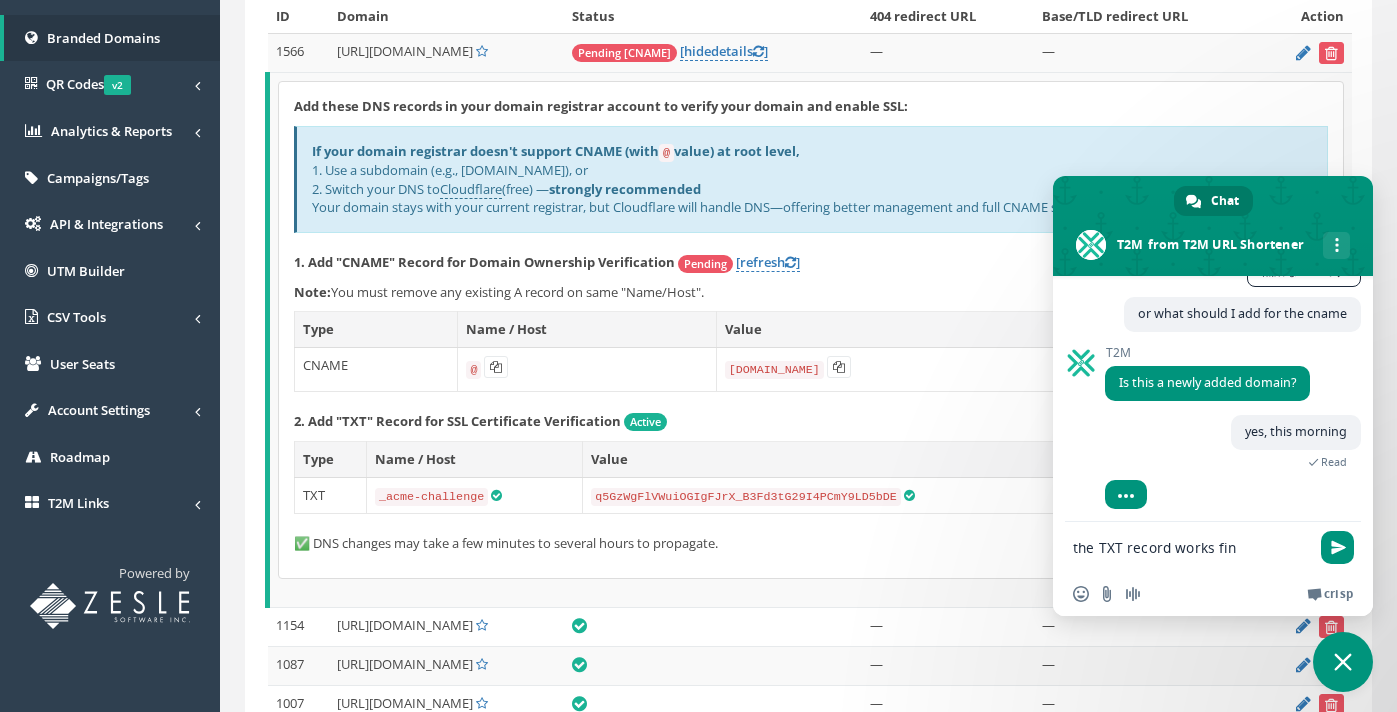 type on "the TXT record works fine" 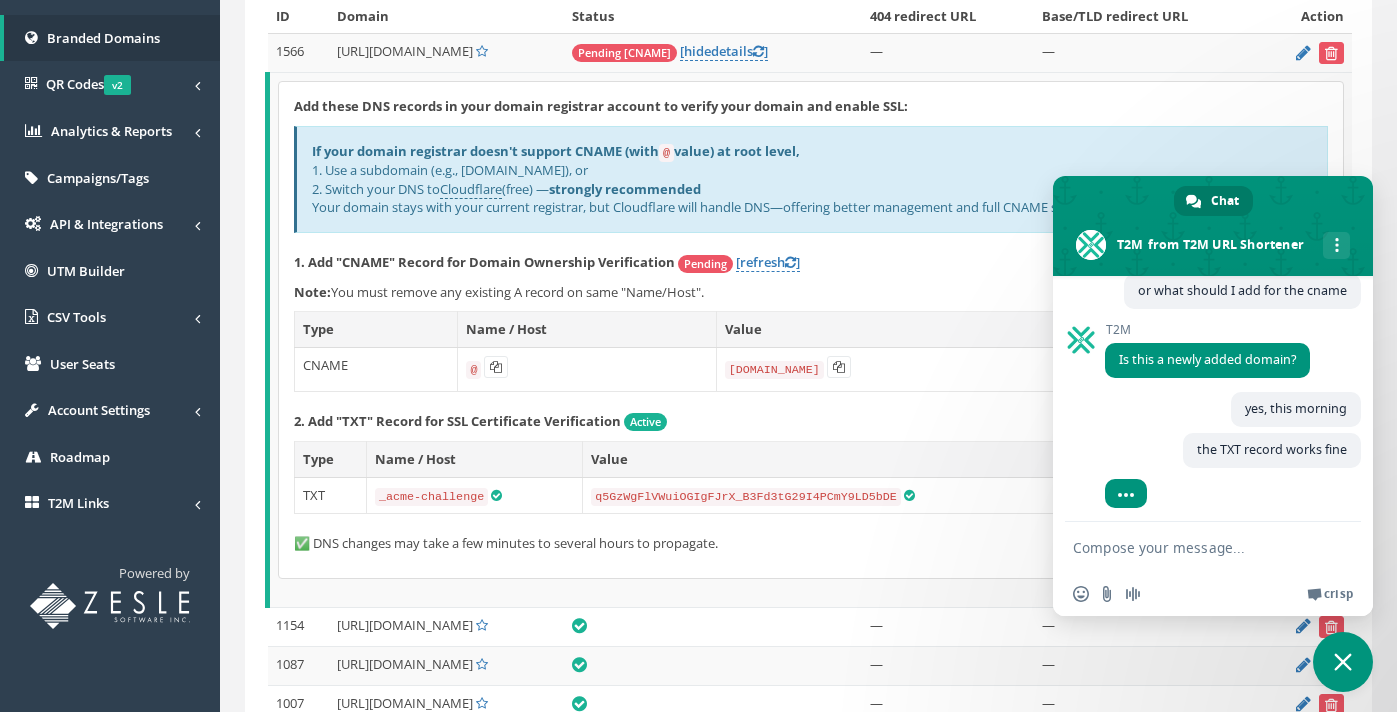 scroll, scrollTop: 669, scrollLeft: 0, axis: vertical 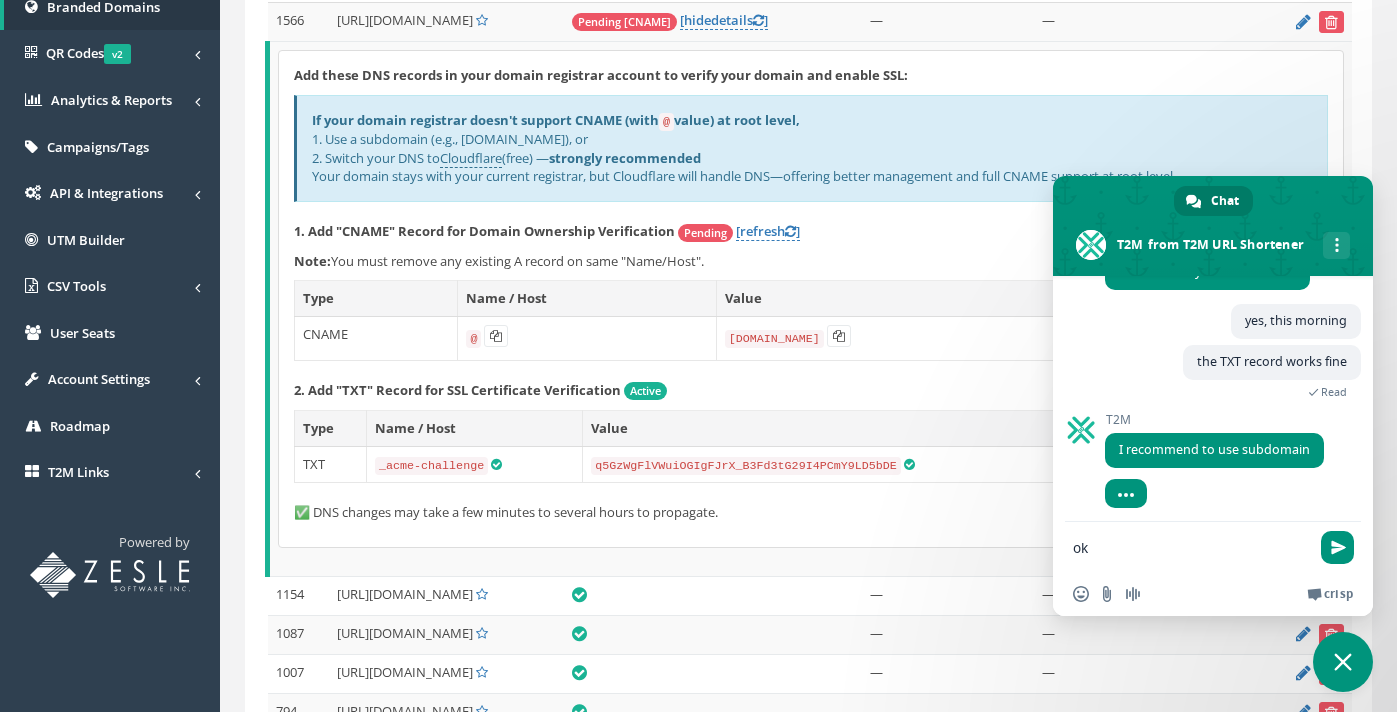 type on "o" 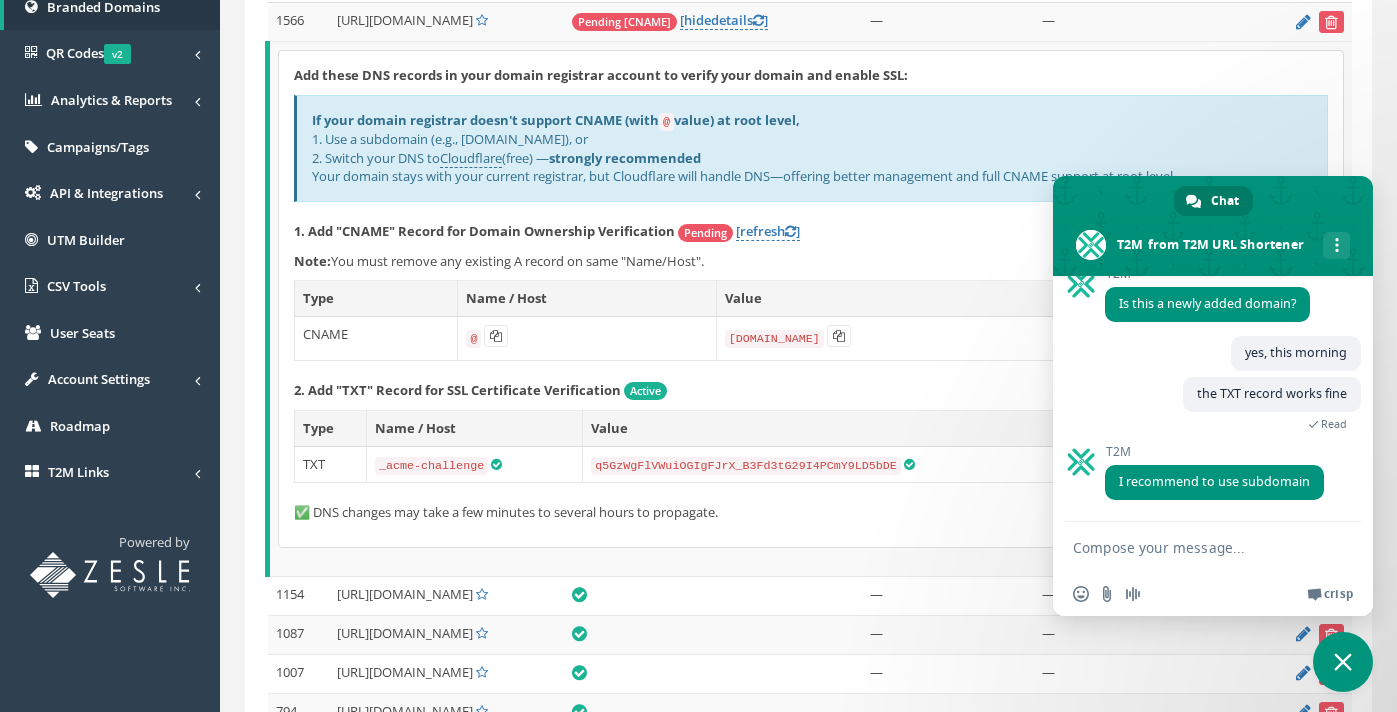 scroll, scrollTop: 740, scrollLeft: 0, axis: vertical 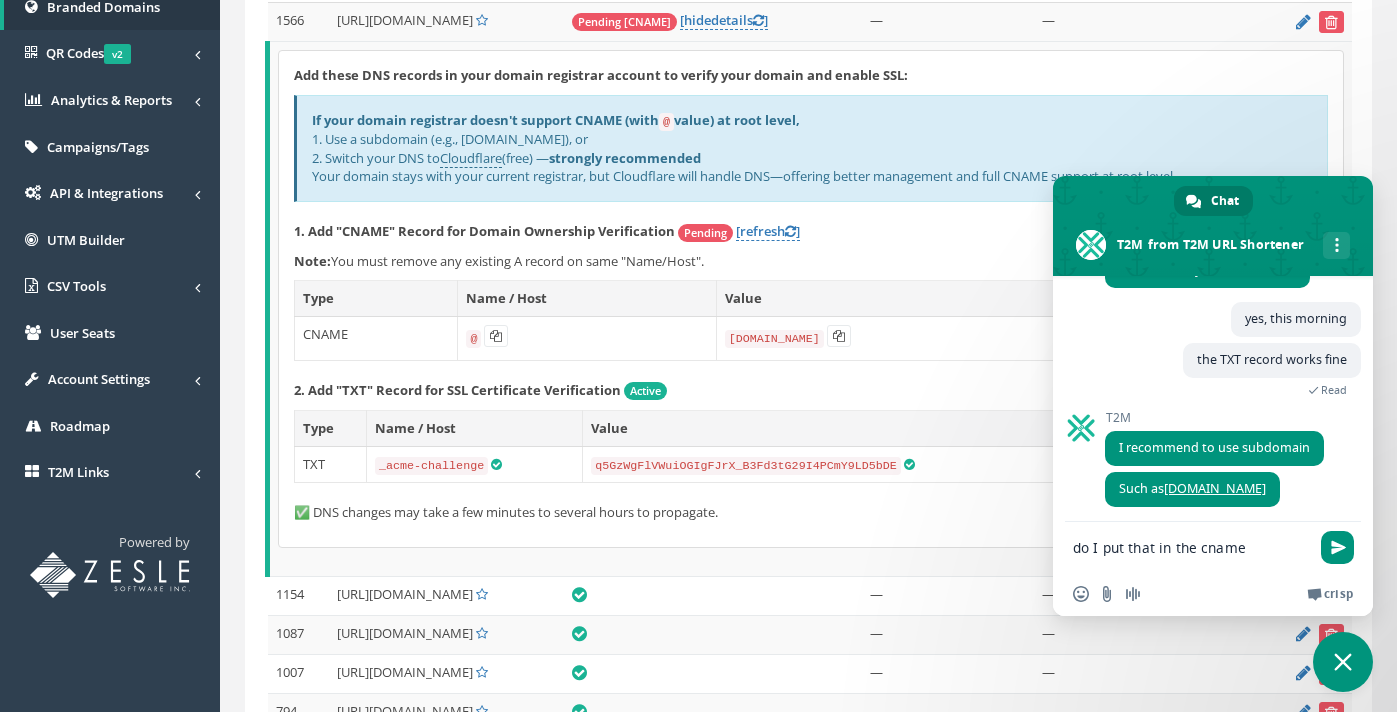 type on "do I put that in the cname?" 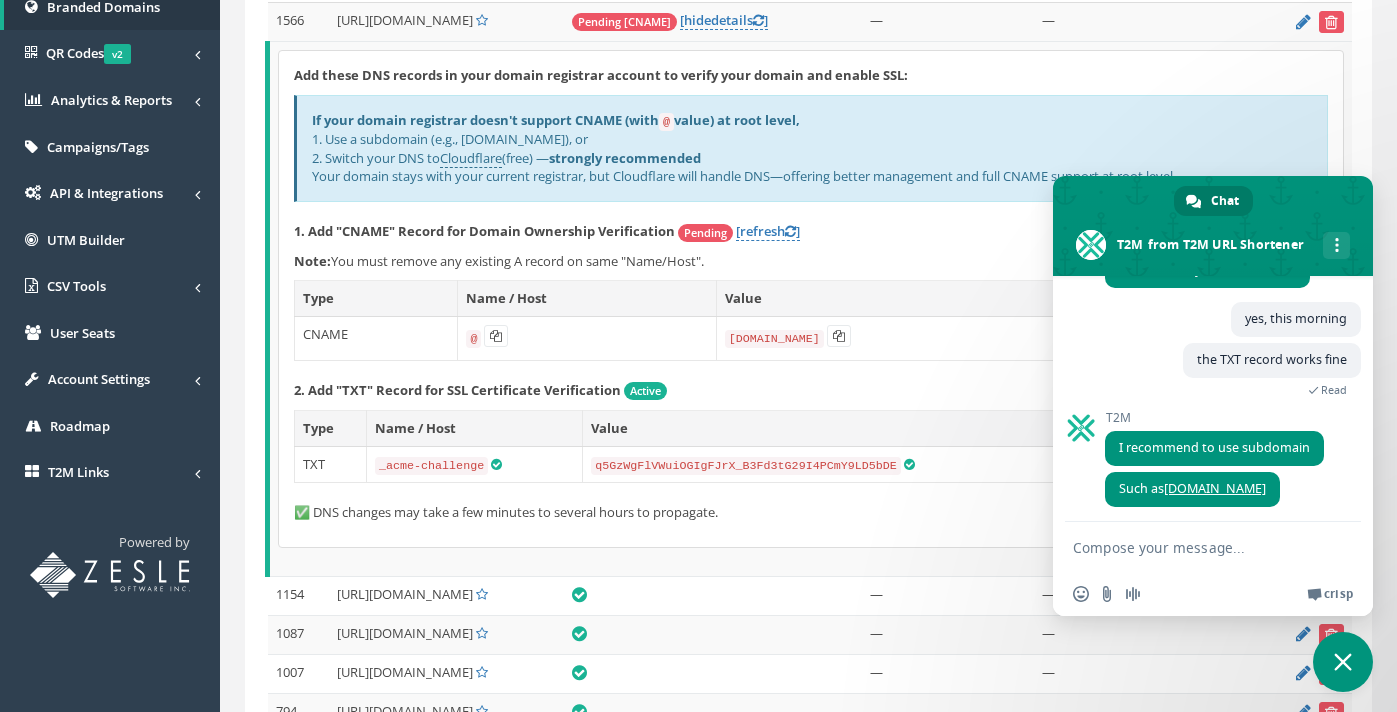 scroll, scrollTop: 789, scrollLeft: 0, axis: vertical 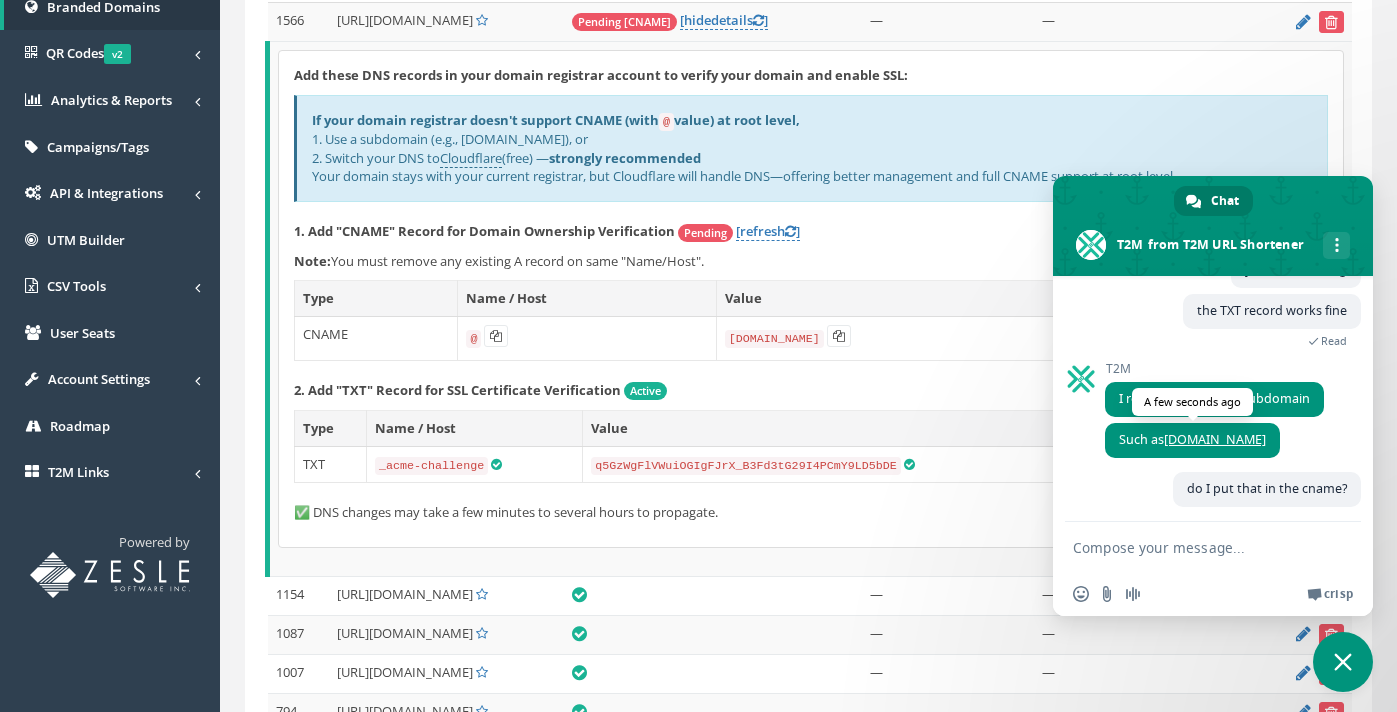 drag, startPoint x: 1257, startPoint y: 429, endPoint x: 1167, endPoint y: 437, distance: 90.35486 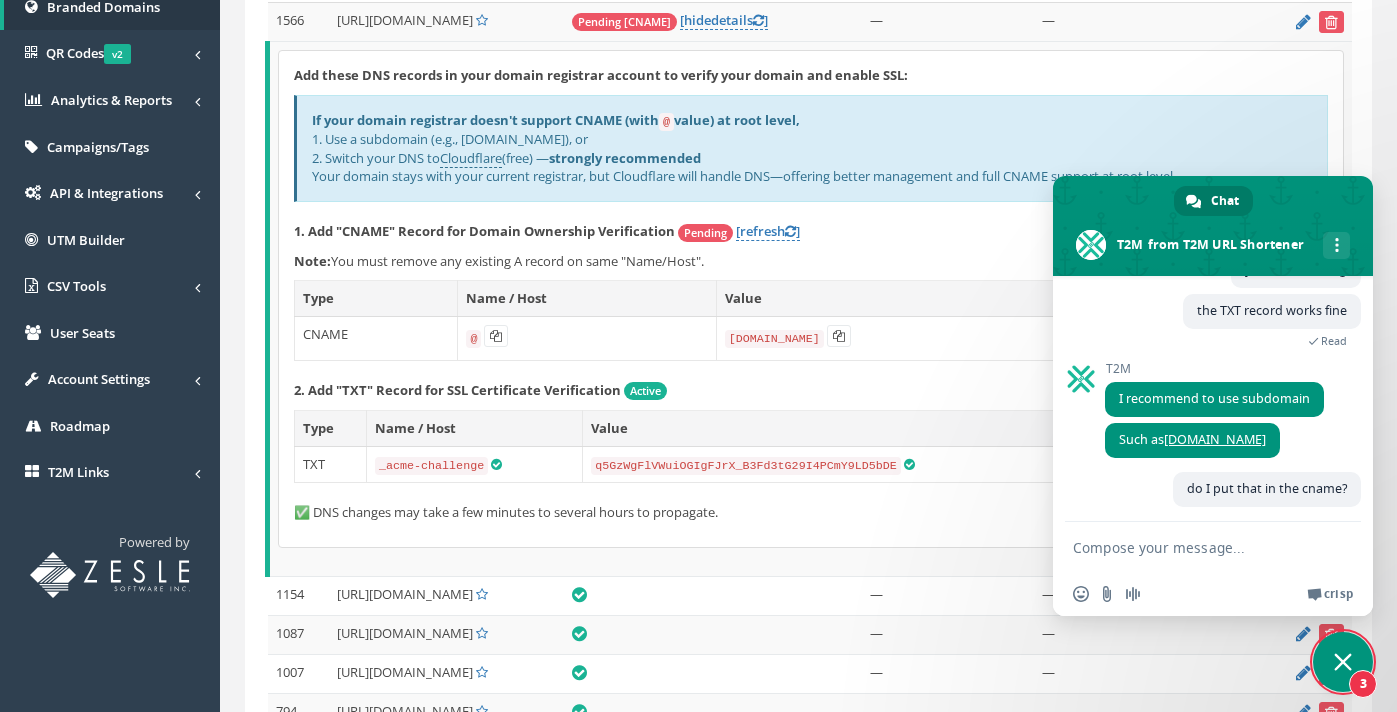 scroll, scrollTop: 960, scrollLeft: 0, axis: vertical 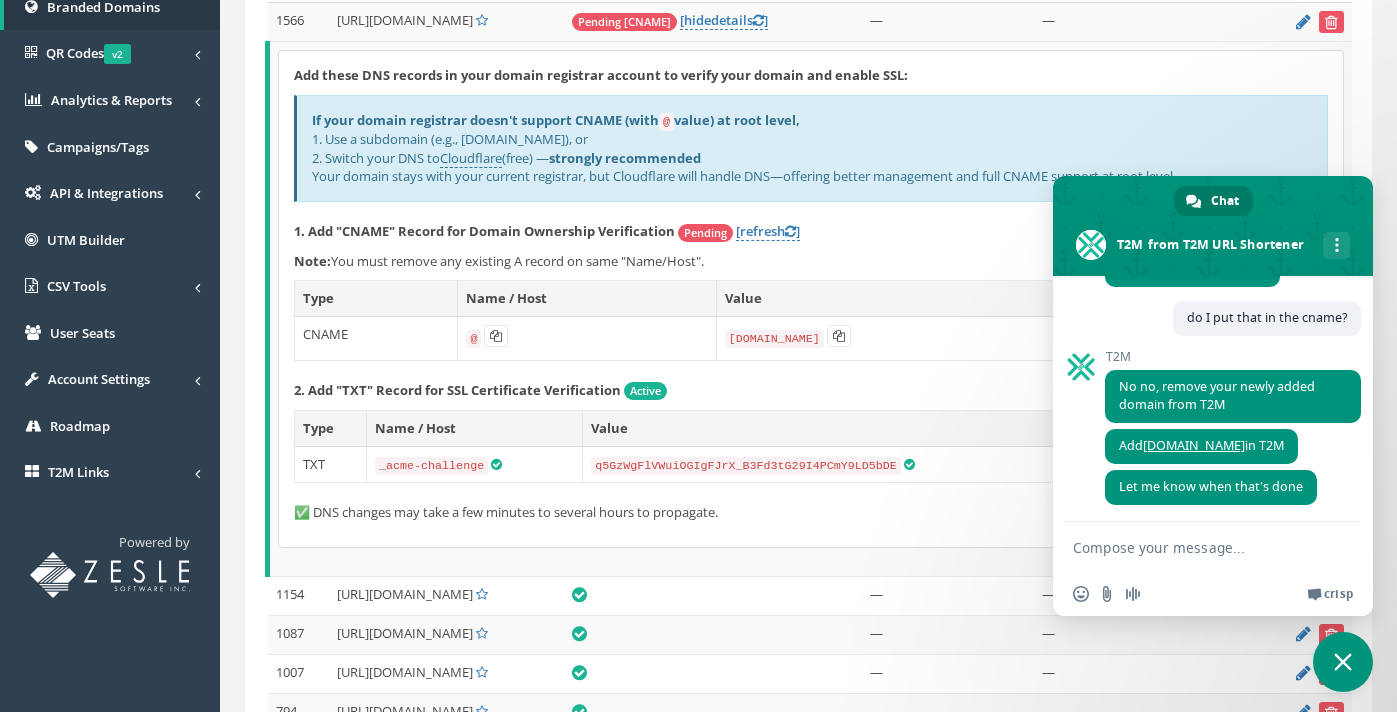 click at bounding box center (1193, 547) 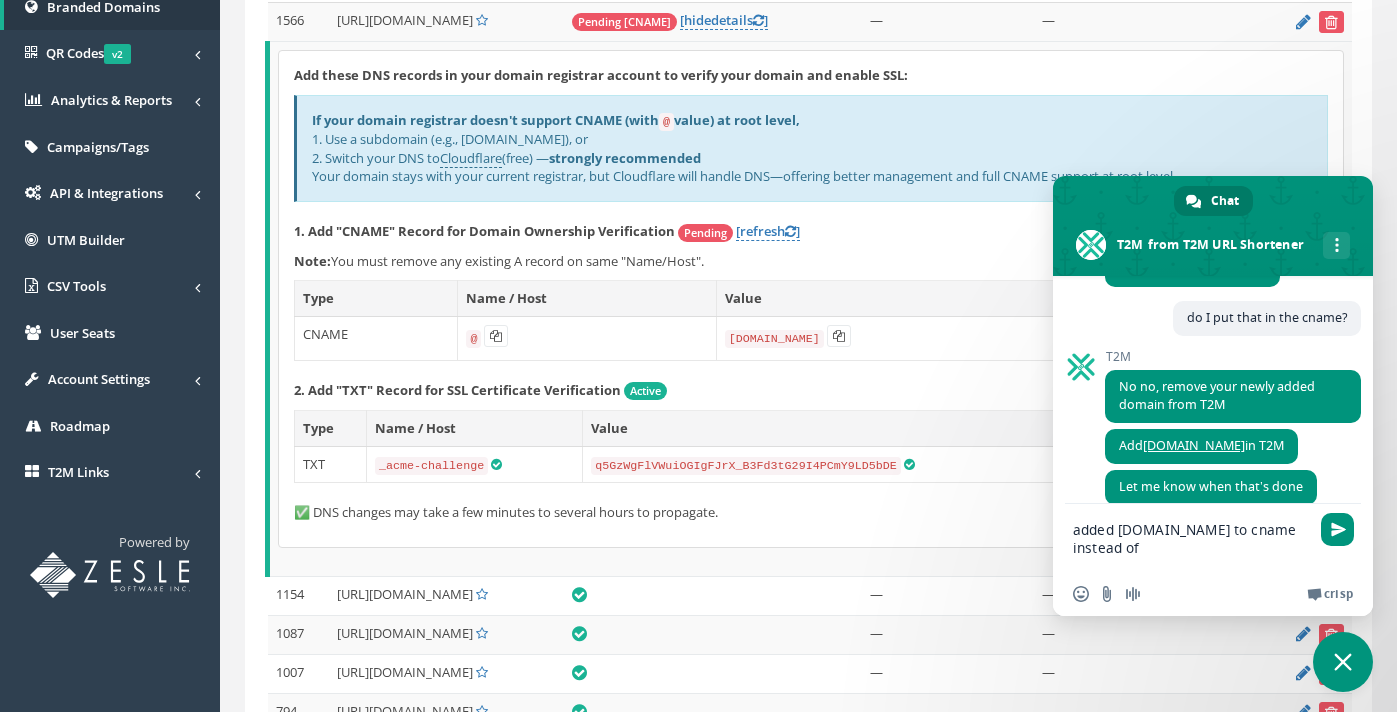type on "added link.gopha.xyz to cname instead of @" 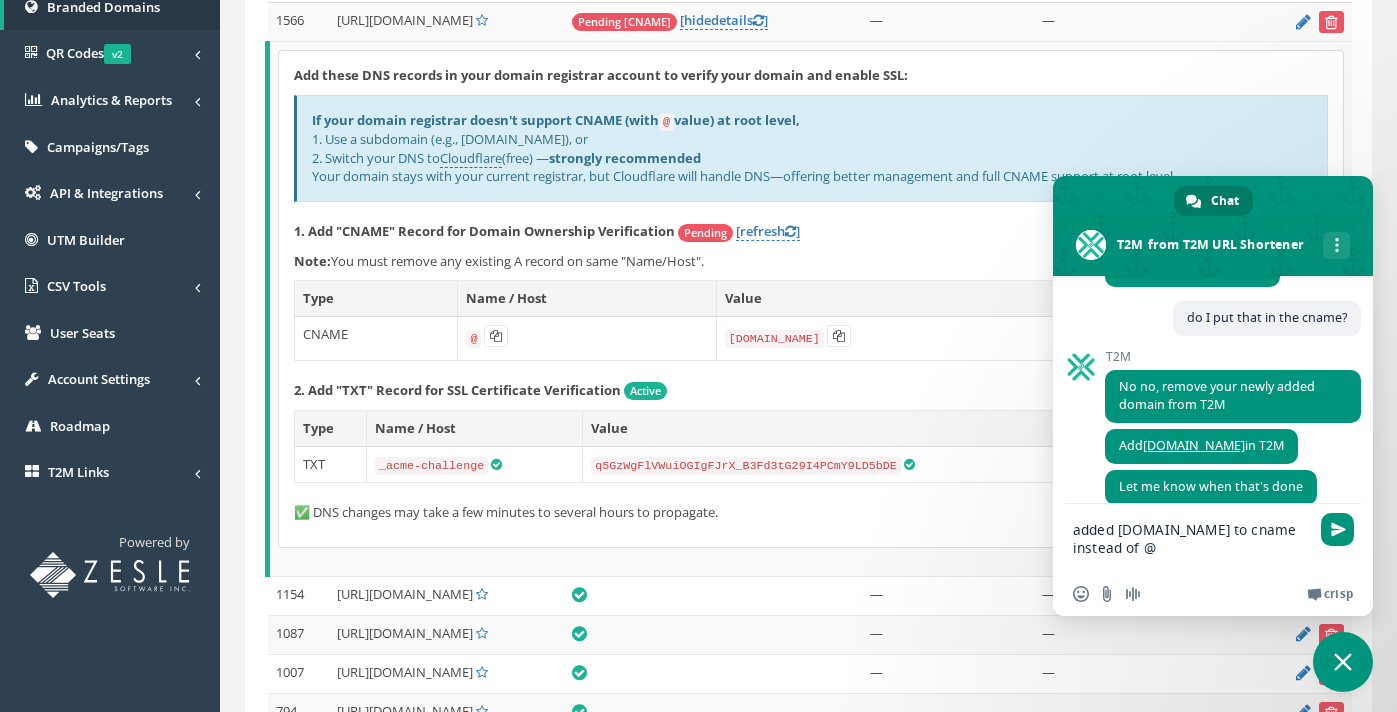 type 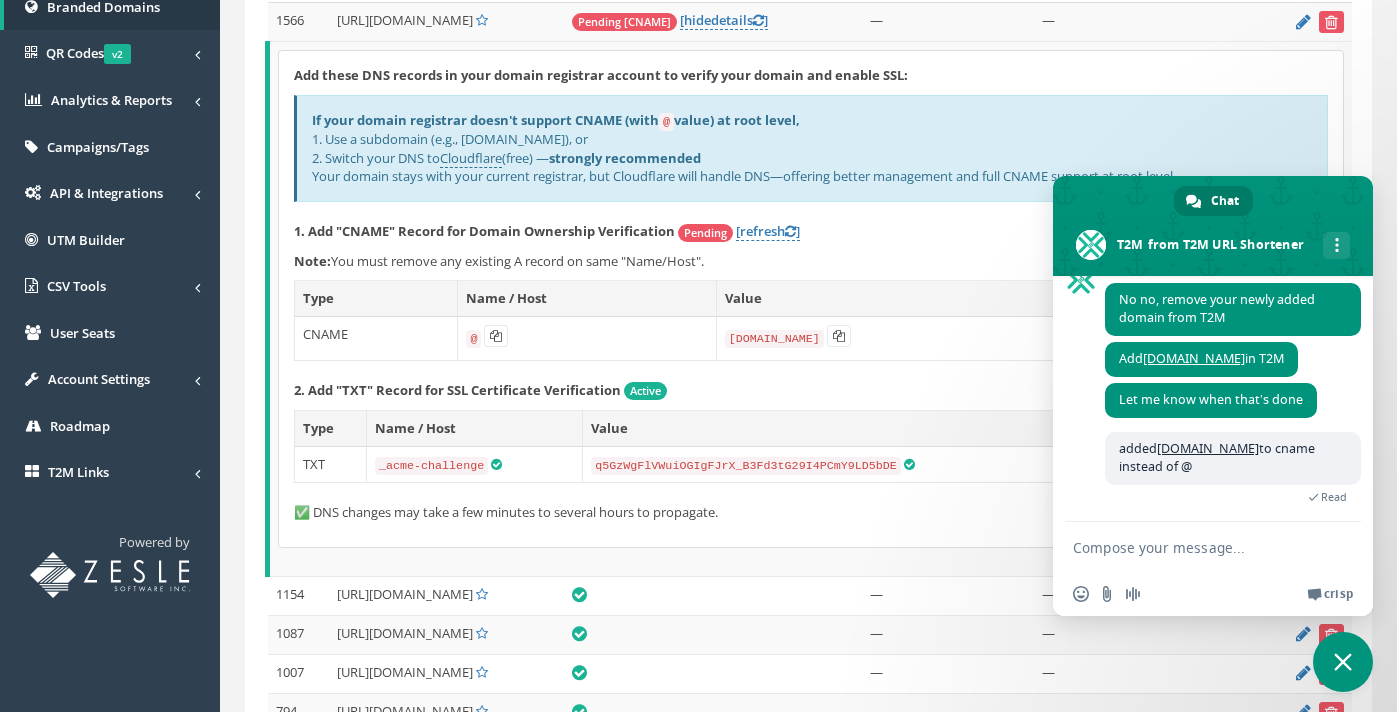 scroll, scrollTop: 1009, scrollLeft: 0, axis: vertical 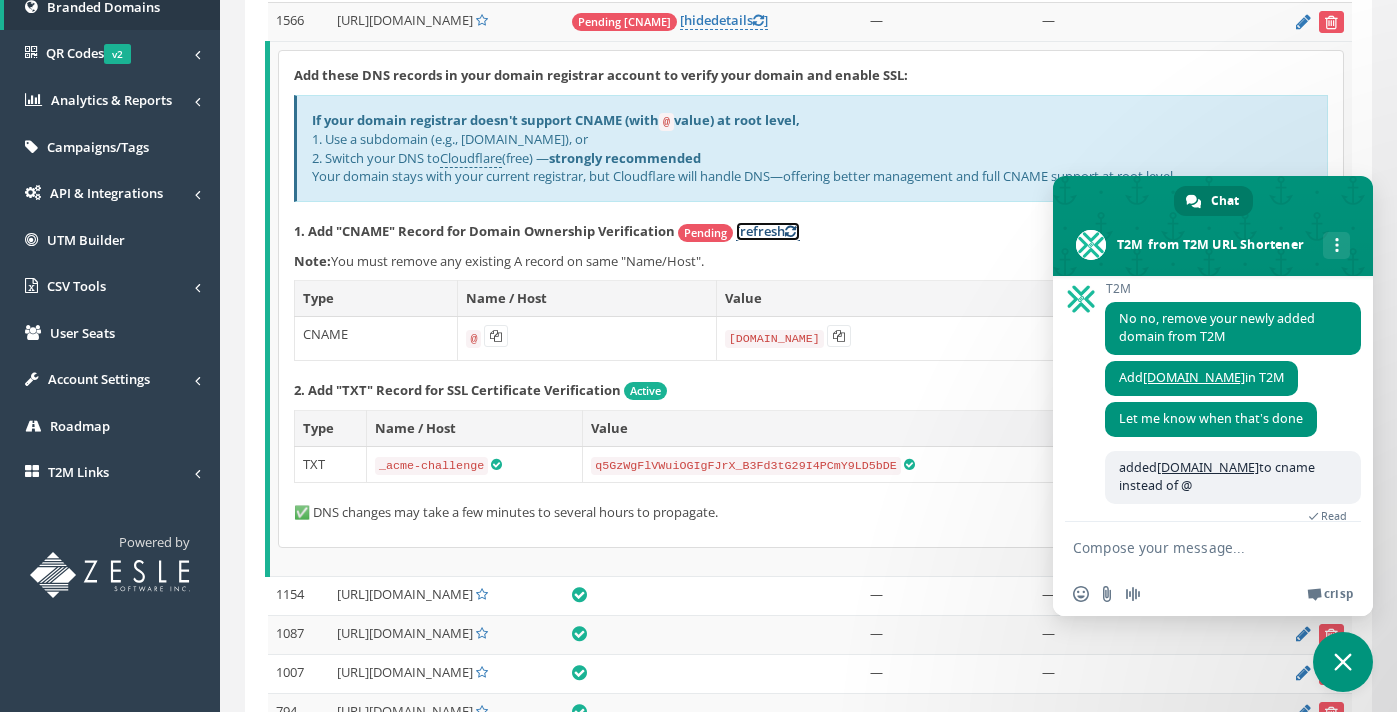 click on "[refresh  ]" at bounding box center (768, 231) 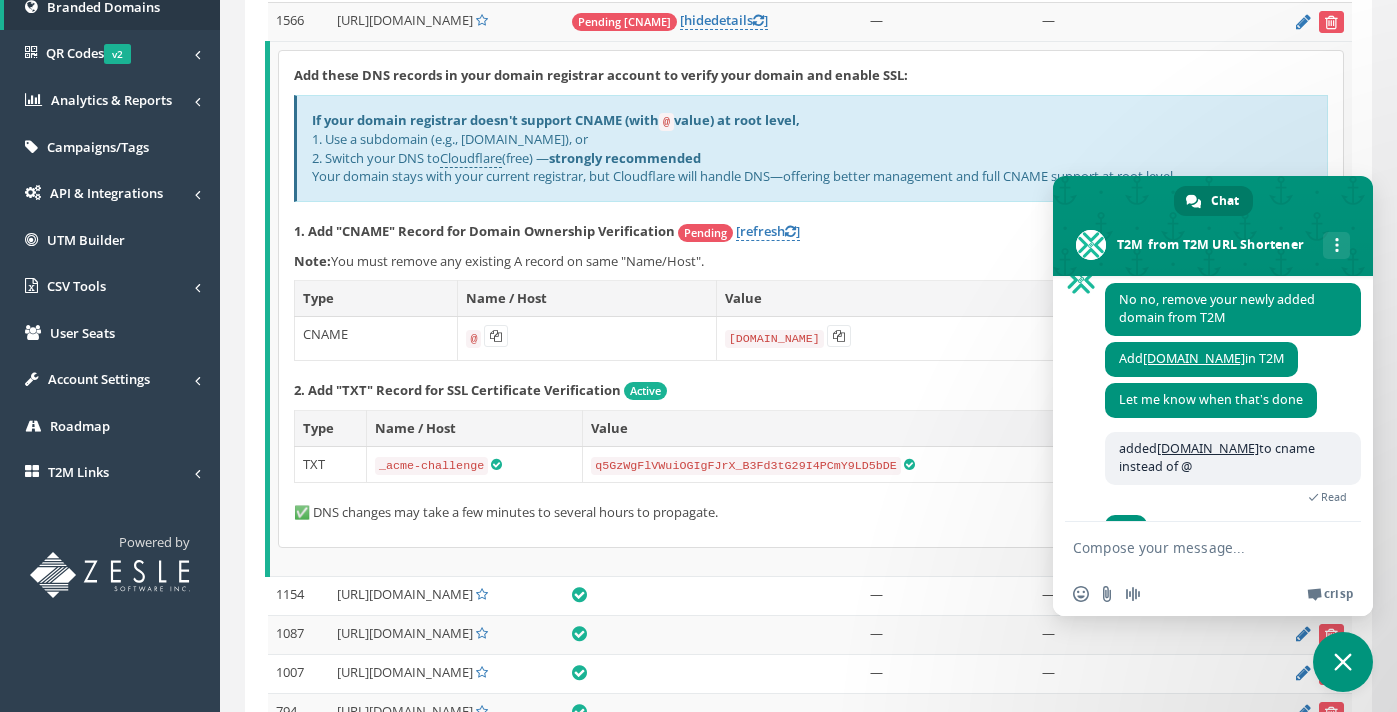 scroll, scrollTop: 1068, scrollLeft: 0, axis: vertical 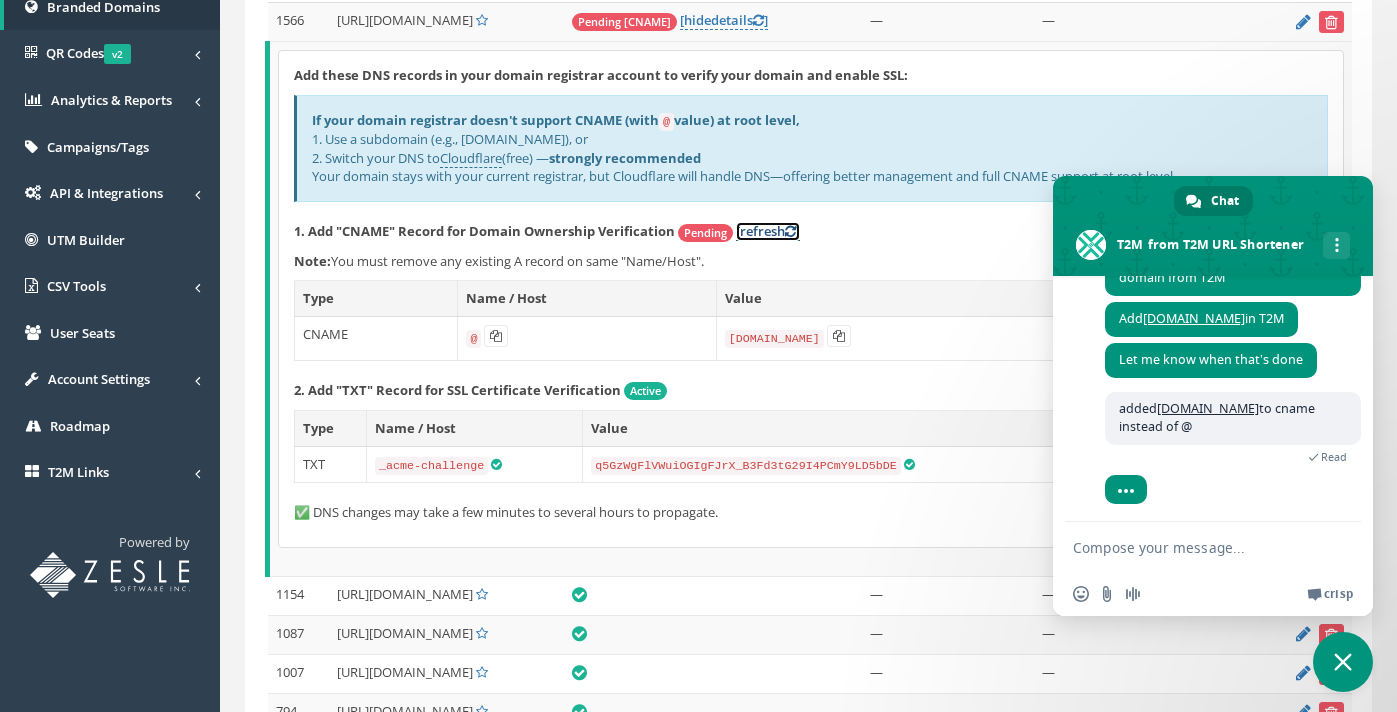 click on "[refresh  ]" at bounding box center (768, 231) 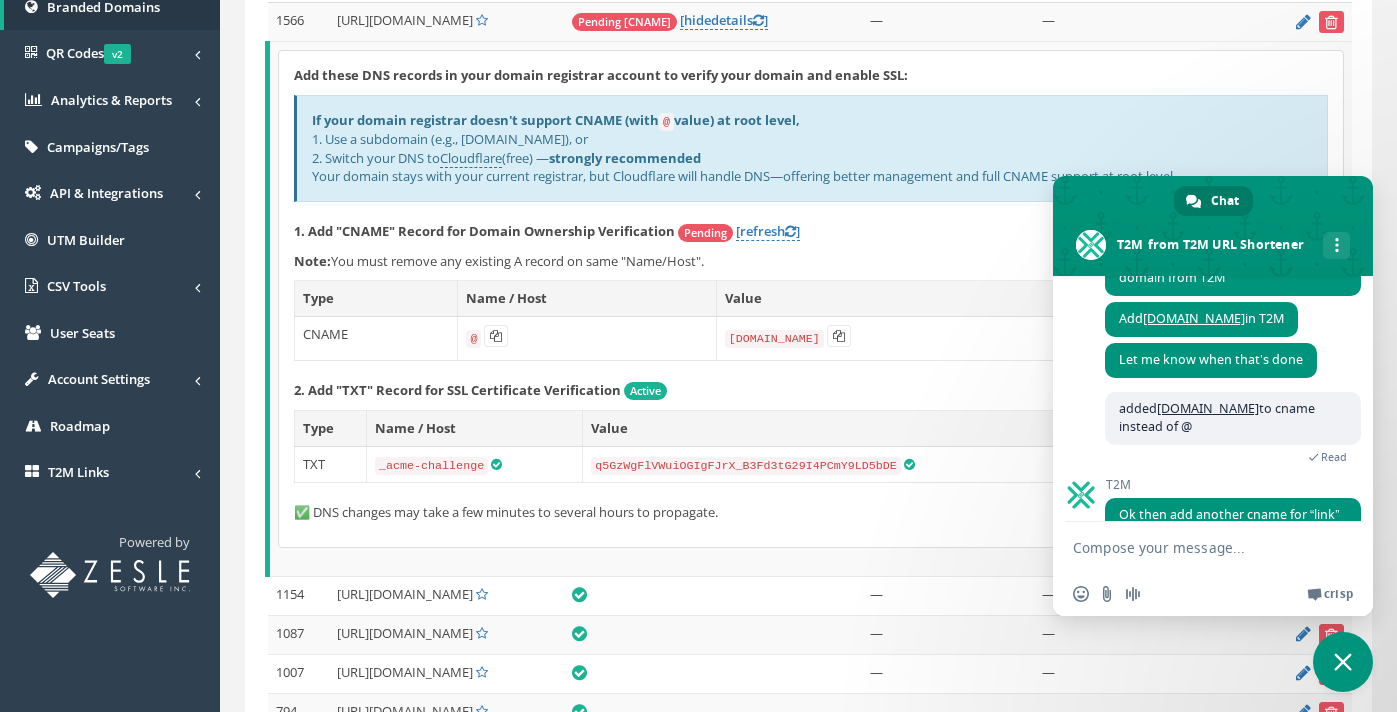 scroll, scrollTop: 1301, scrollLeft: 0, axis: vertical 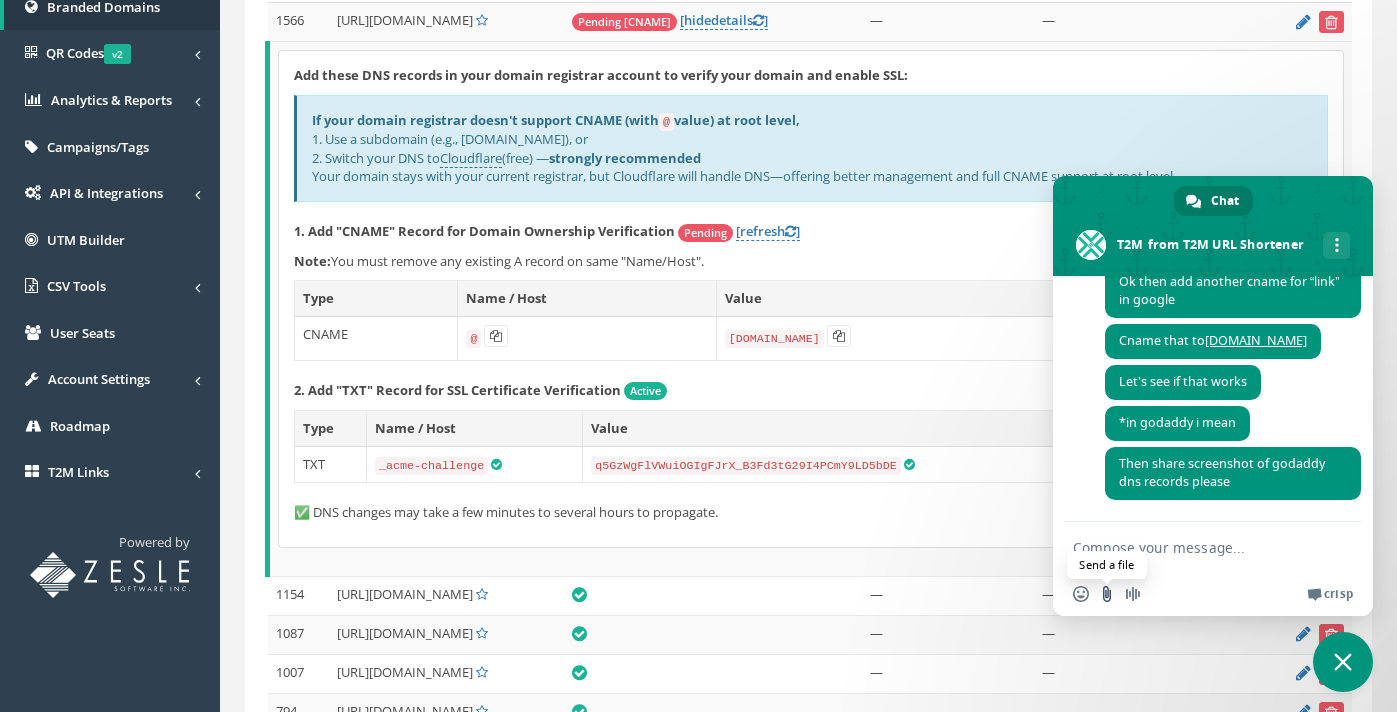 click at bounding box center [1107, 594] 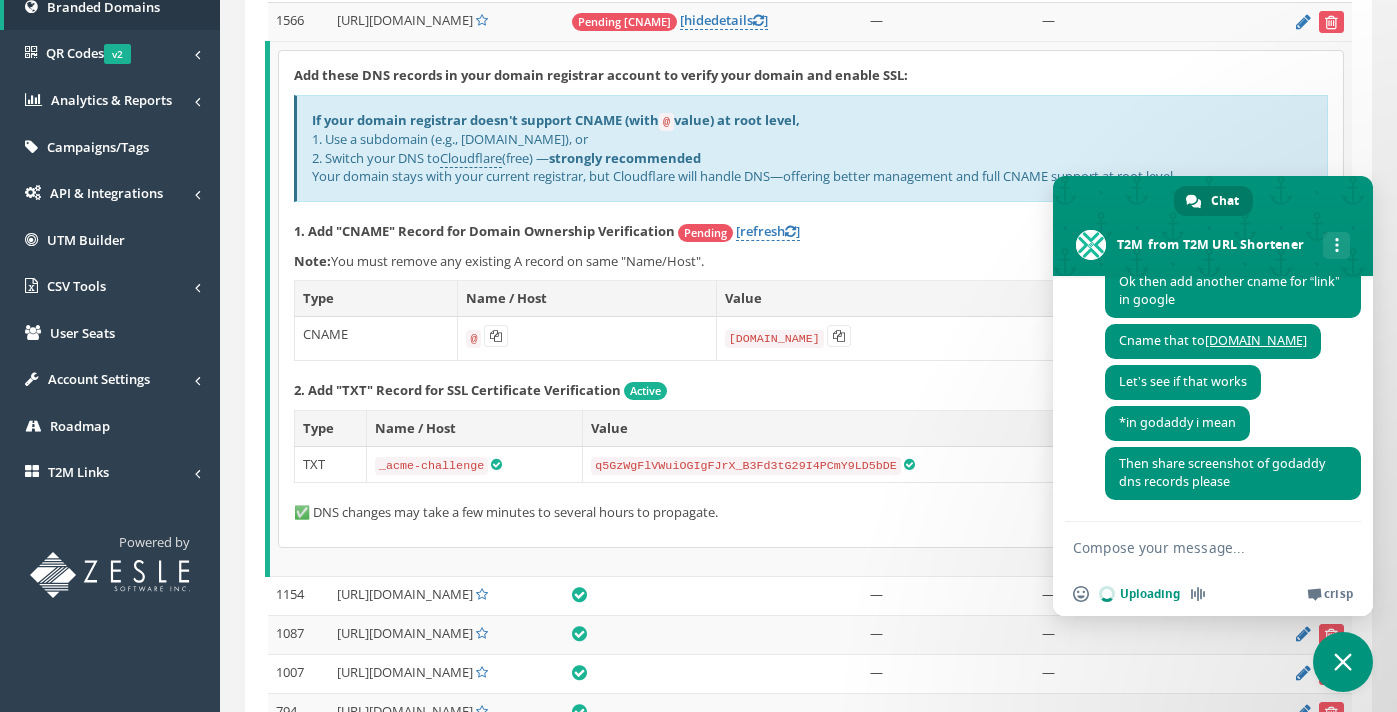 type 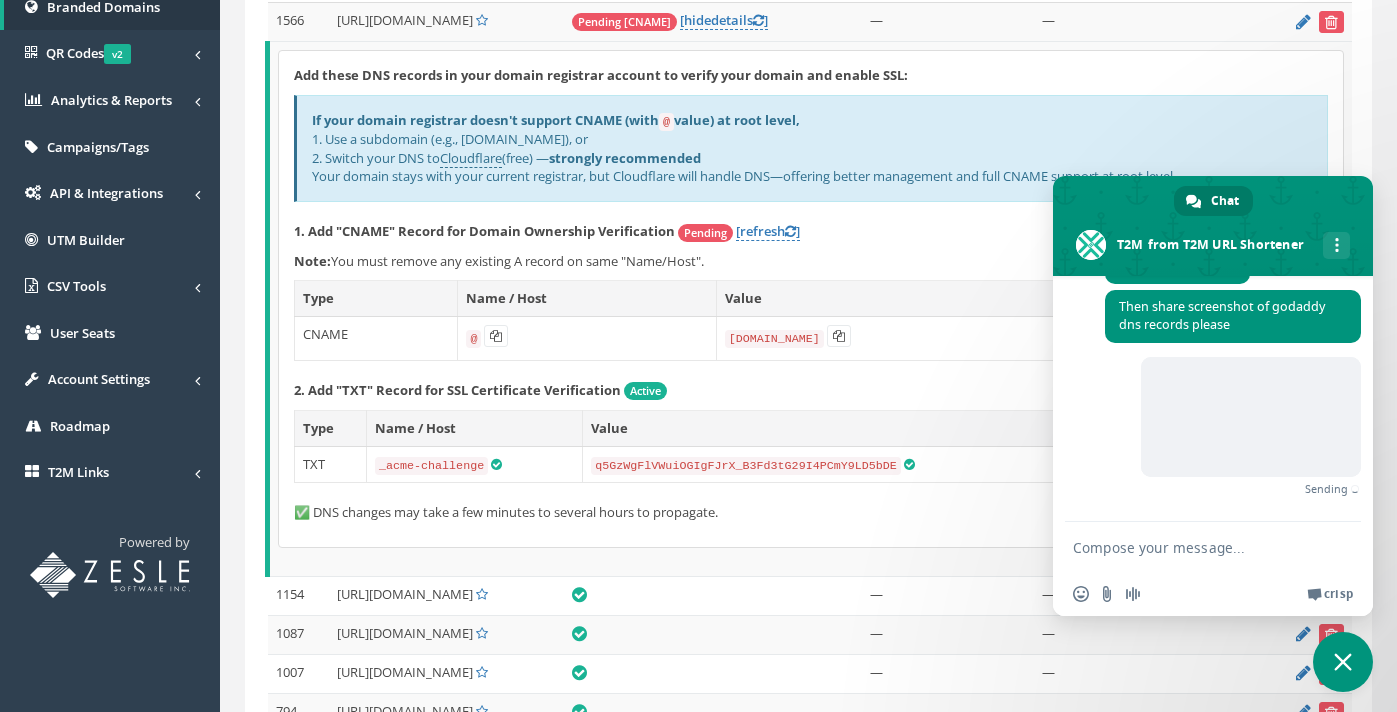 scroll, scrollTop: 1435, scrollLeft: 0, axis: vertical 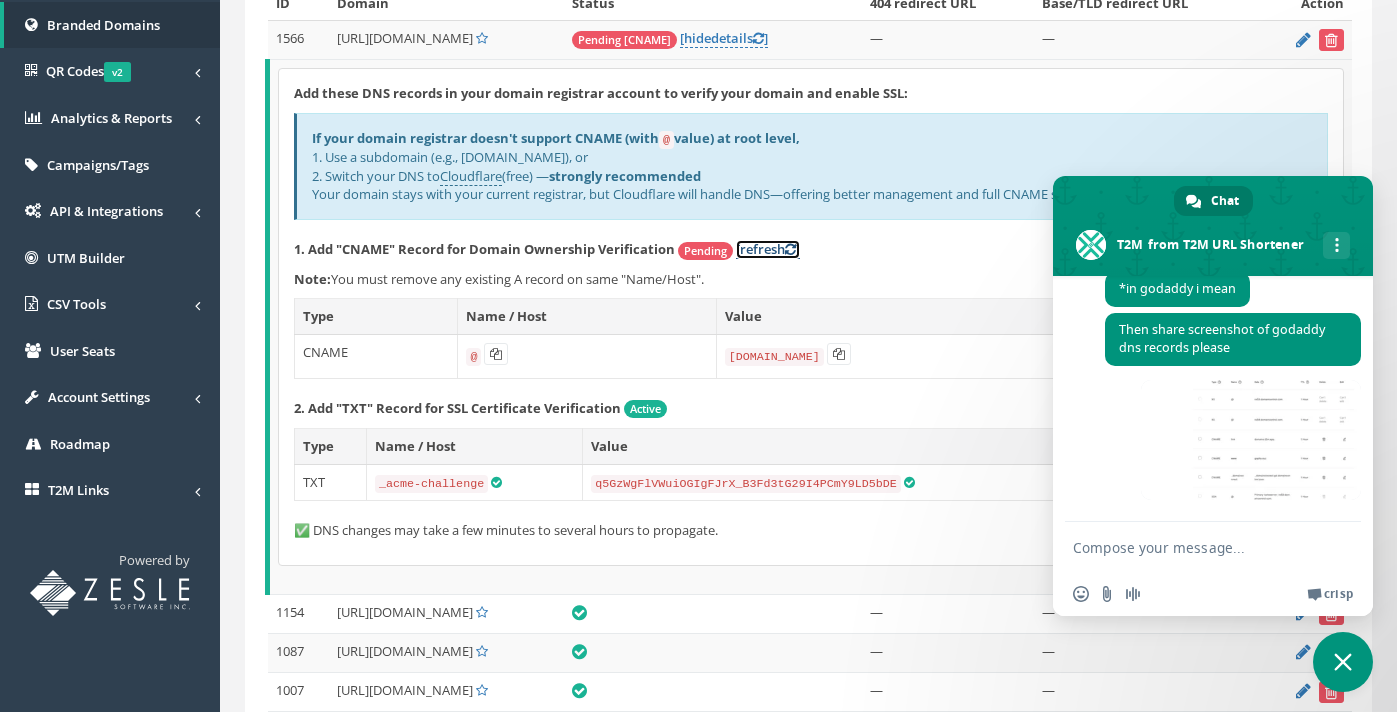click on "[refresh  ]" at bounding box center [768, 249] 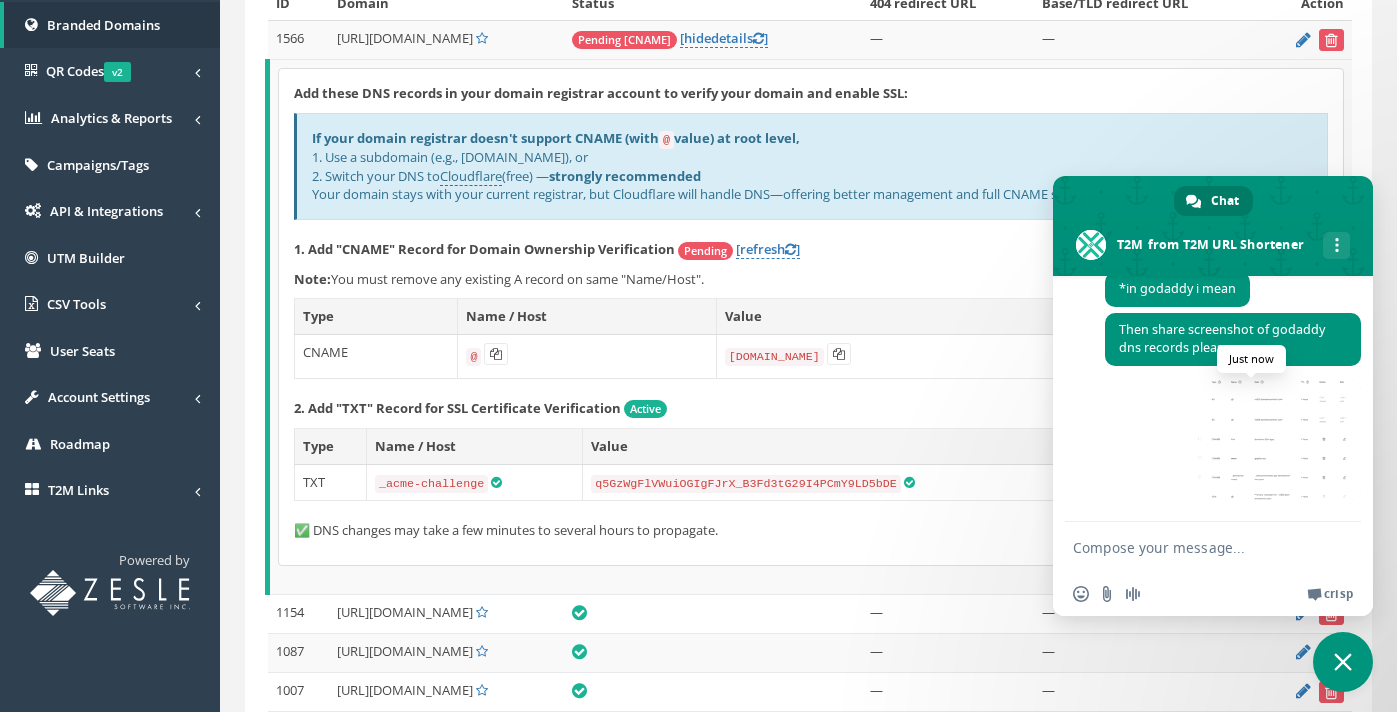 click at bounding box center (1251, 440) 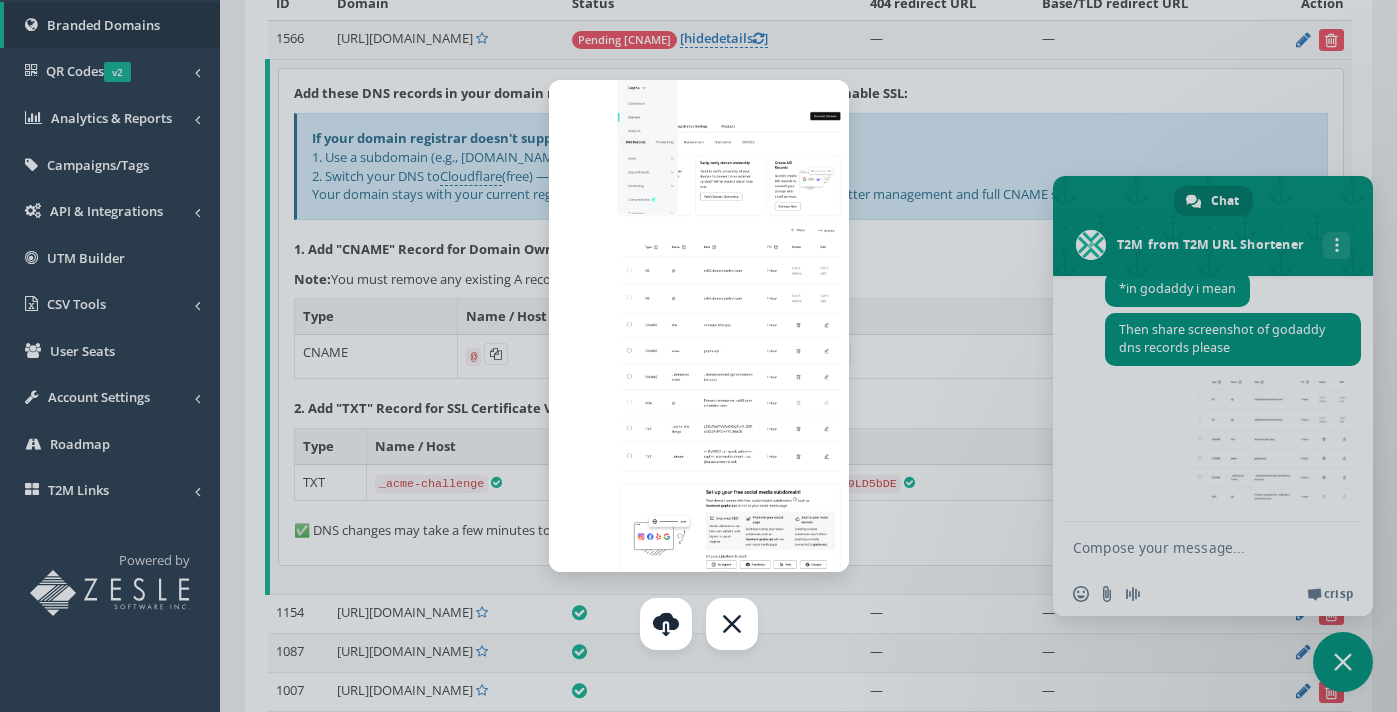 click at bounding box center [699, 326] 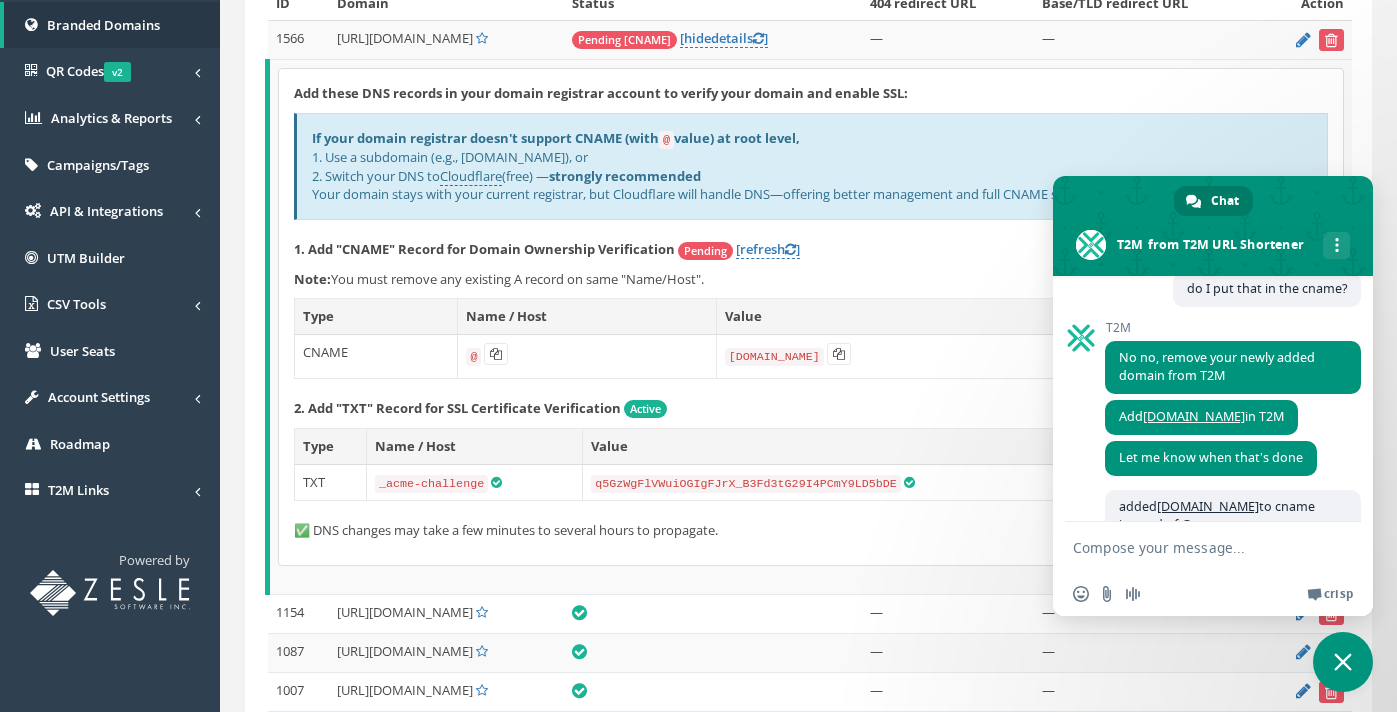 scroll, scrollTop: 952, scrollLeft: 0, axis: vertical 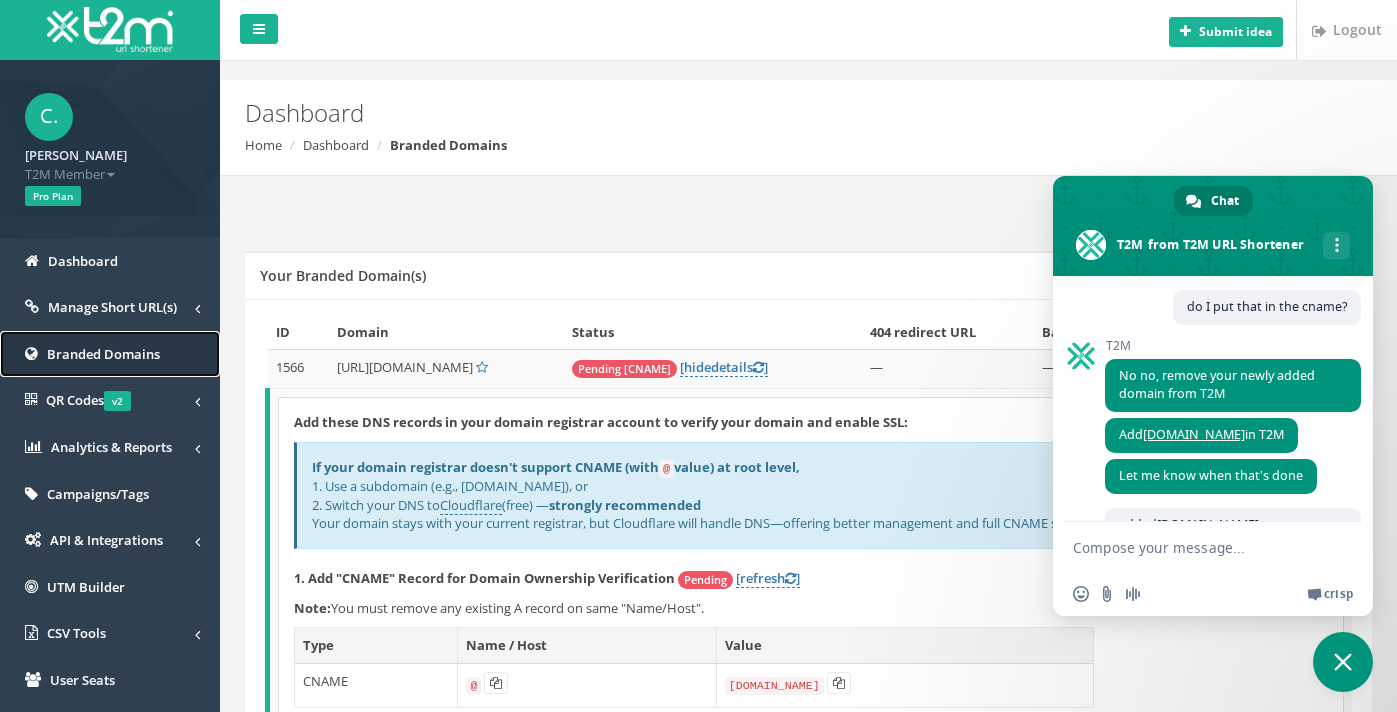 click on "Branded Domains" at bounding box center [103, 354] 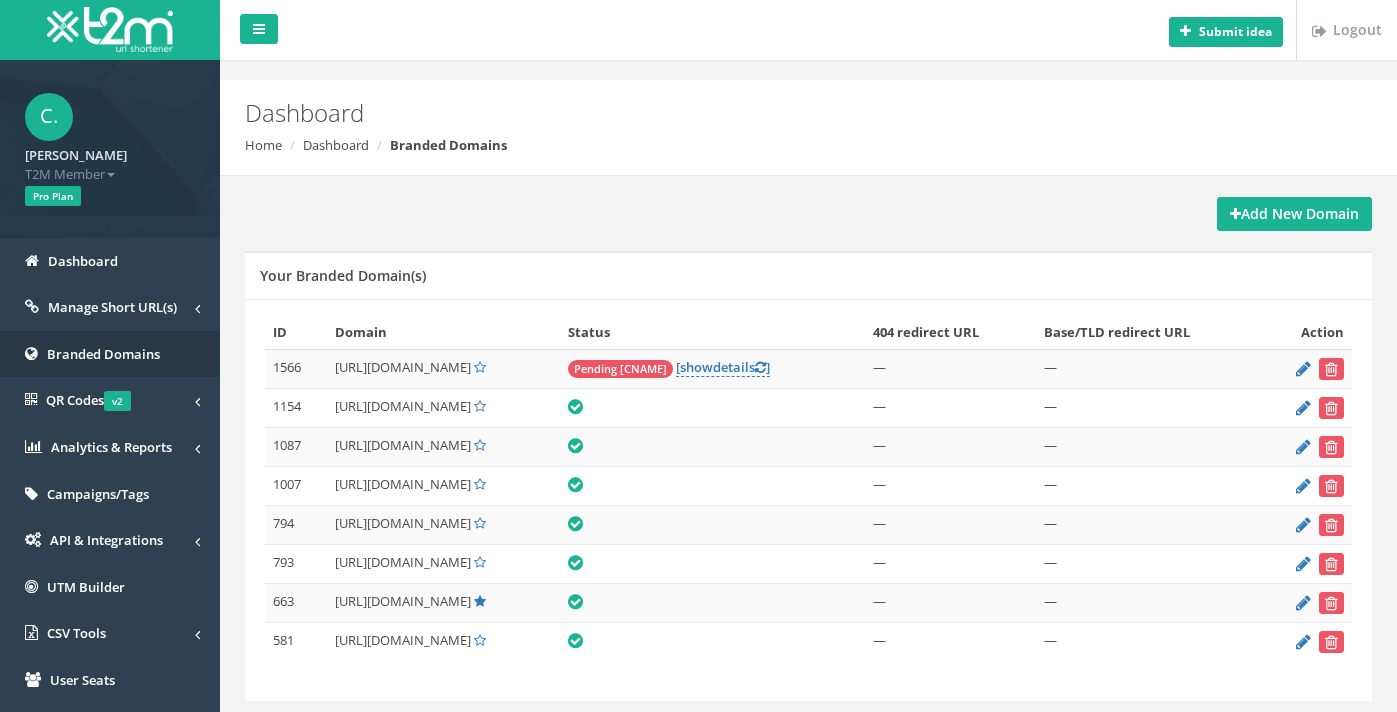 scroll, scrollTop: 0, scrollLeft: 0, axis: both 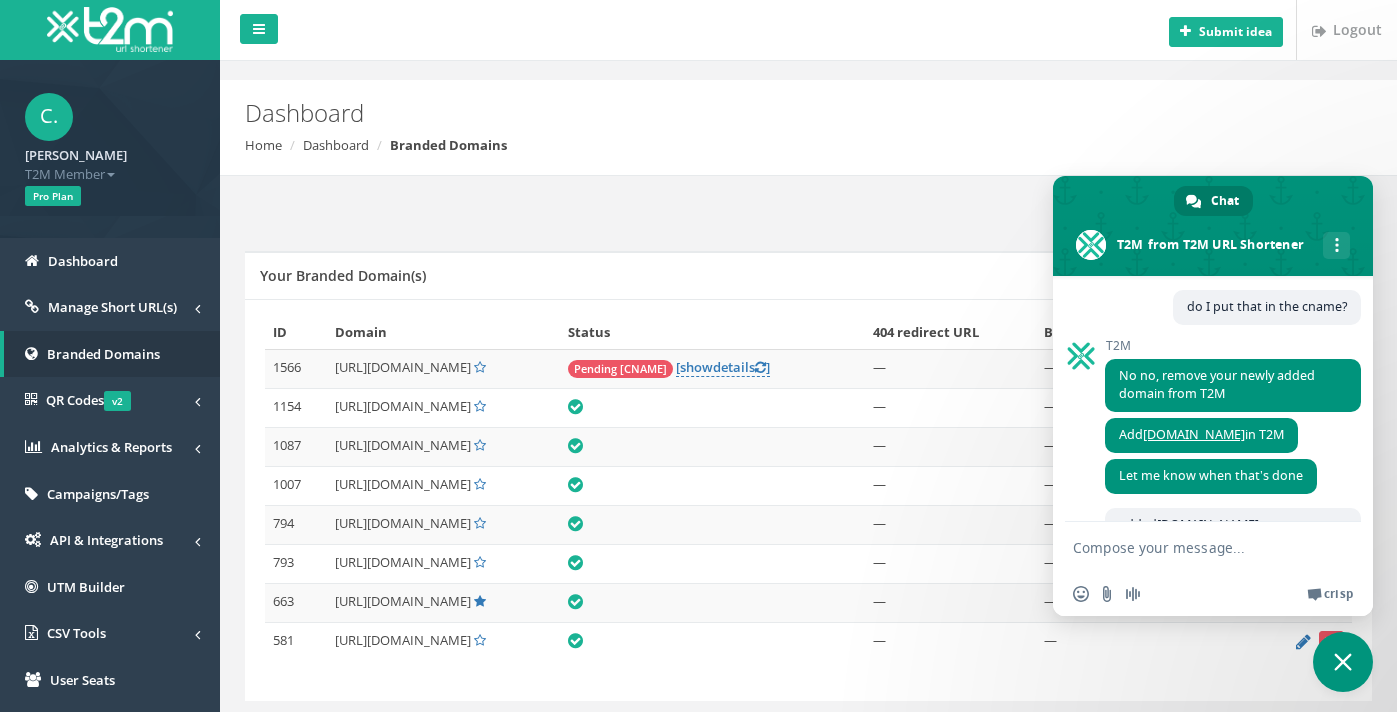 click on "Your Branded Domain(s)" at bounding box center [808, 275] 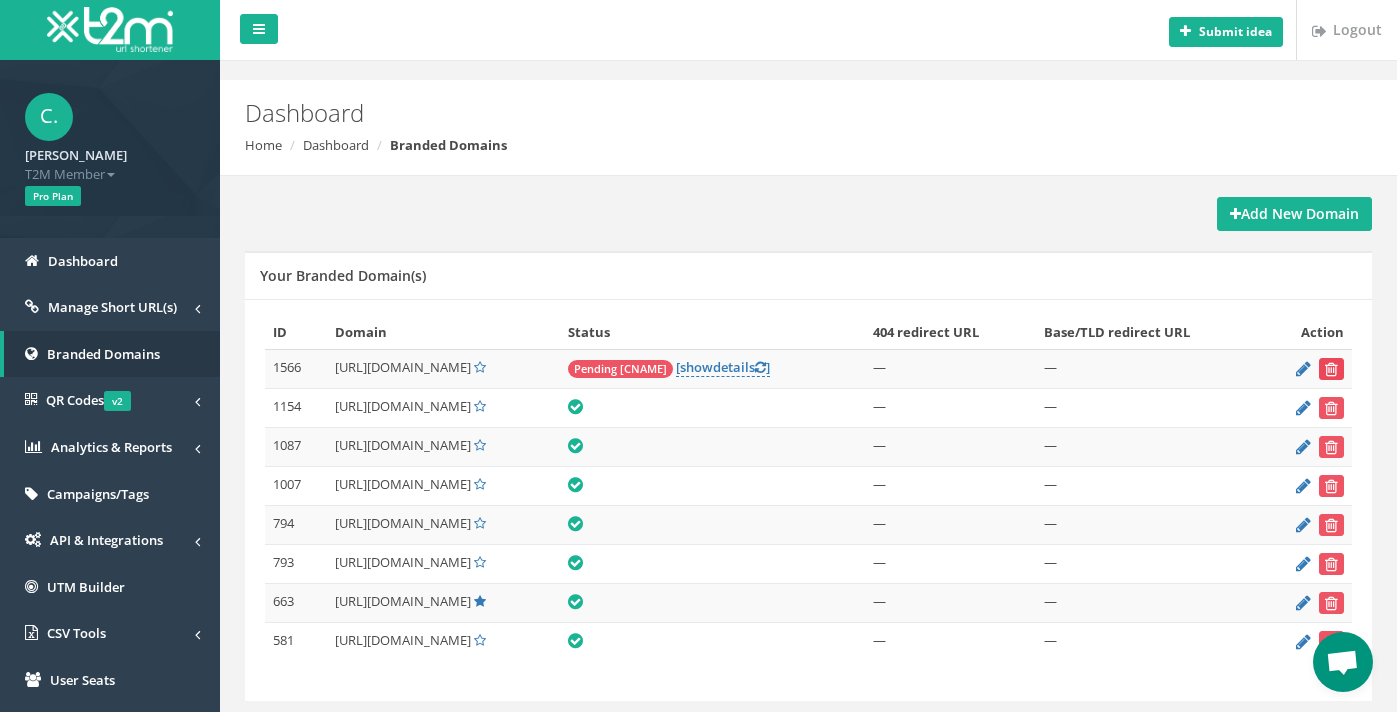 click at bounding box center (1331, 369) 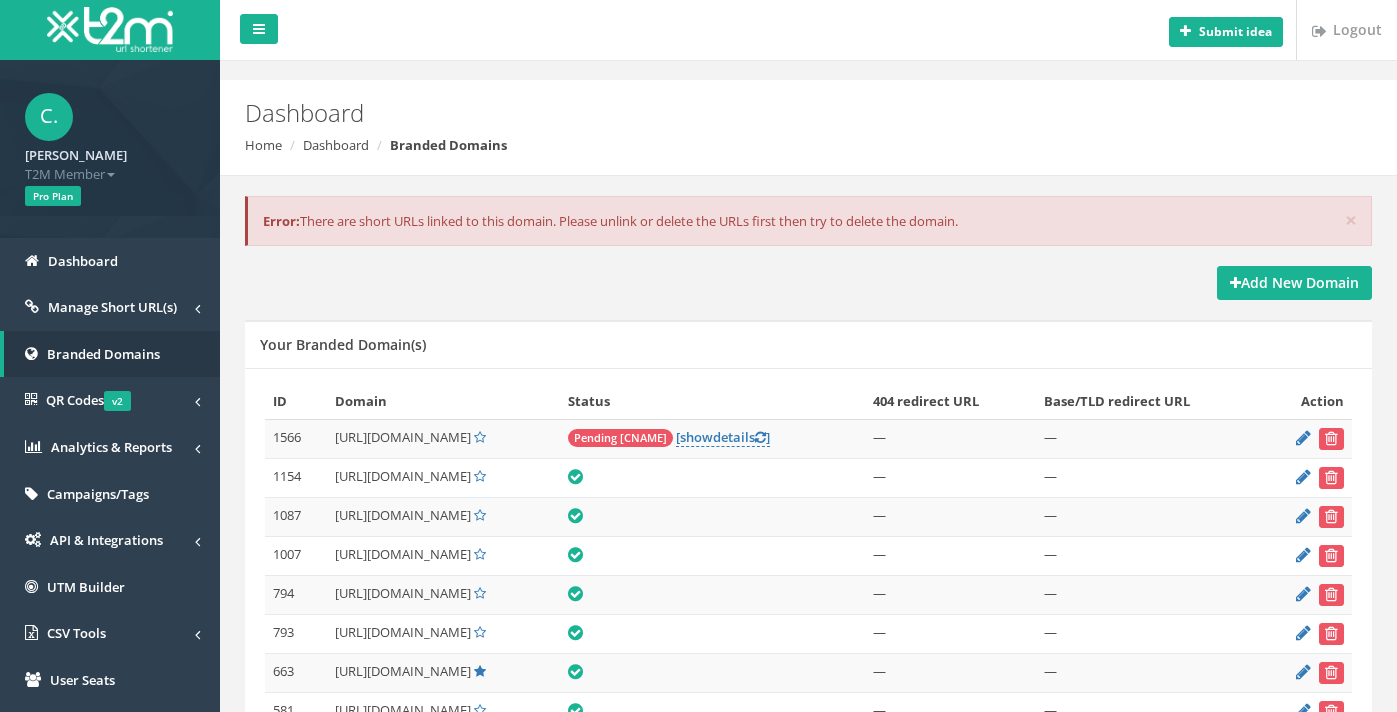 scroll, scrollTop: 0, scrollLeft: 0, axis: both 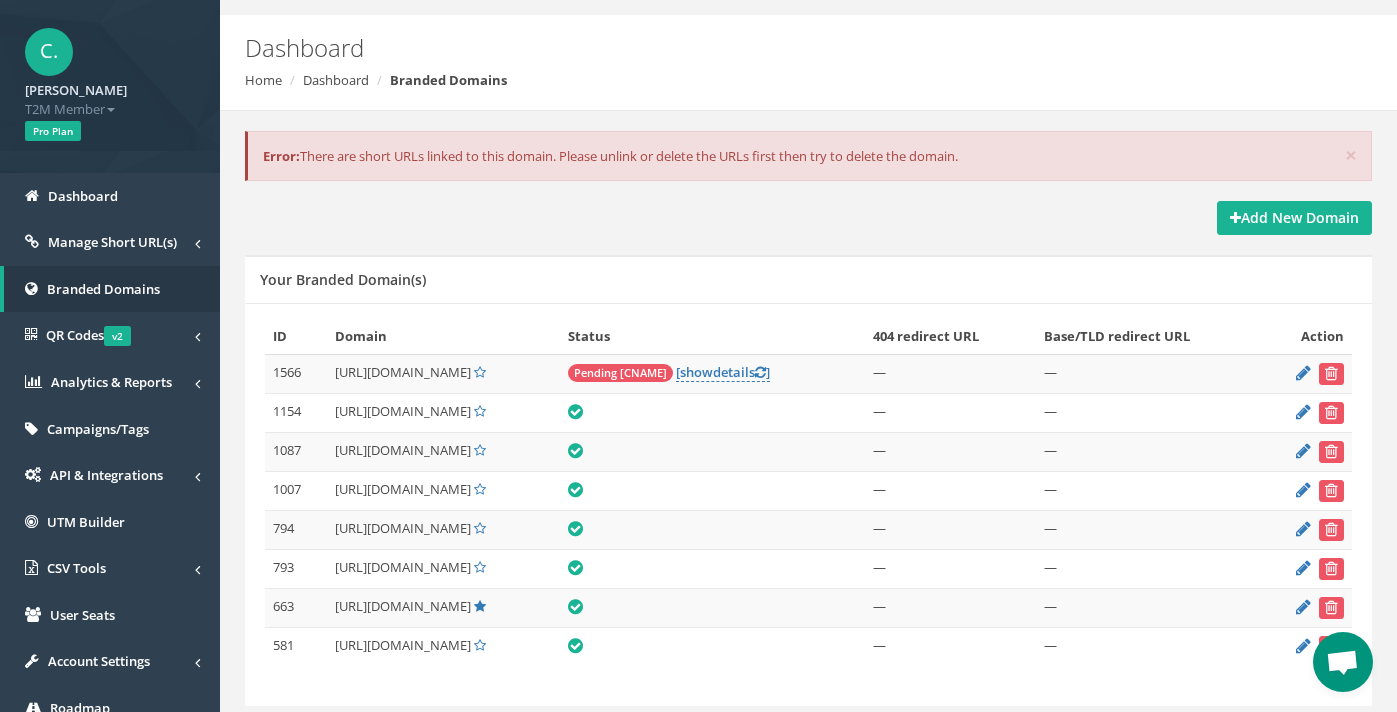 click at bounding box center (1342, 664) 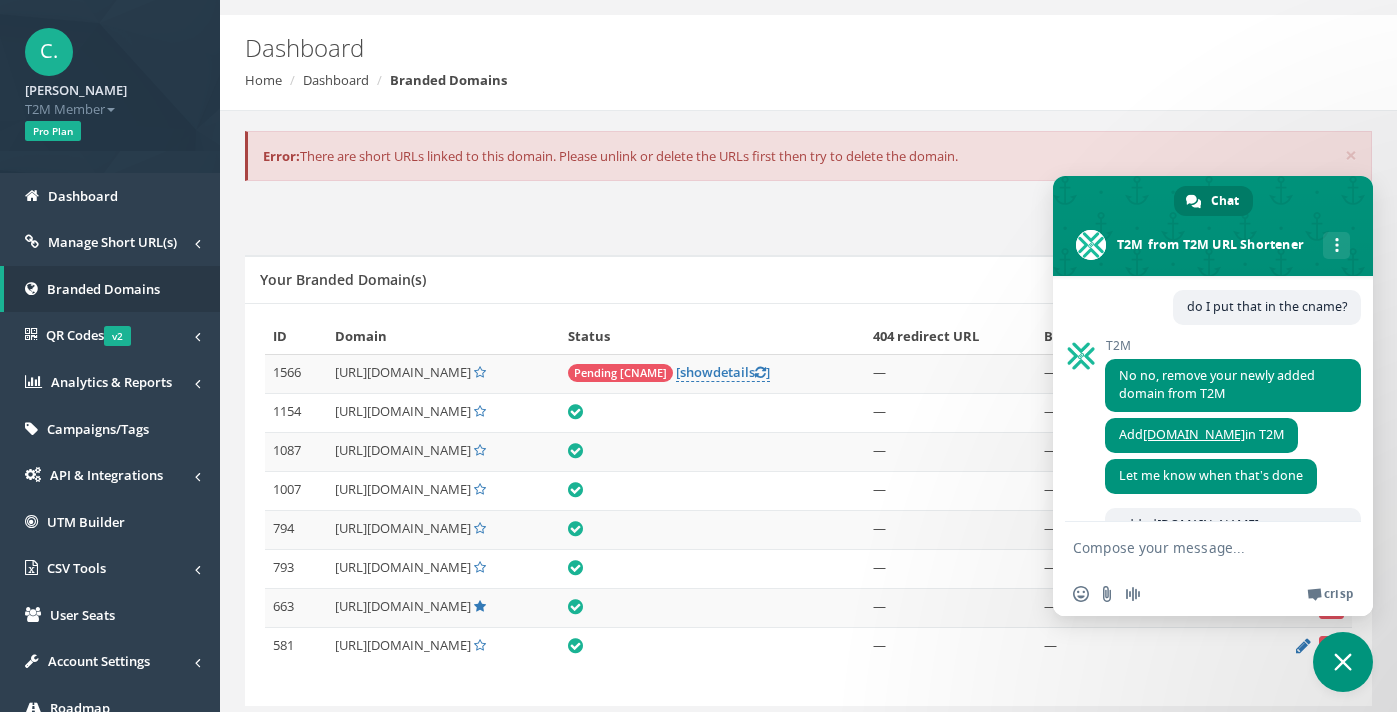 scroll, scrollTop: 1475, scrollLeft: 0, axis: vertical 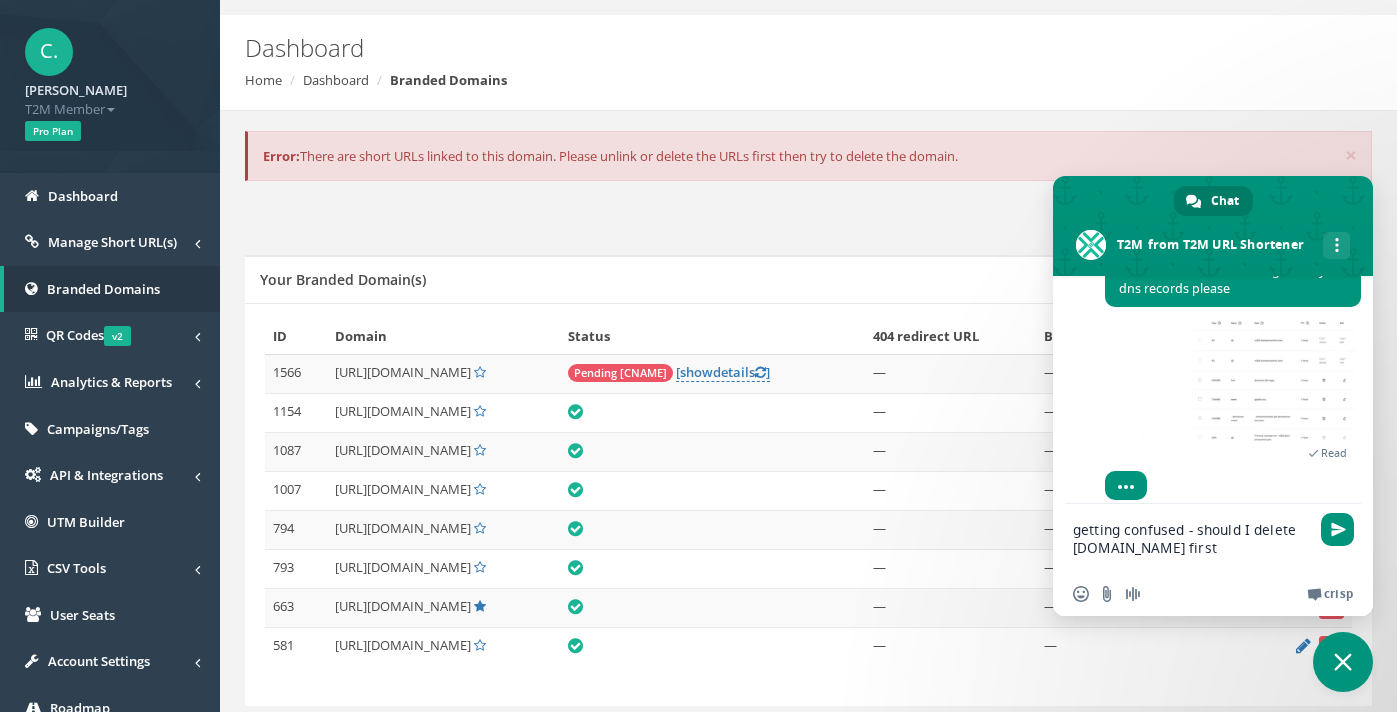 type on "getting confused - should I delete [DOMAIN_NAME] first?" 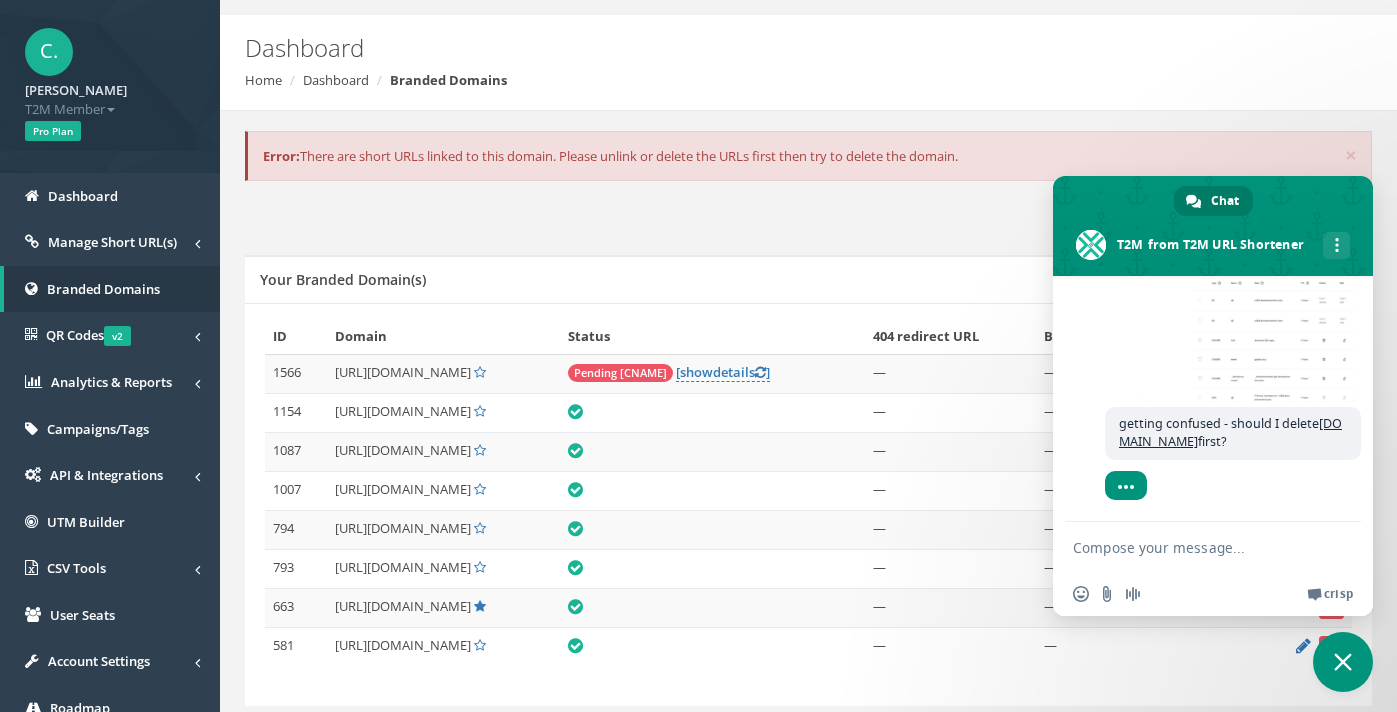 scroll, scrollTop: 1564, scrollLeft: 0, axis: vertical 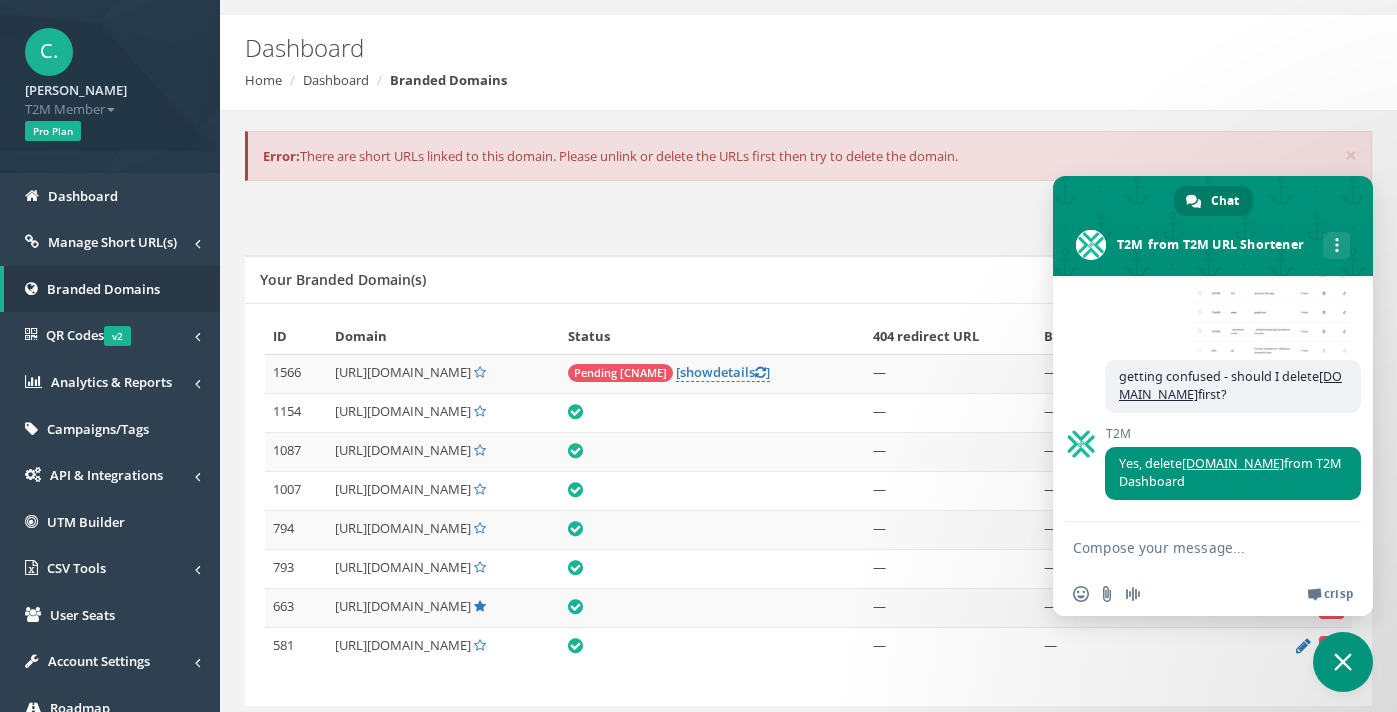 click on "Your Branded Domain(s)" at bounding box center (808, 279) 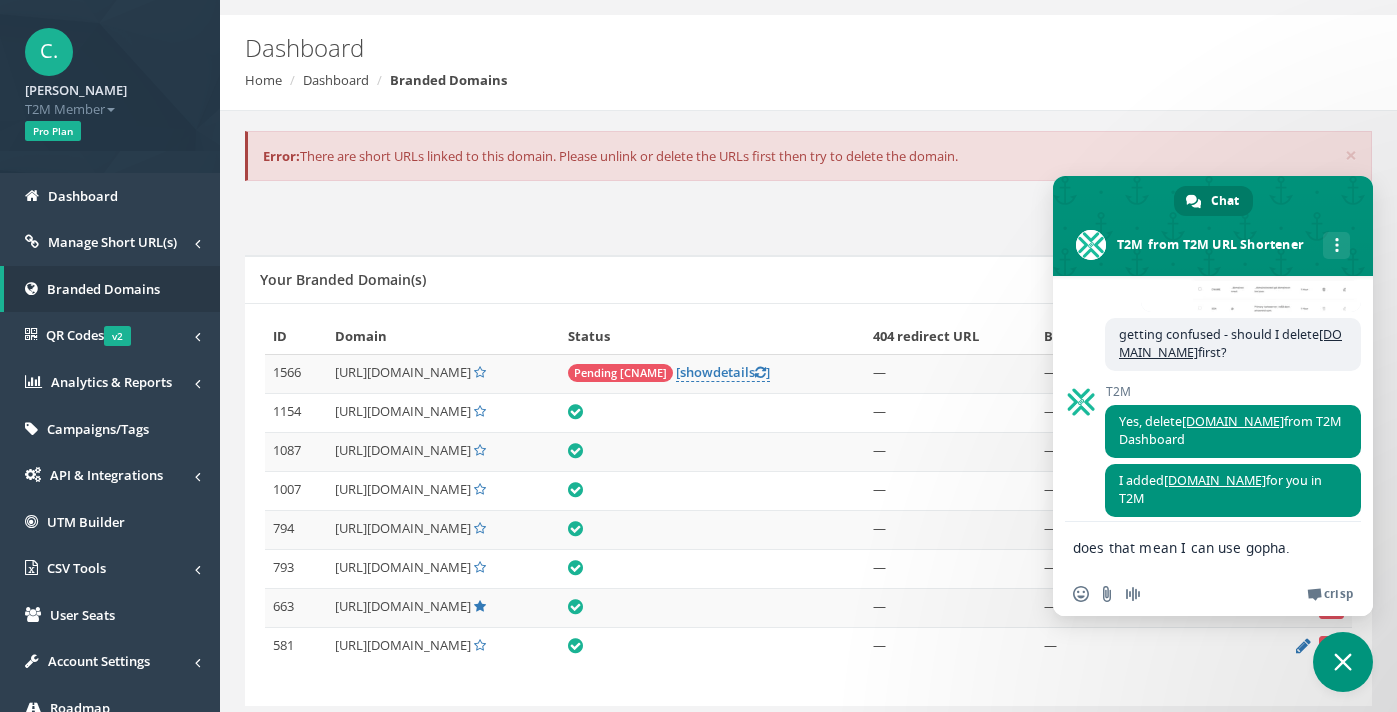 type on "does that mean I can use gopha.xyz for, say, something like a website then?" 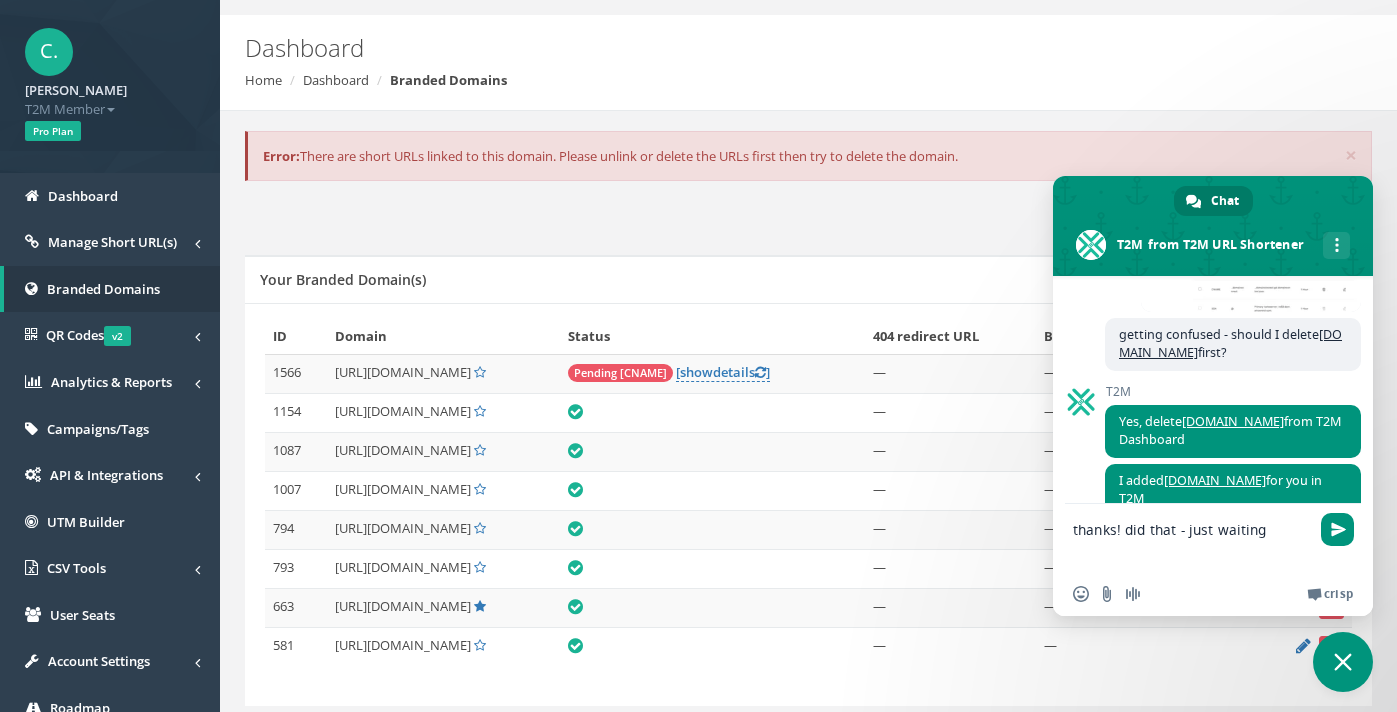 type on "thanks! did that - just waiting for the" 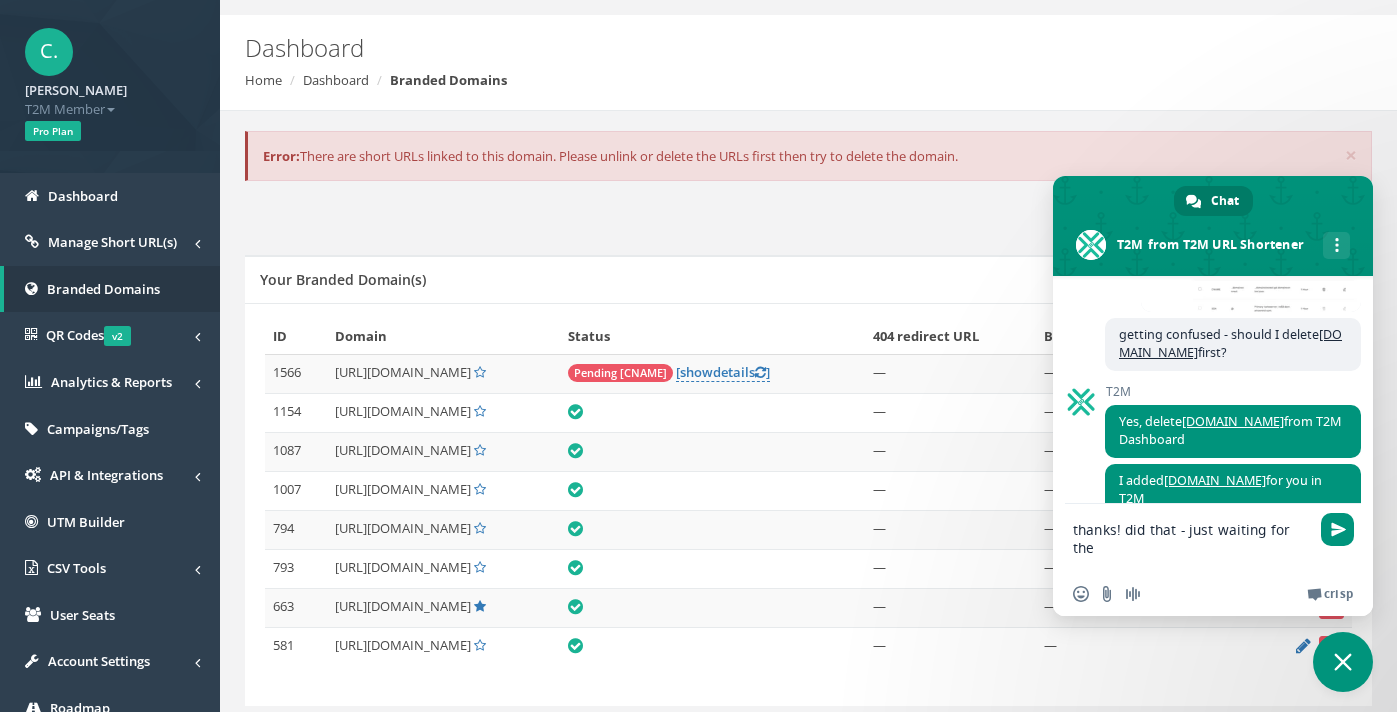 type 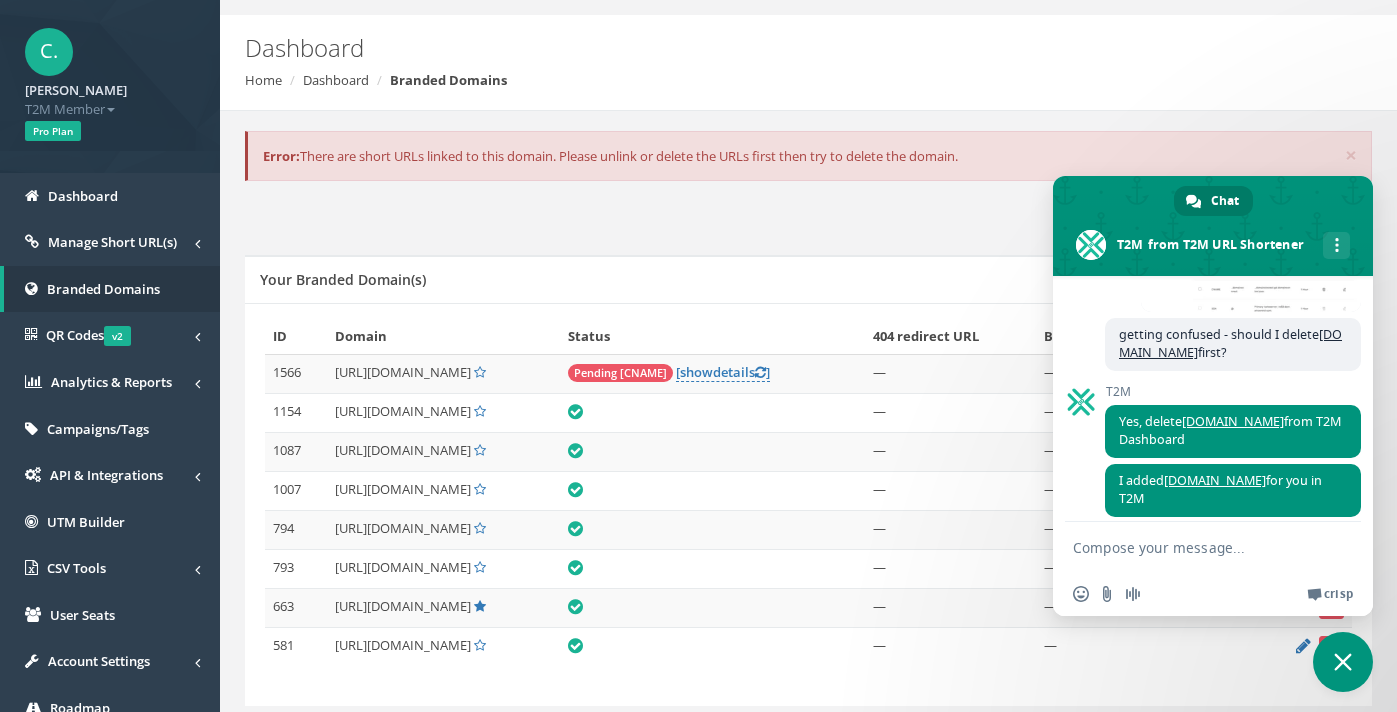 scroll, scrollTop: 2332, scrollLeft: 0, axis: vertical 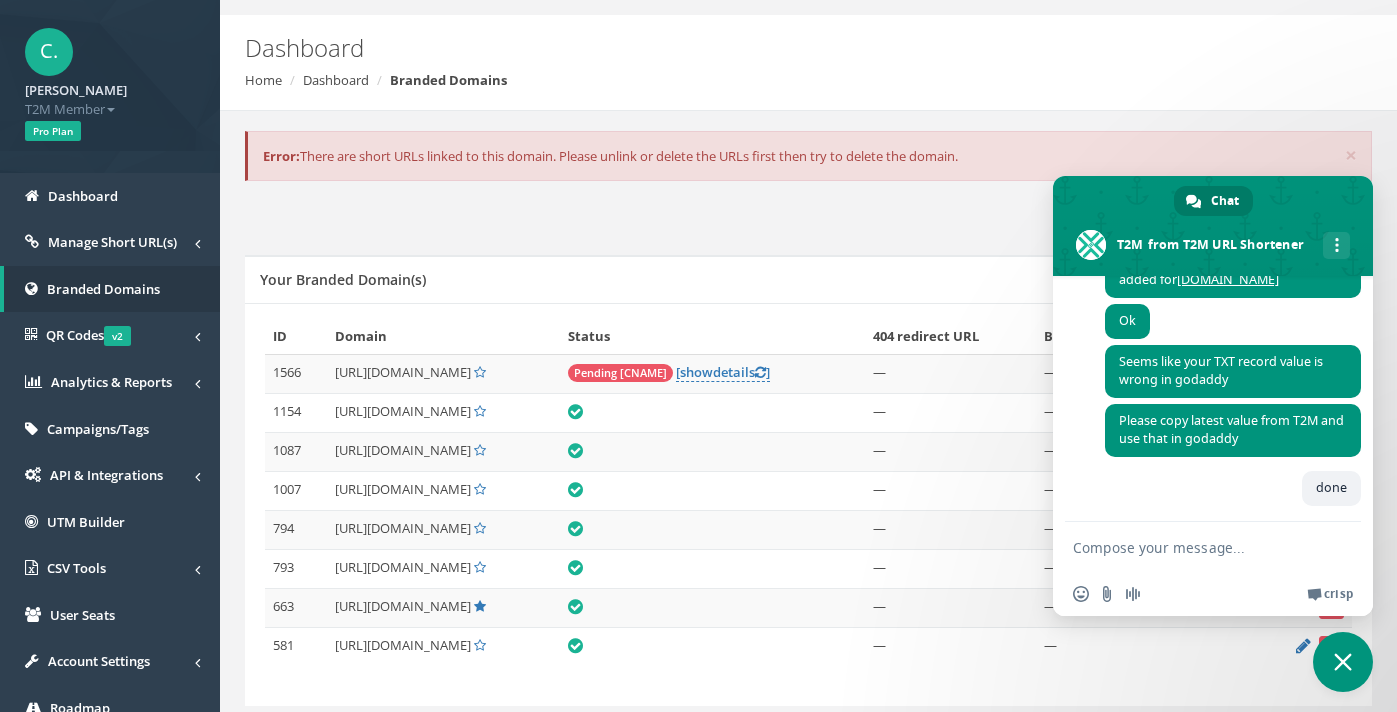 click on "Add New Domain" at bounding box center (808, 218) 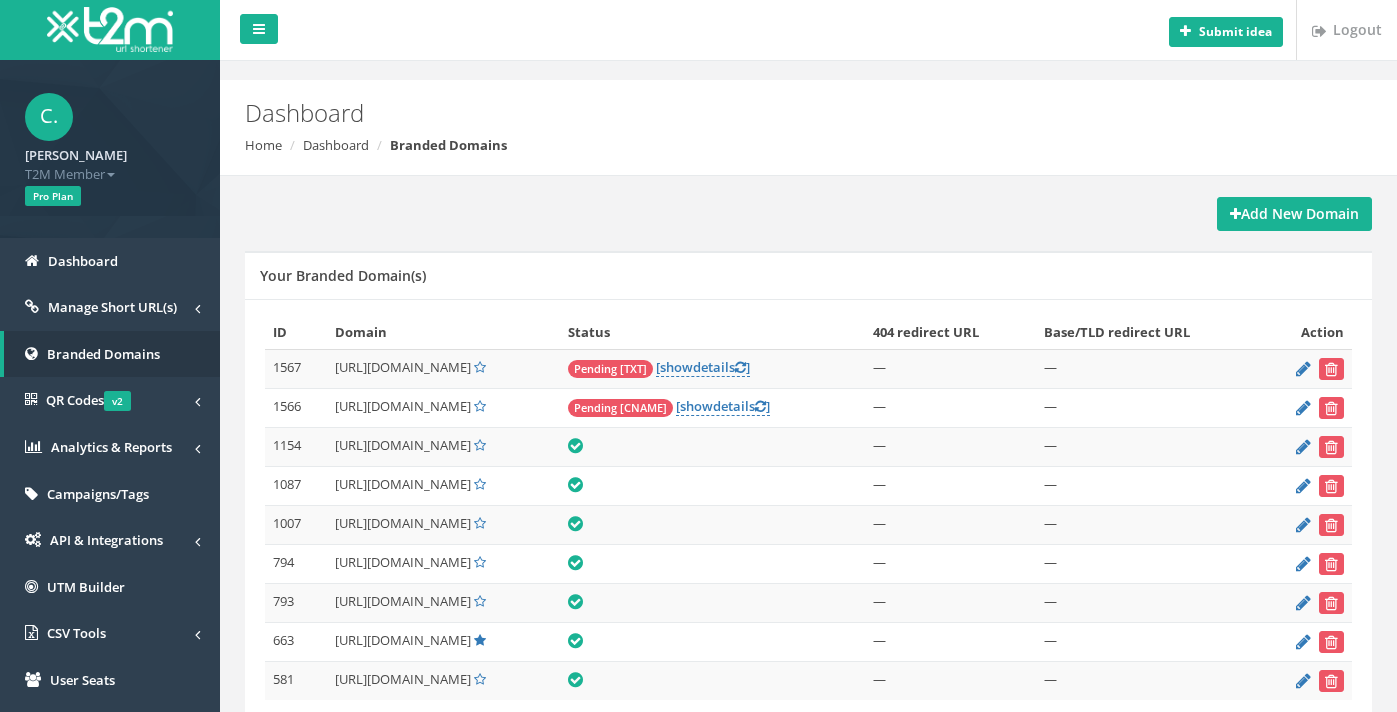scroll, scrollTop: 0, scrollLeft: 0, axis: both 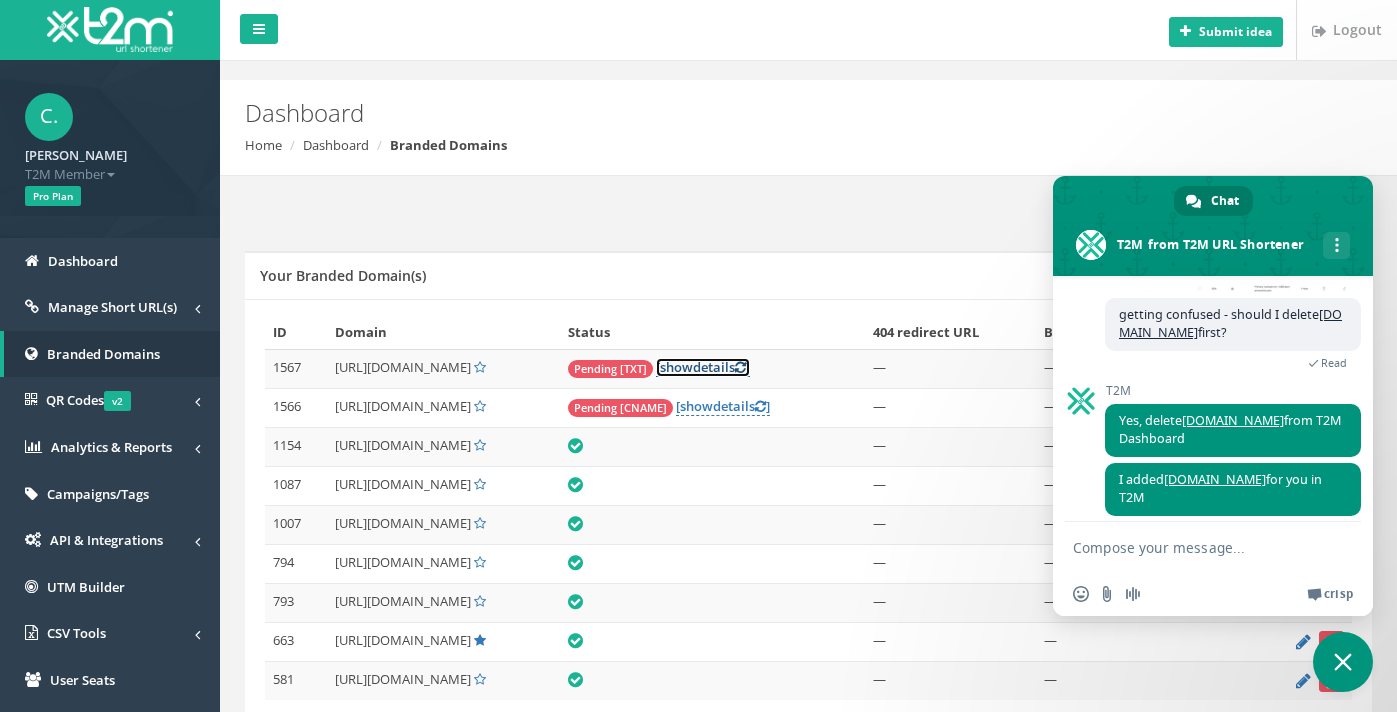 click on "show" at bounding box center (676, 367) 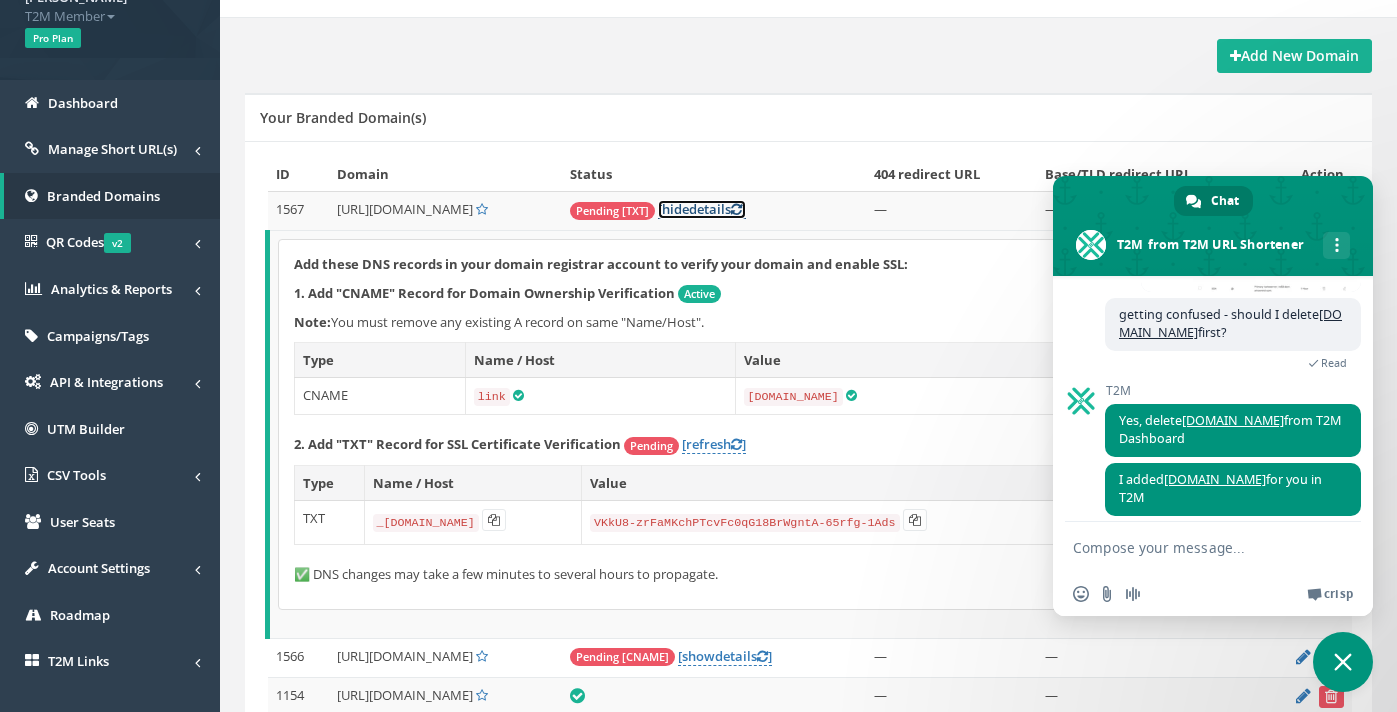 scroll, scrollTop: 178, scrollLeft: 0, axis: vertical 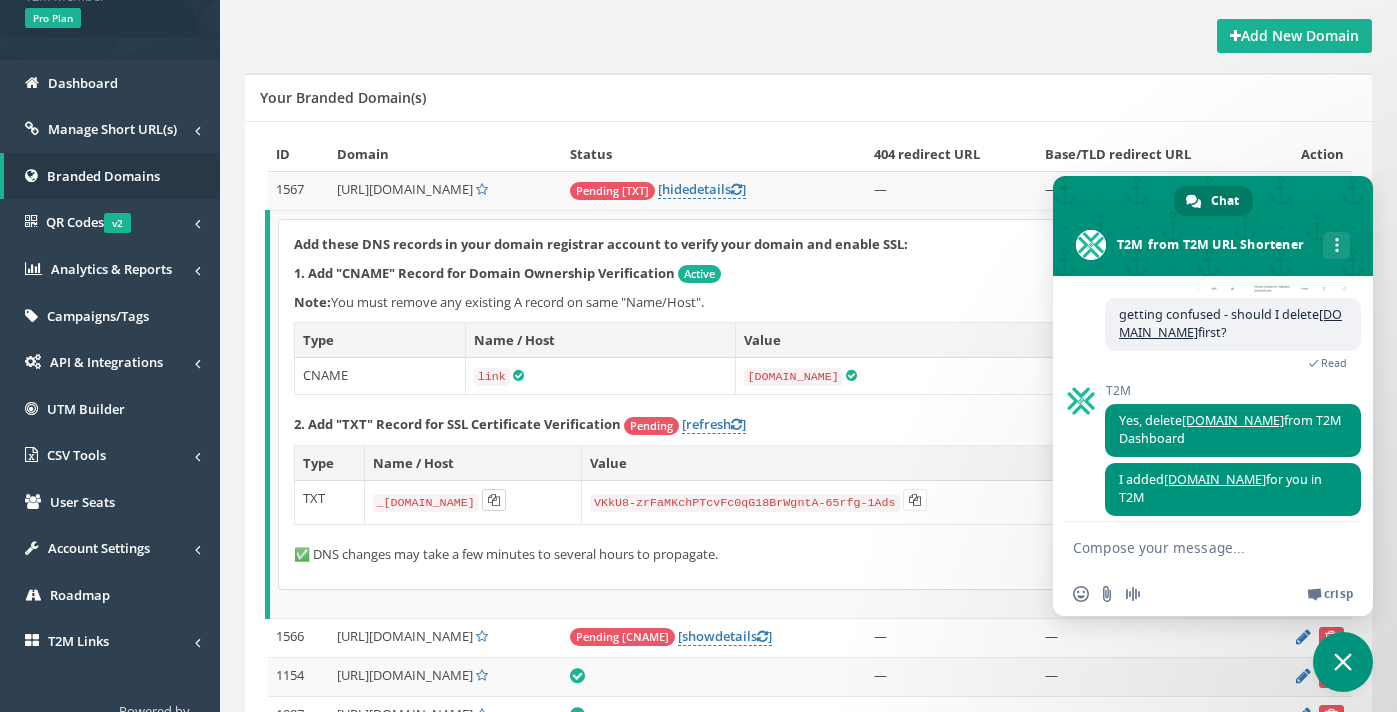 click at bounding box center [494, 500] 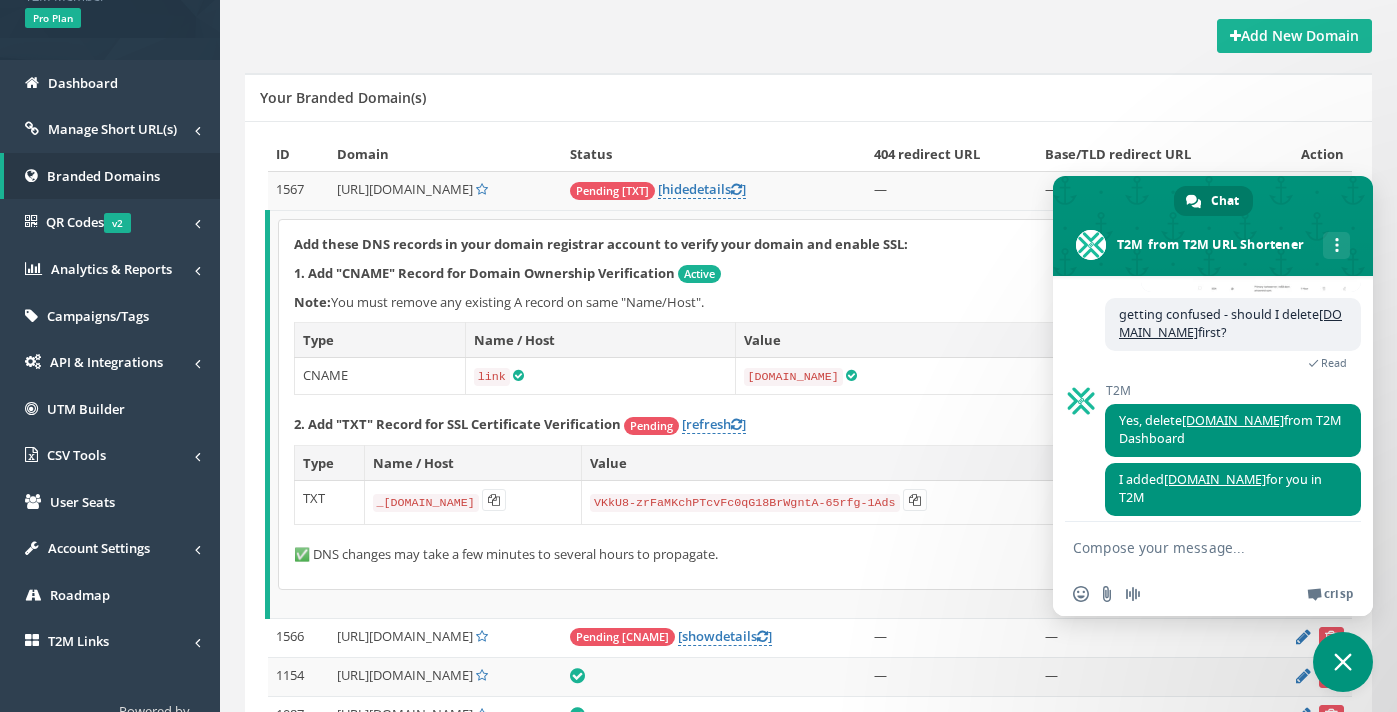 click on "Your Branded Domain(s)" at bounding box center [808, 97] 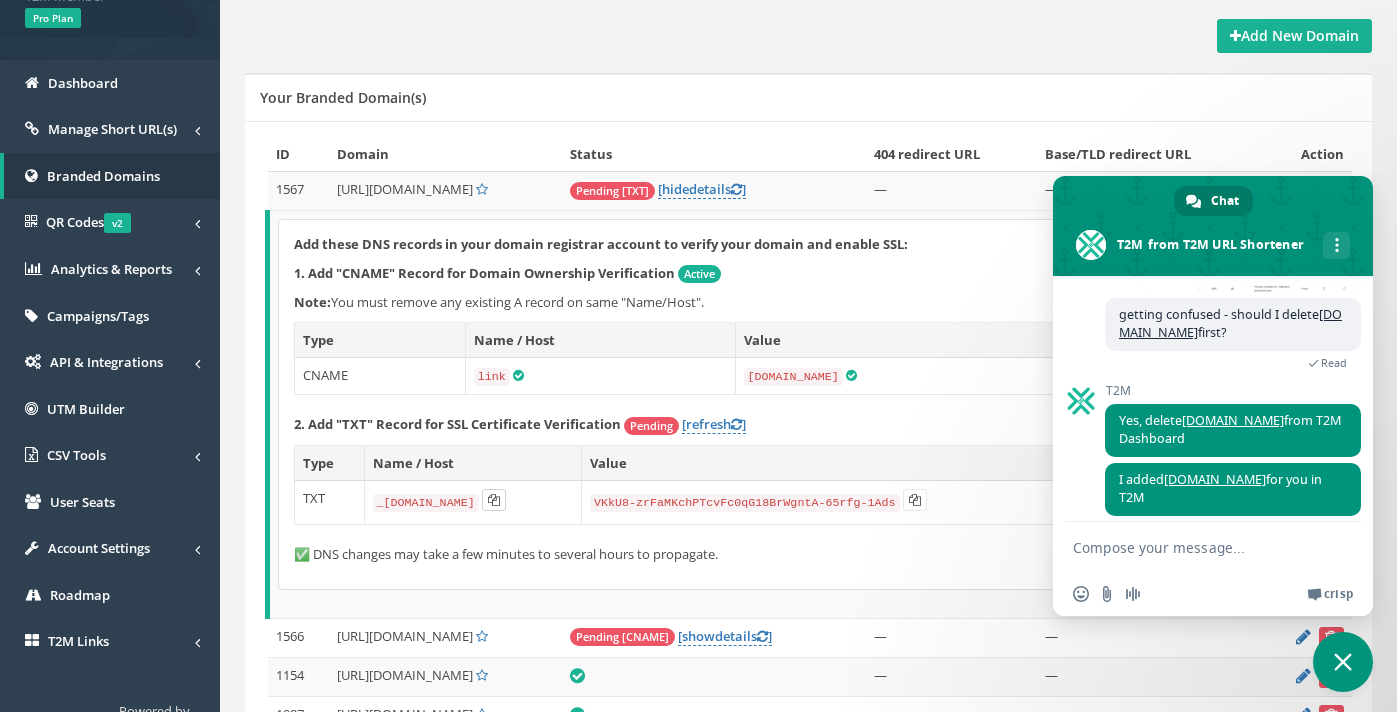 click at bounding box center (494, 500) 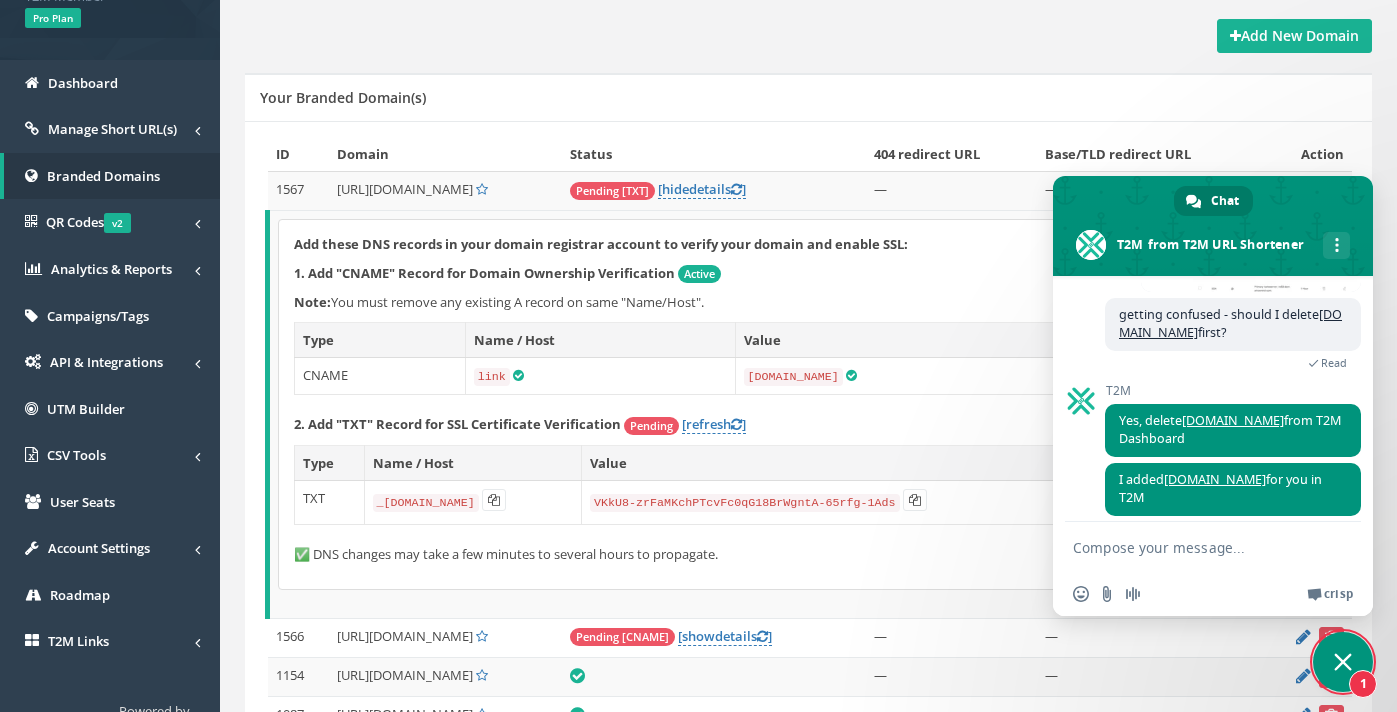 scroll, scrollTop: 1647, scrollLeft: 0, axis: vertical 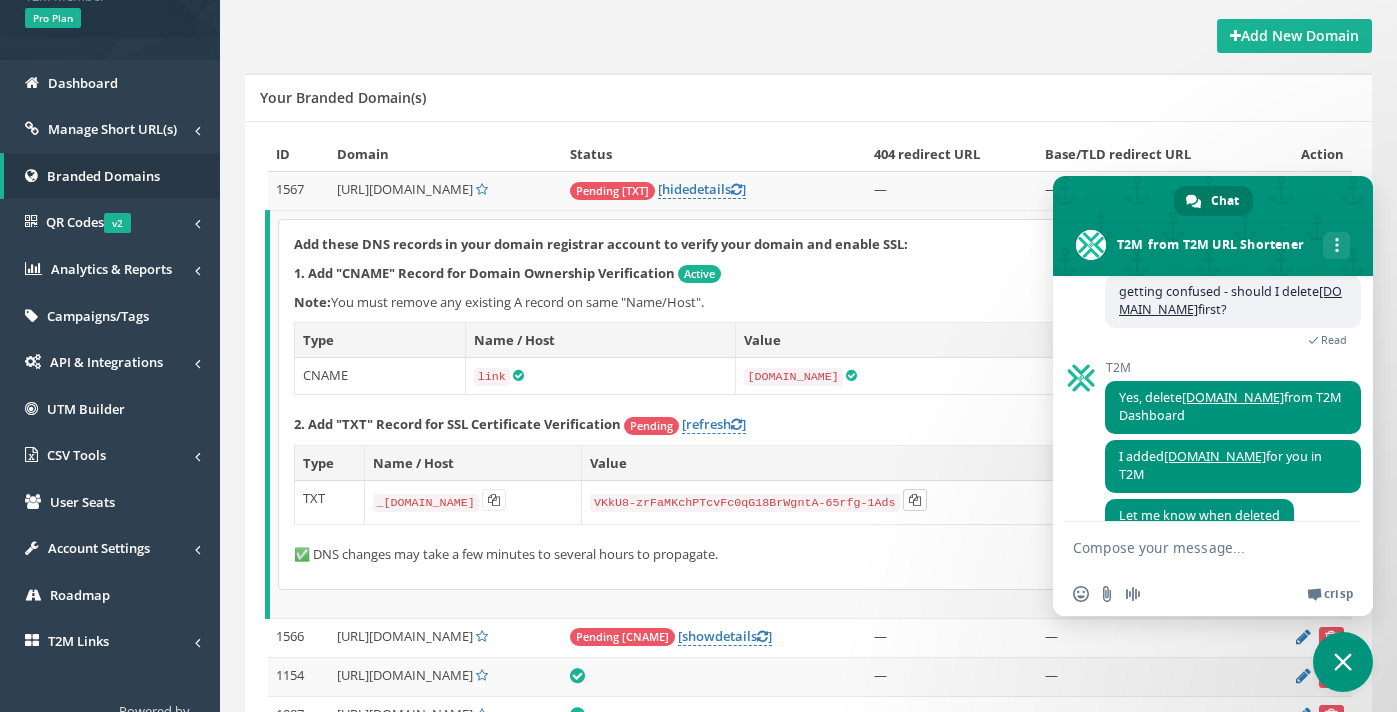click at bounding box center (915, 500) 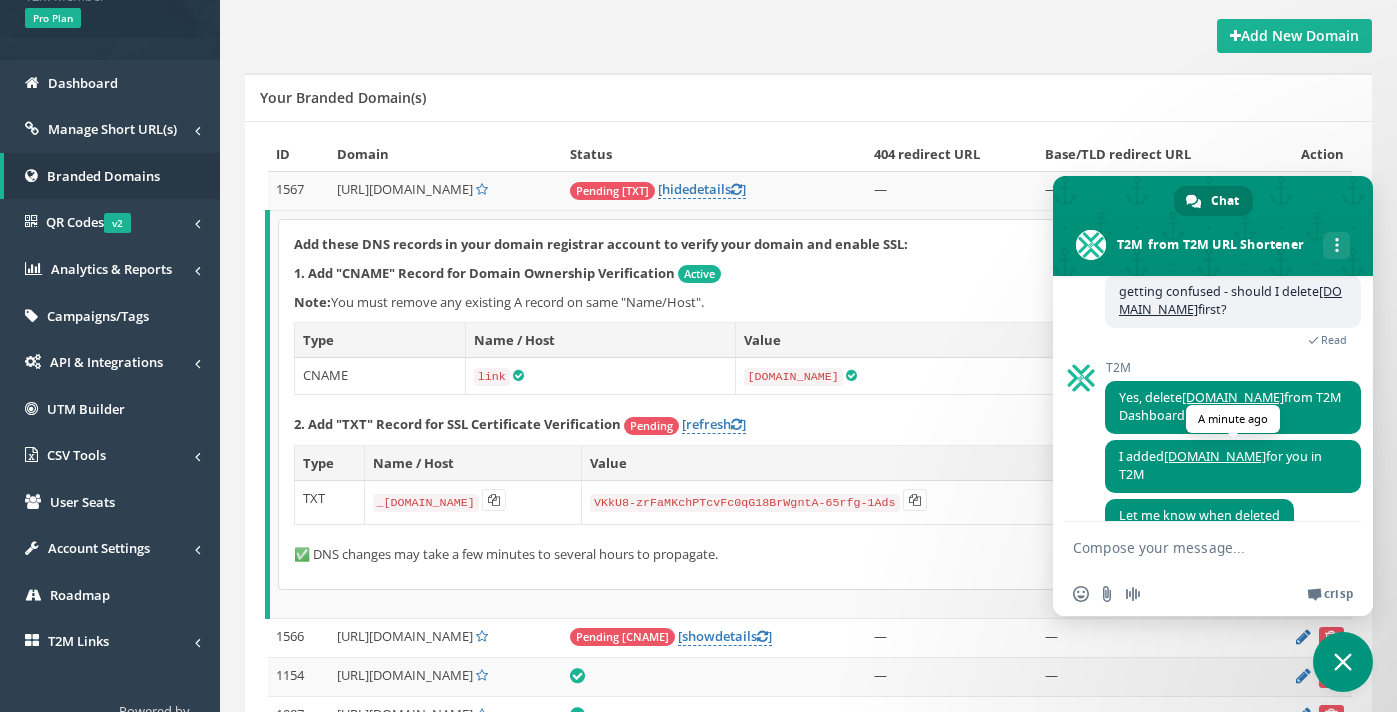 scroll, scrollTop: 1666, scrollLeft: 0, axis: vertical 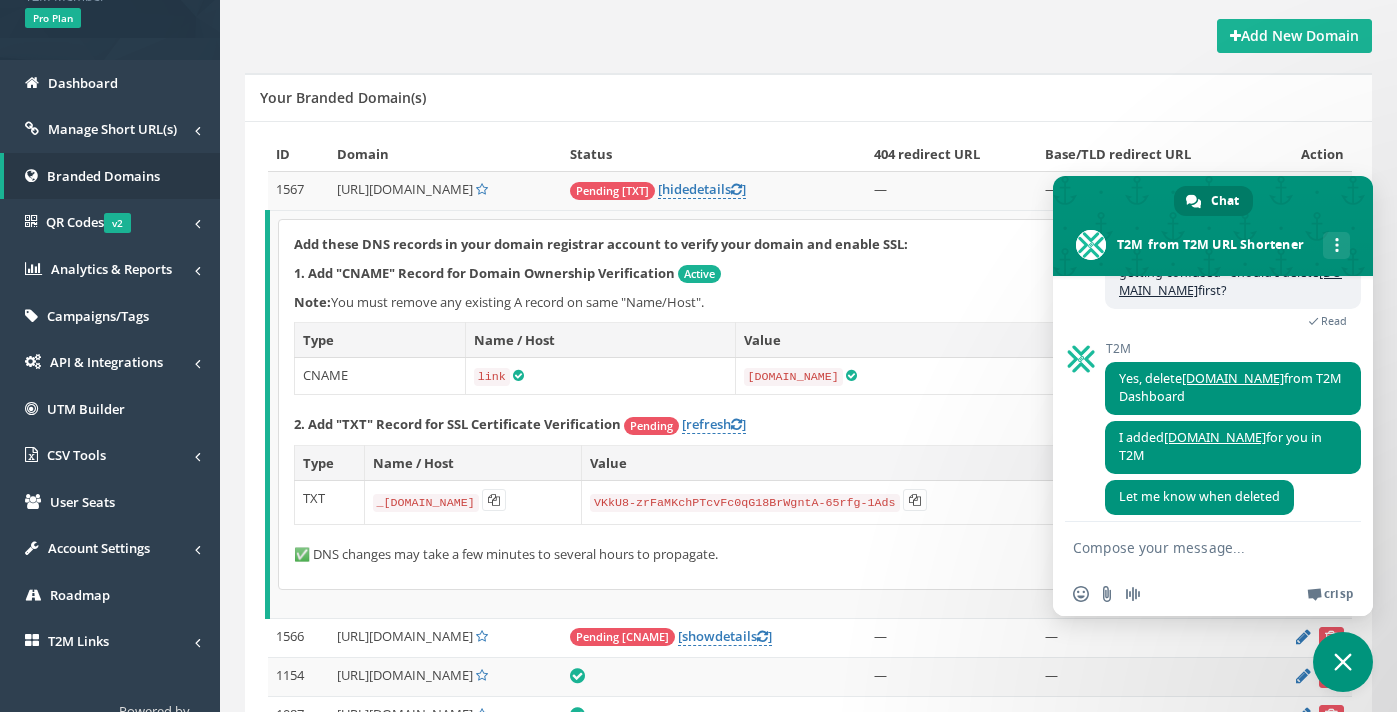 click on "Pending [CNAME]
[ show  details  ]" at bounding box center (714, 637) 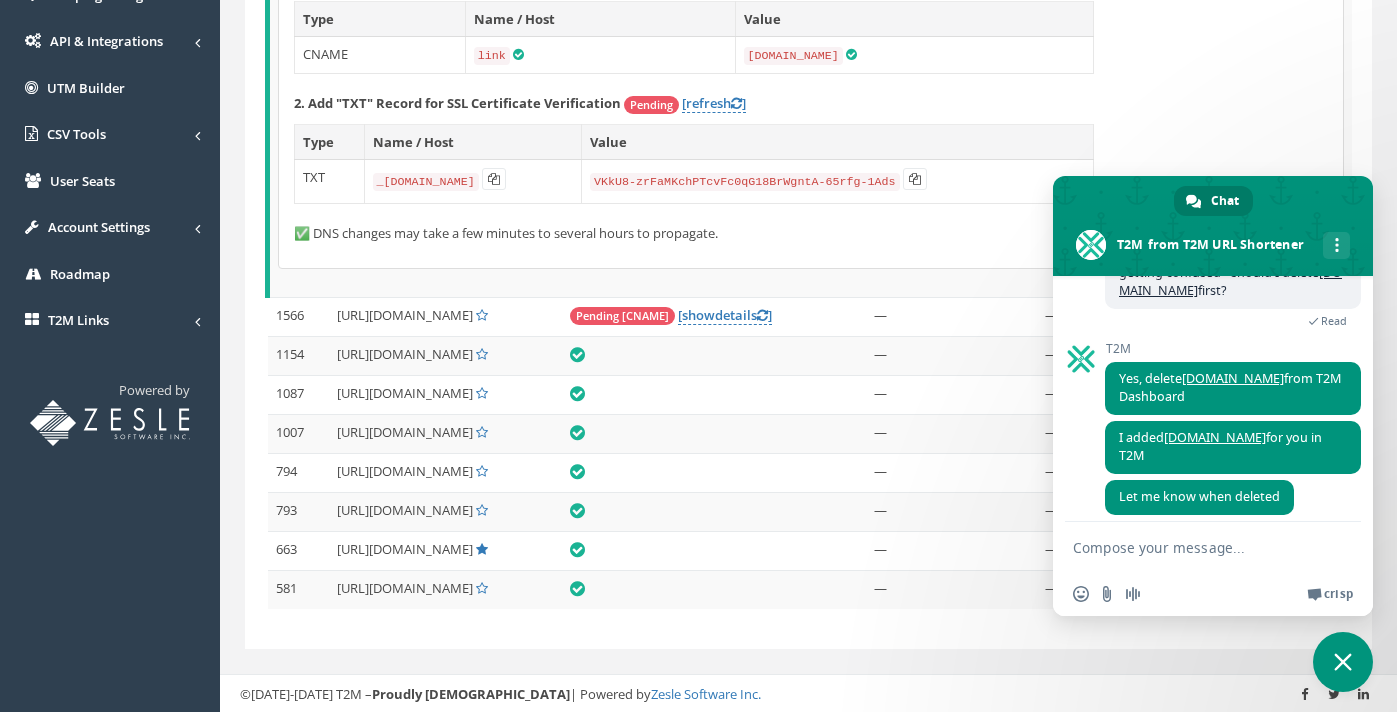 scroll, scrollTop: 499, scrollLeft: 0, axis: vertical 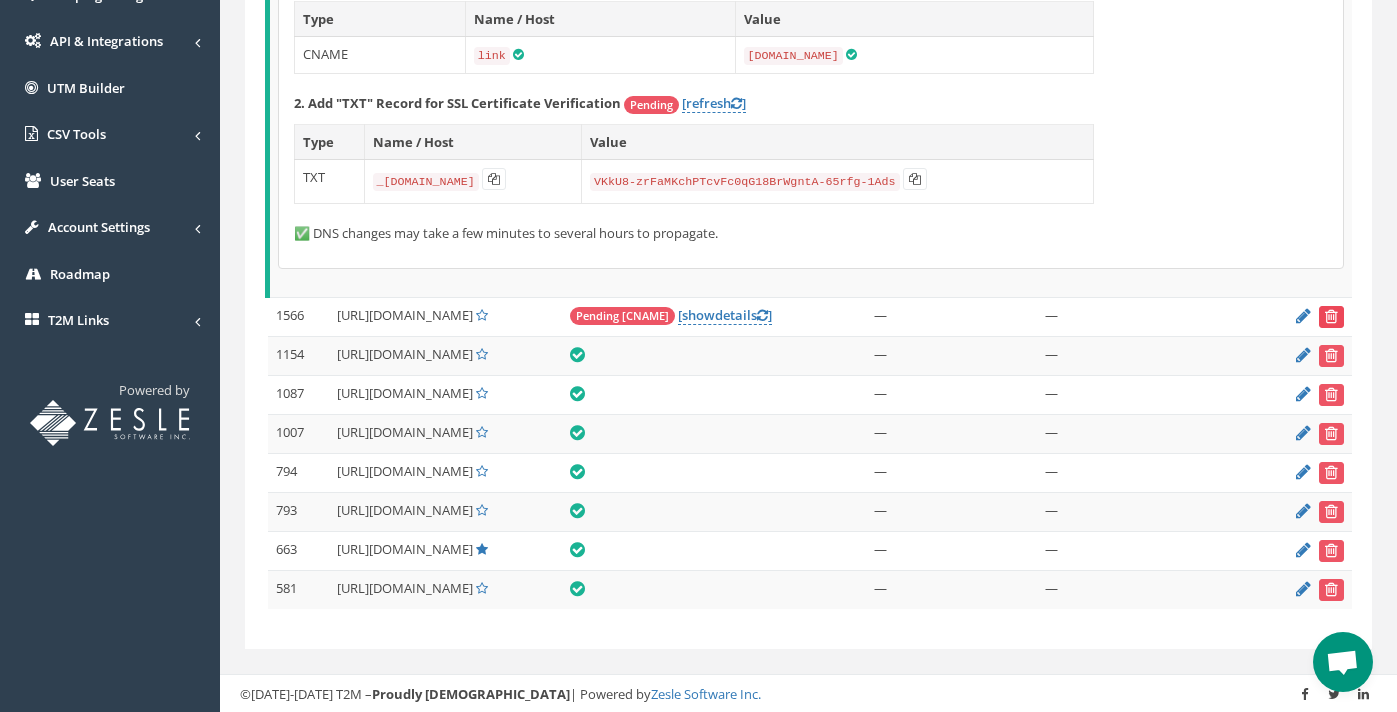 click at bounding box center (1331, 316) 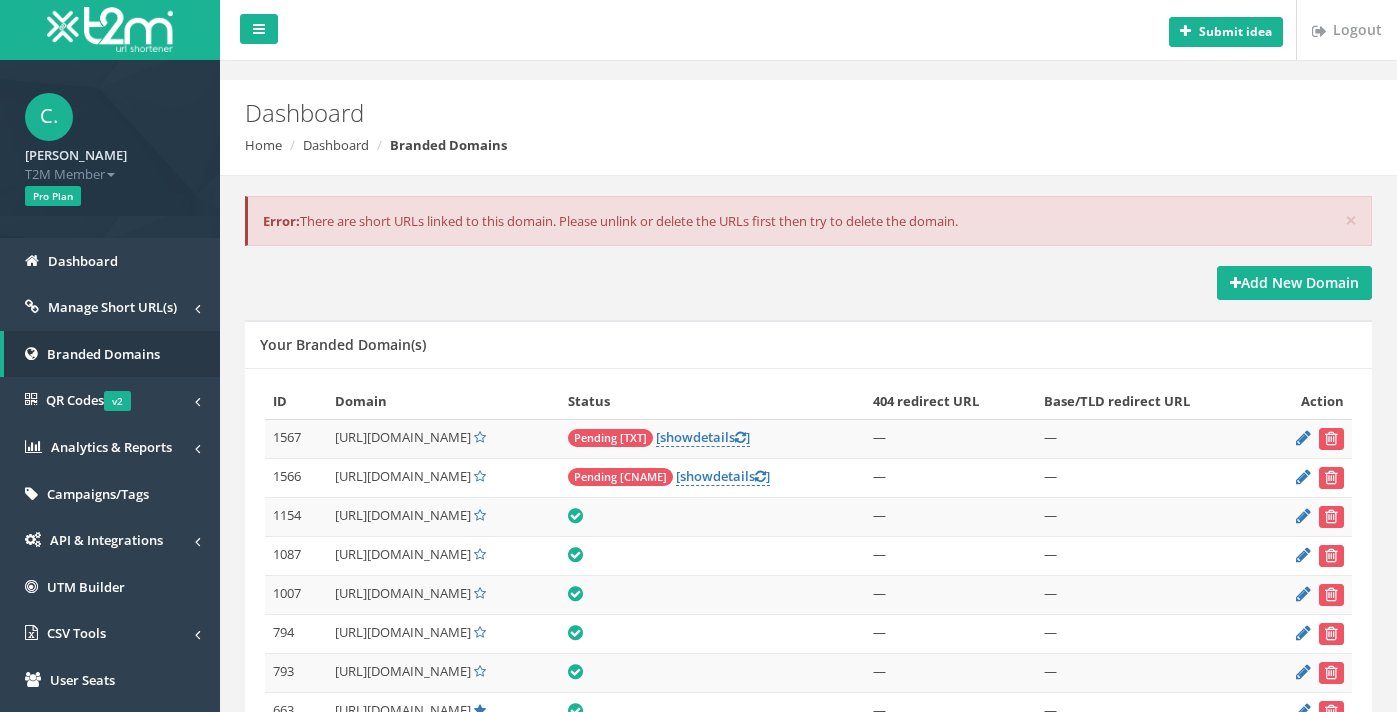 scroll, scrollTop: 0, scrollLeft: 0, axis: both 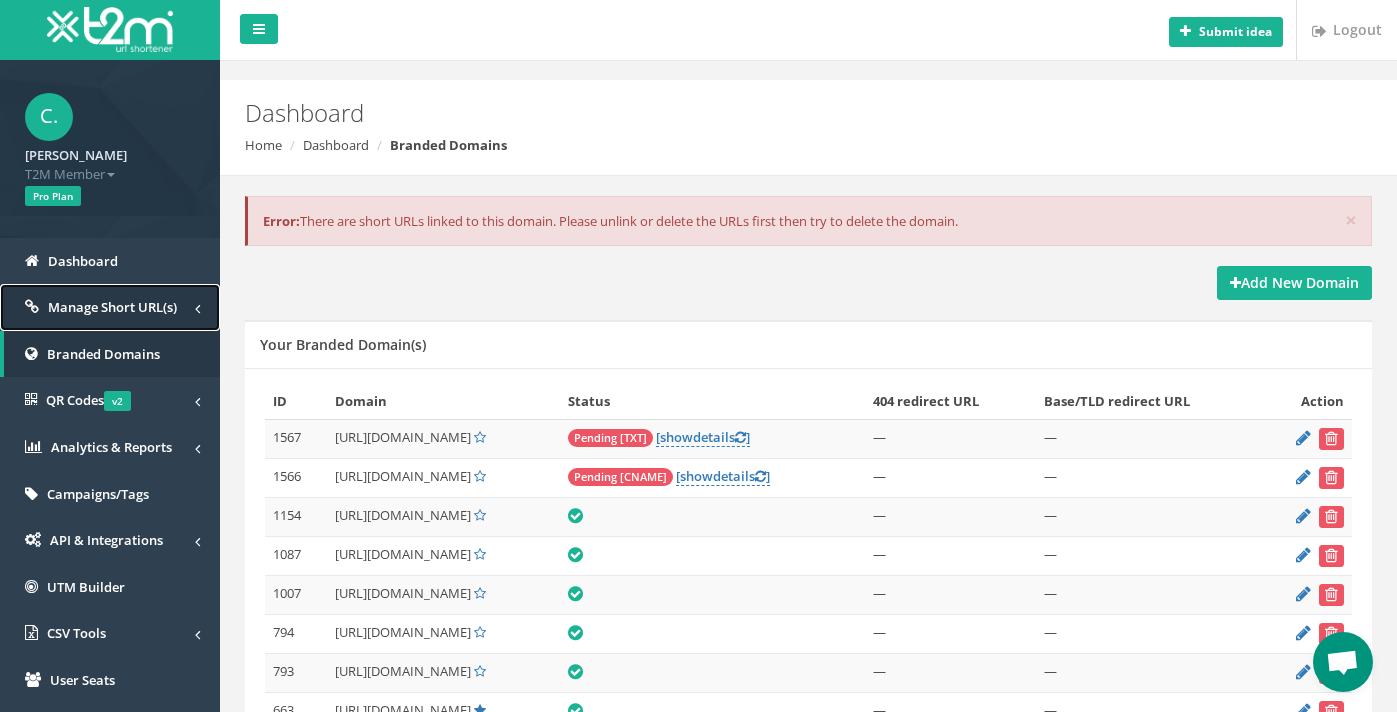 click on "Manage Short URL(s)" at bounding box center [112, 307] 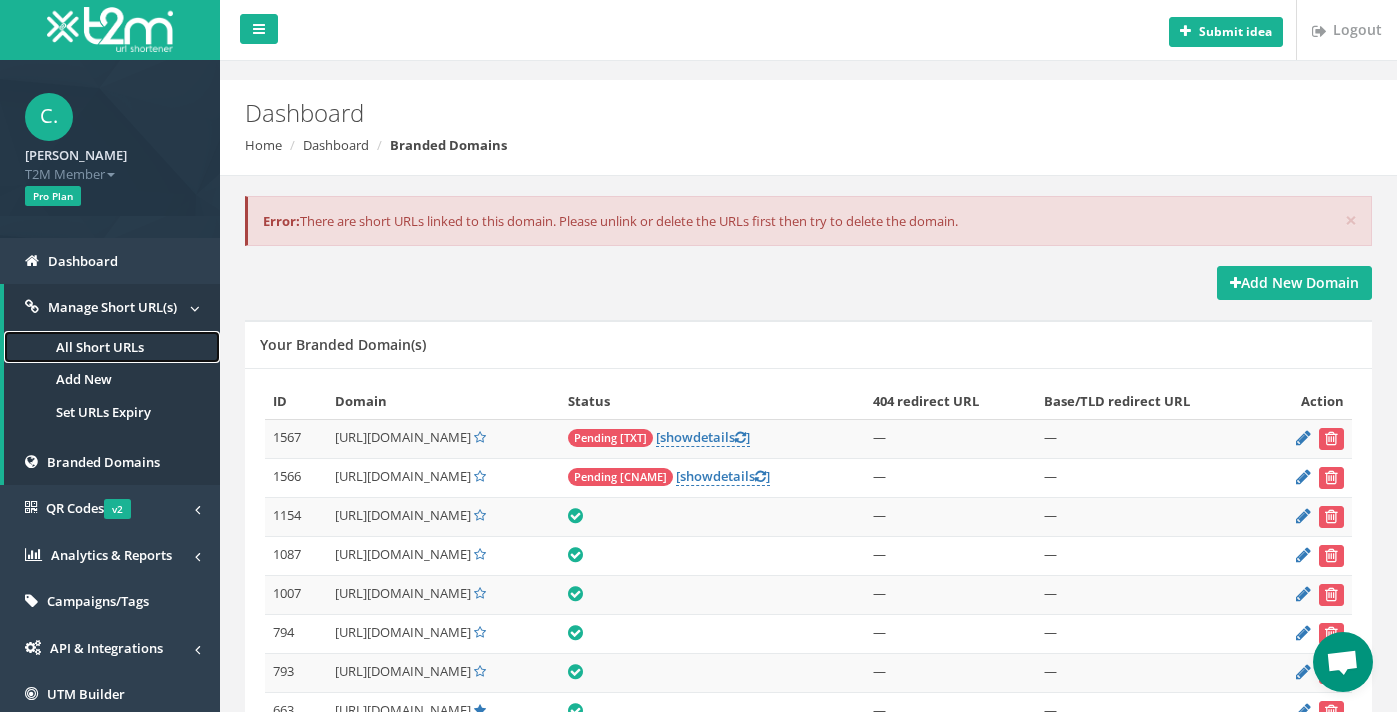 click on "All Short URLs" at bounding box center (112, 347) 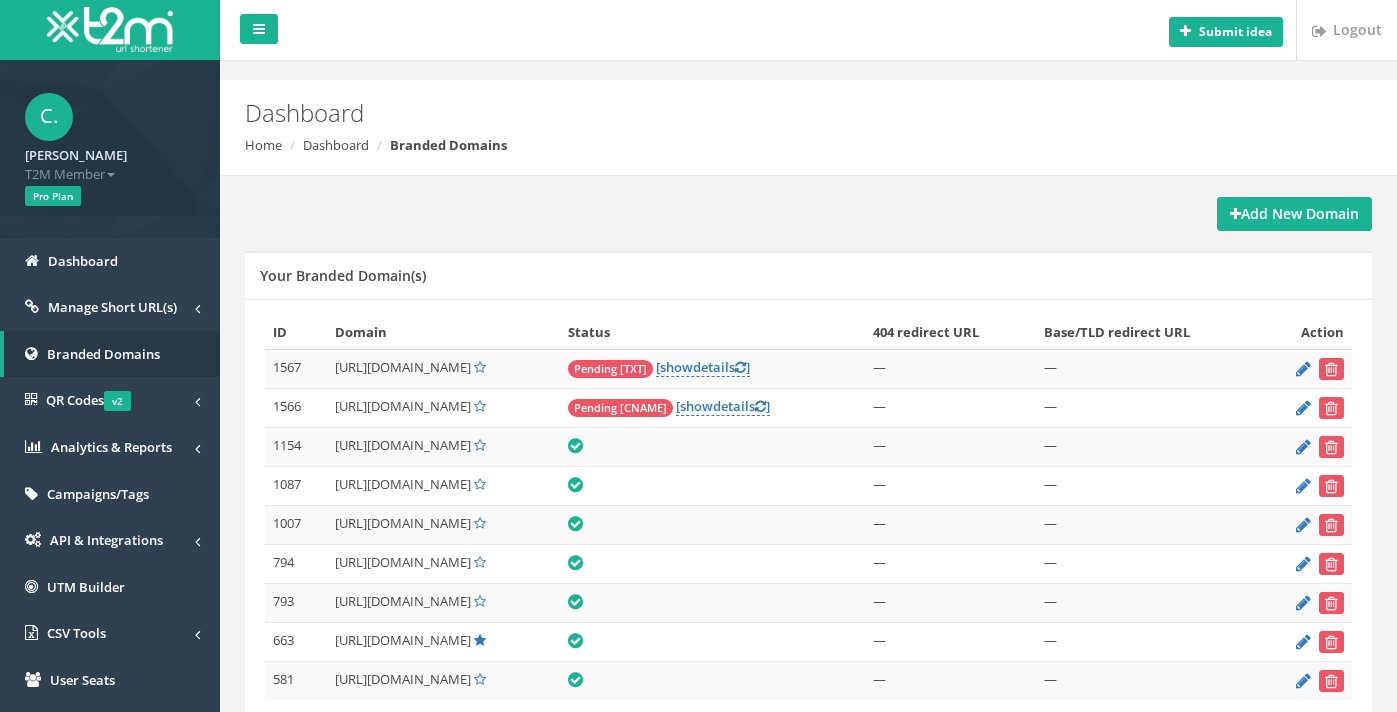 scroll, scrollTop: 0, scrollLeft: 0, axis: both 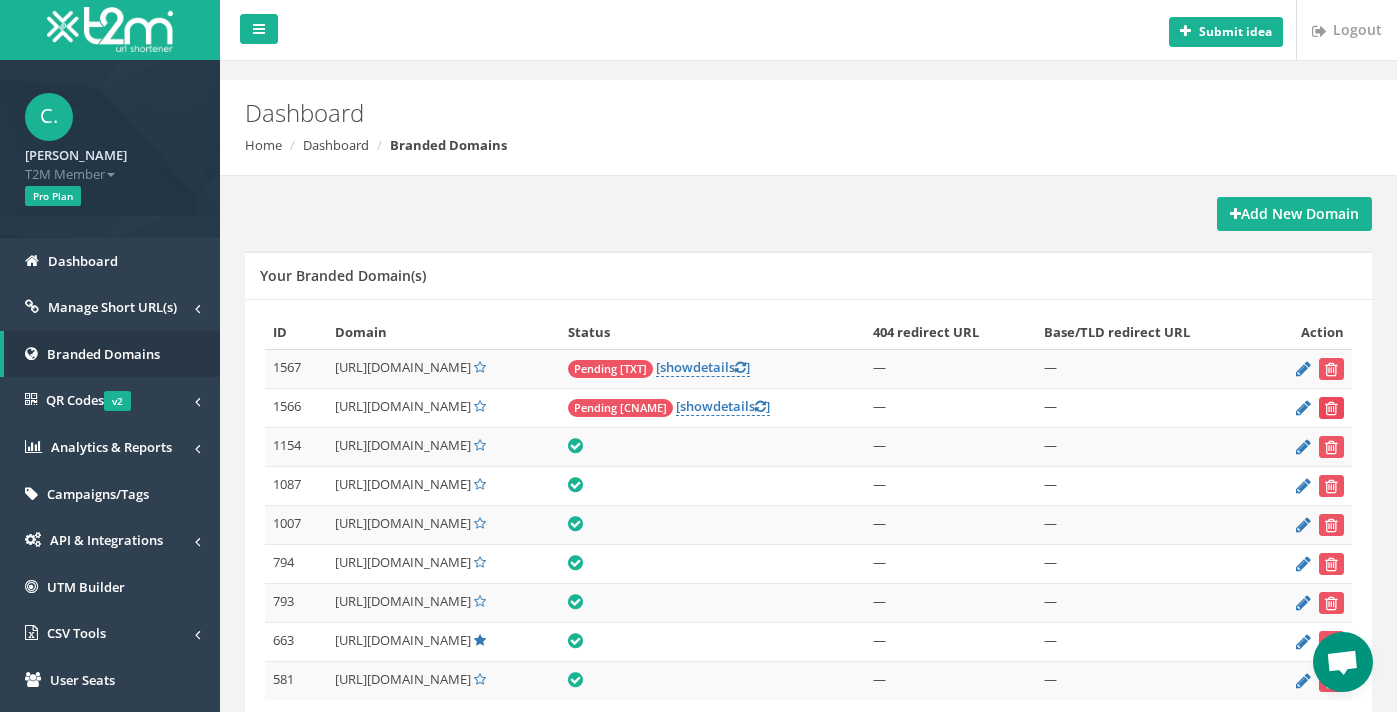 click at bounding box center (1331, 408) 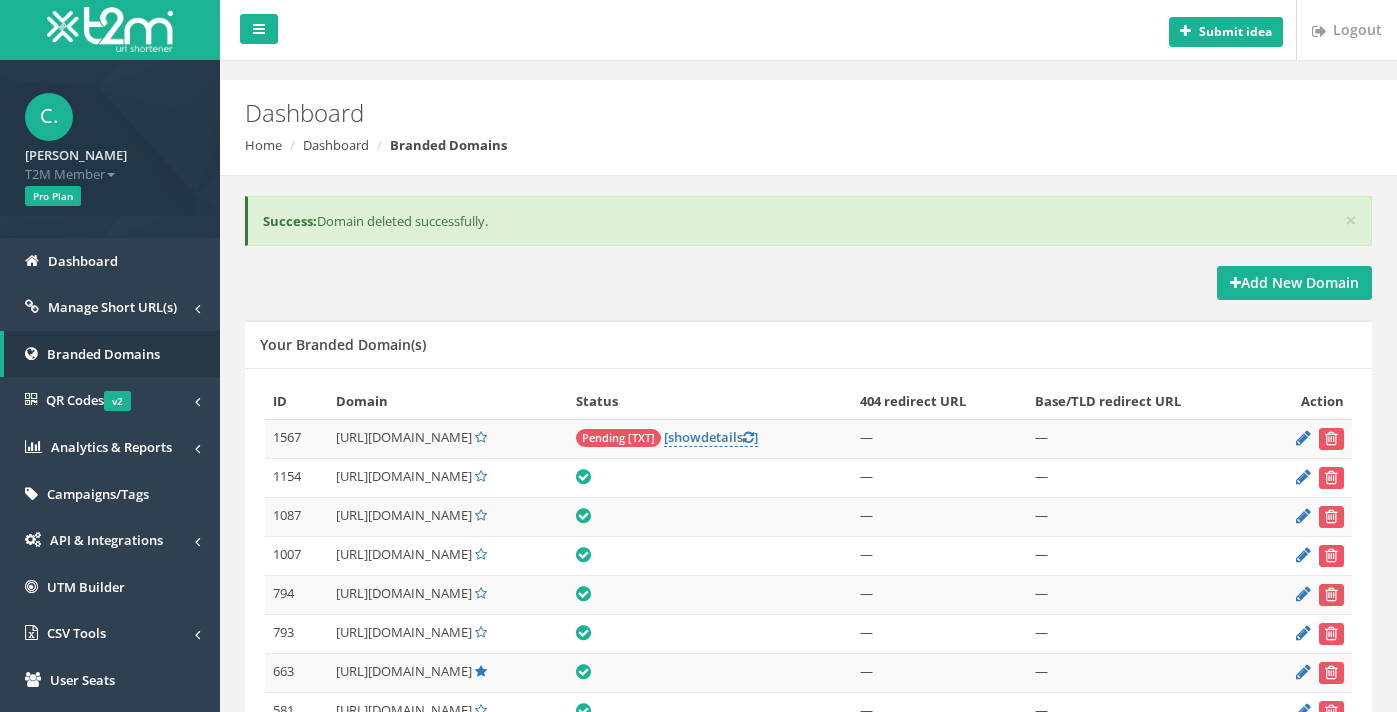 scroll, scrollTop: 0, scrollLeft: 0, axis: both 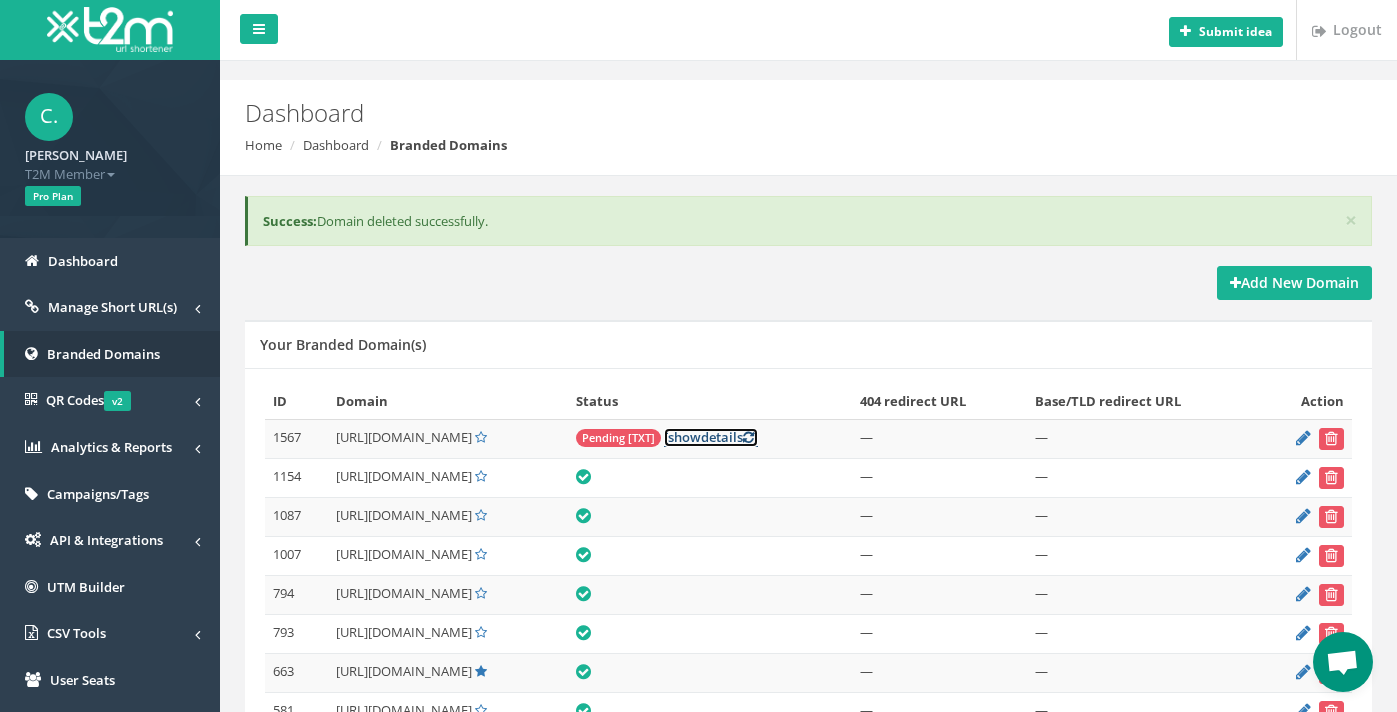 click on "[ show  details  ]" at bounding box center (711, 437) 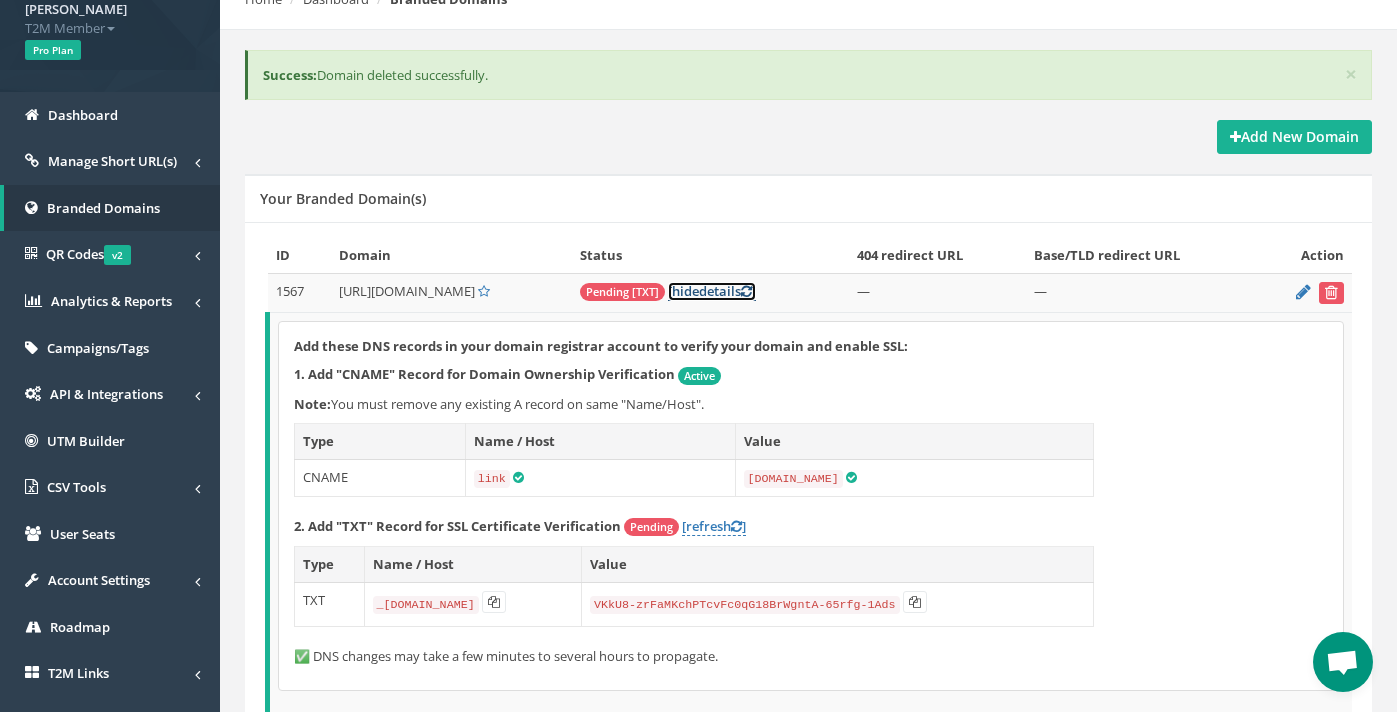 scroll, scrollTop: 182, scrollLeft: 0, axis: vertical 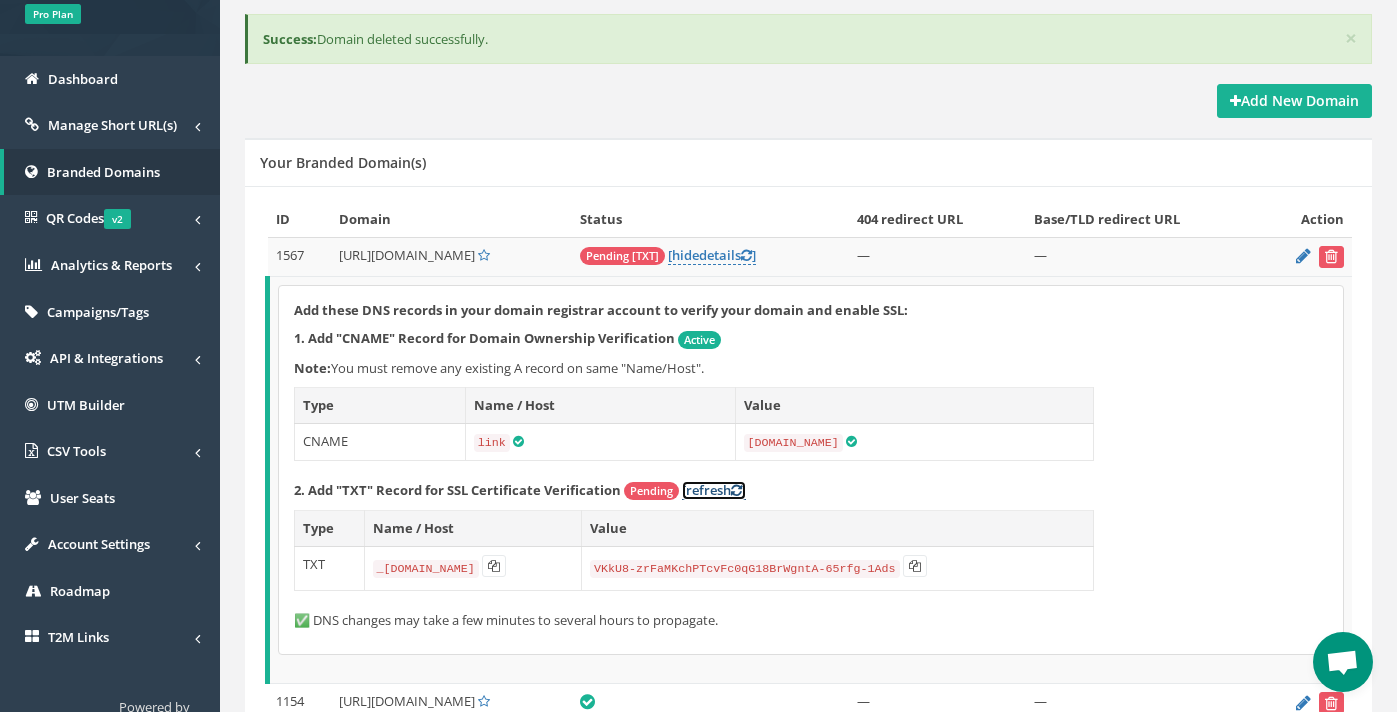 click on "[refresh  ]" at bounding box center (714, 490) 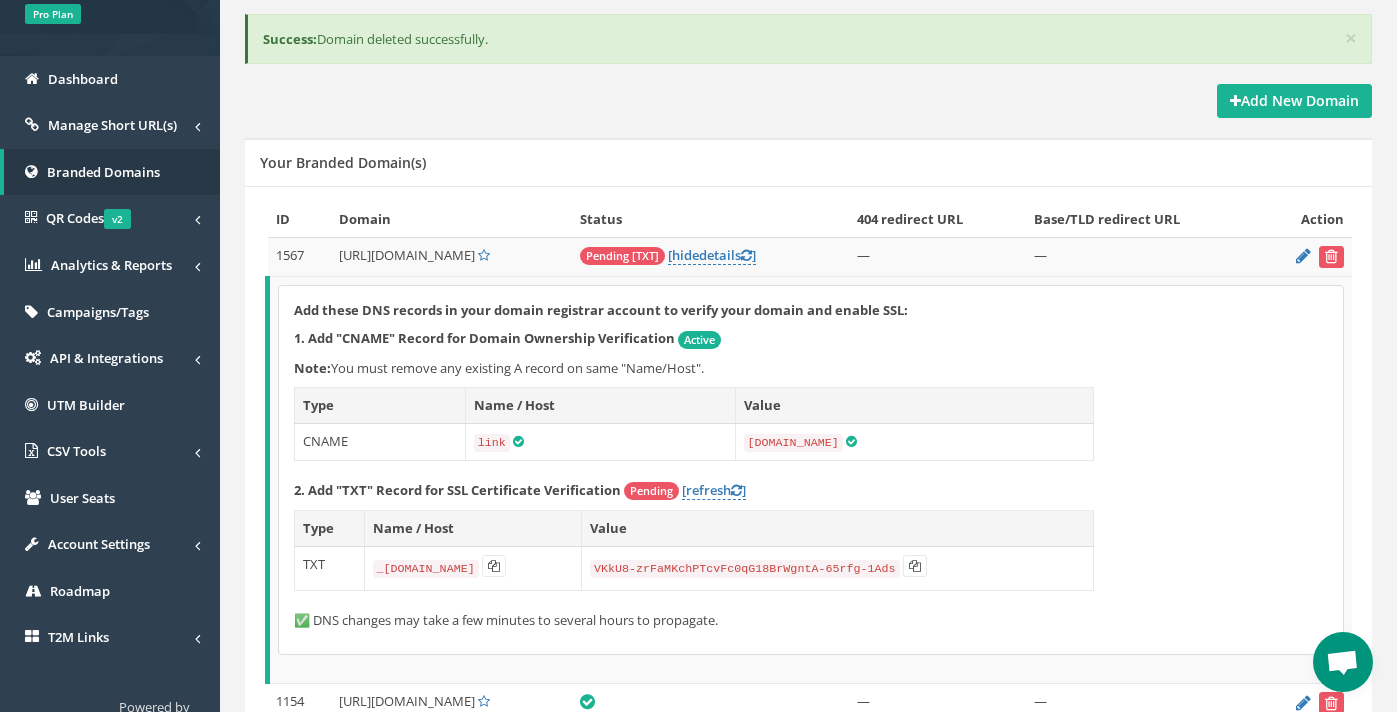 click at bounding box center (1342, 664) 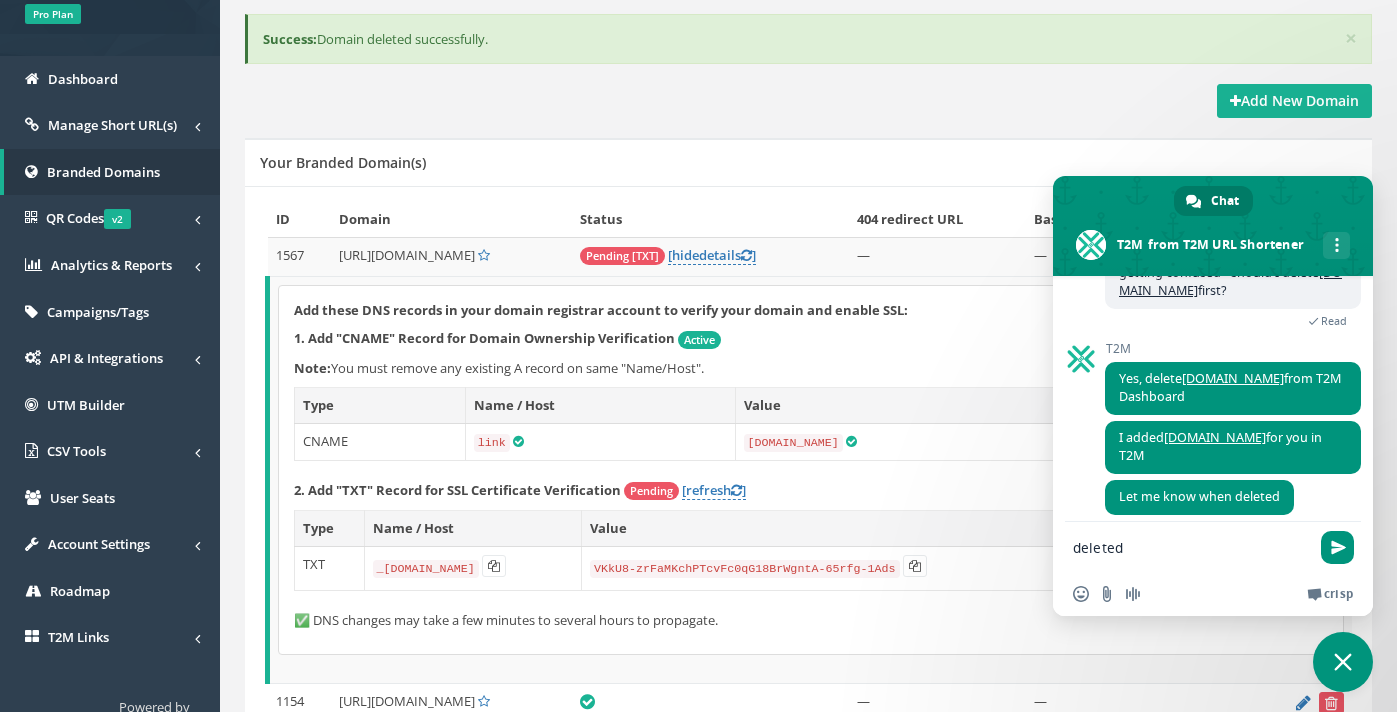 type on "deleted." 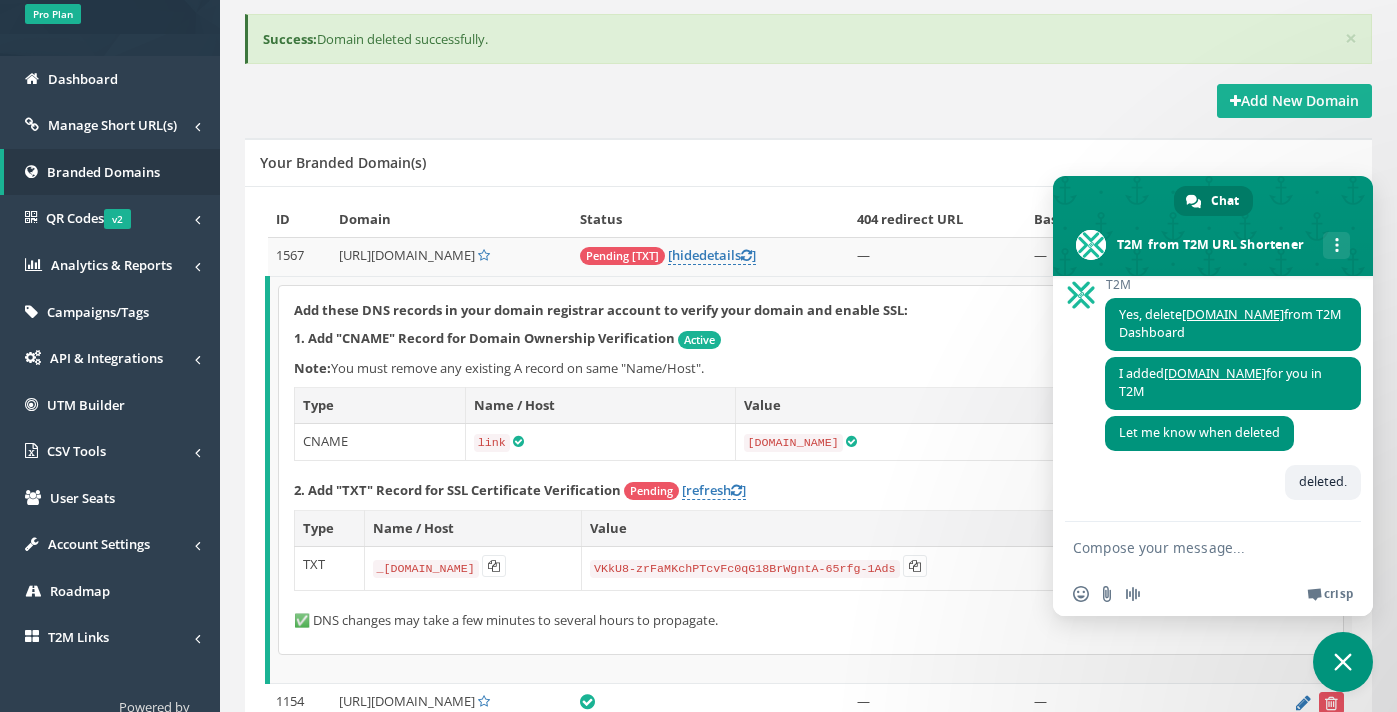 scroll, scrollTop: 1715, scrollLeft: 0, axis: vertical 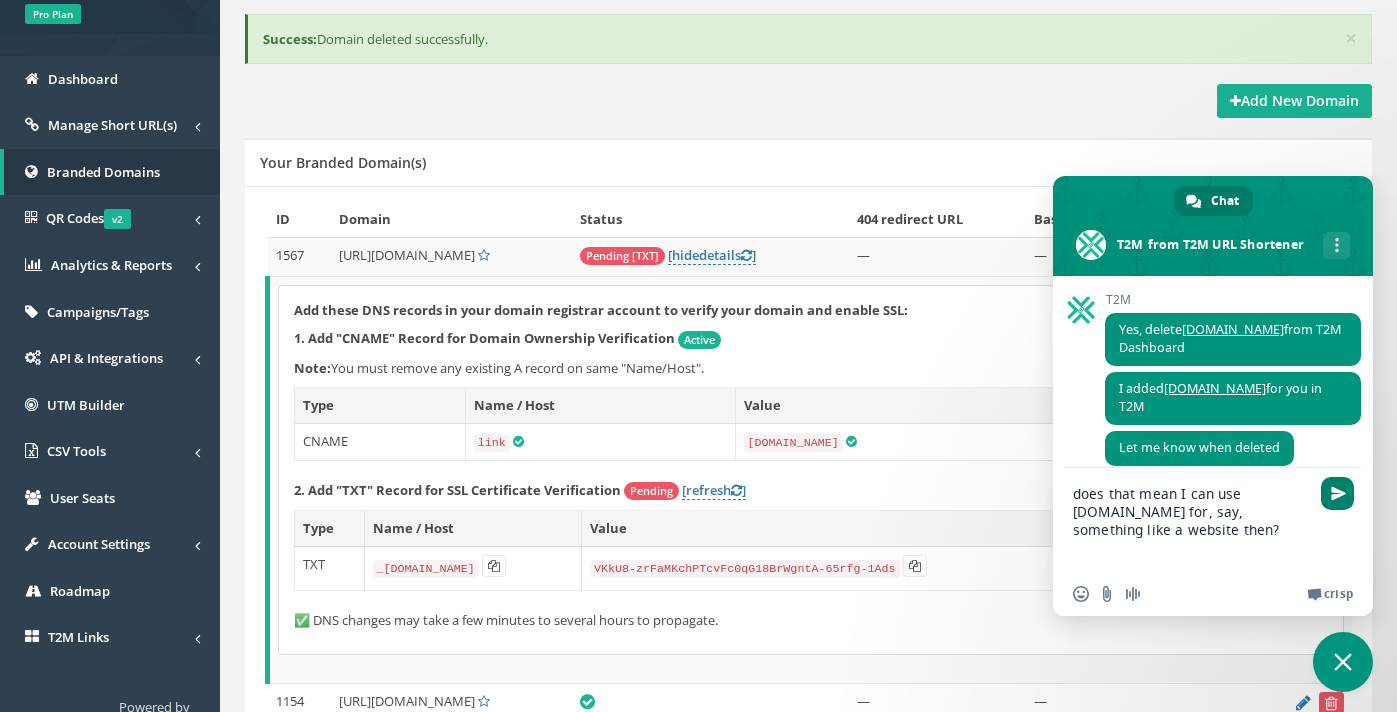 type on "does that mean I can use gopha.xyz for, say, something like a website then?" 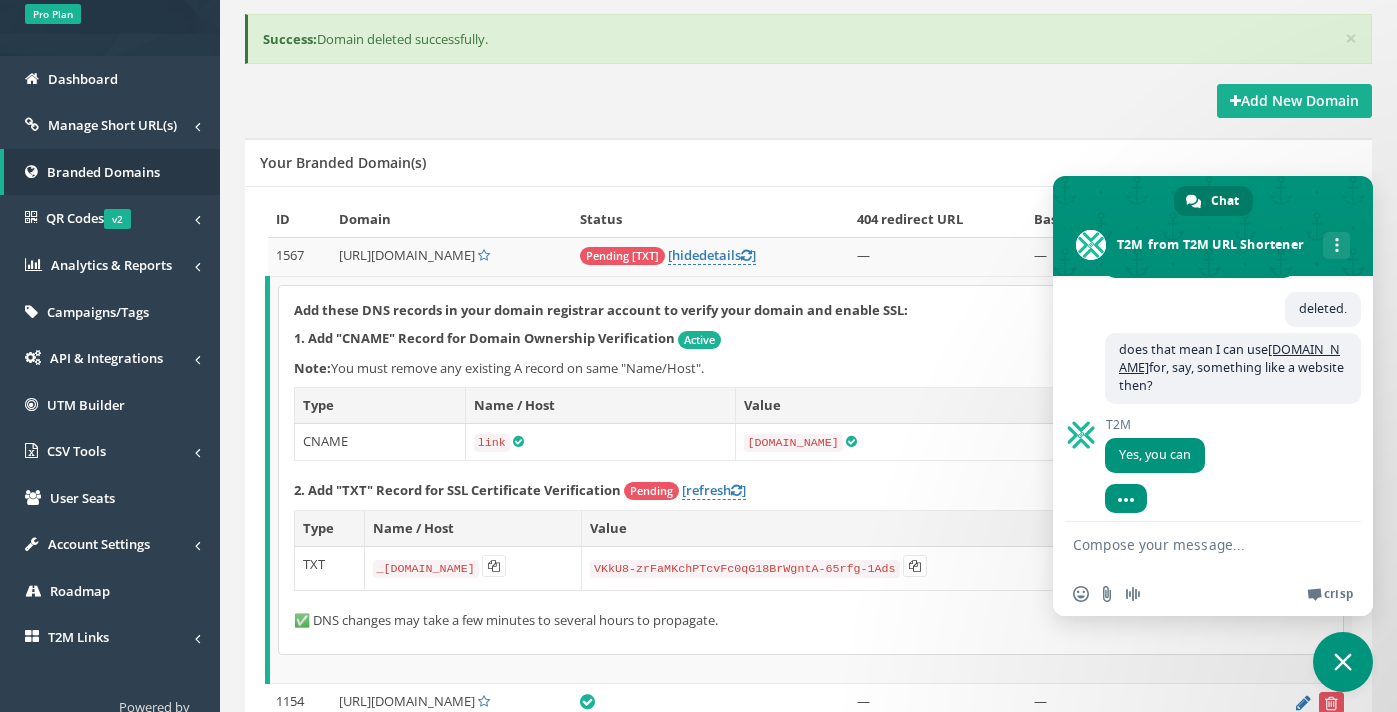 scroll, scrollTop: 1884, scrollLeft: 0, axis: vertical 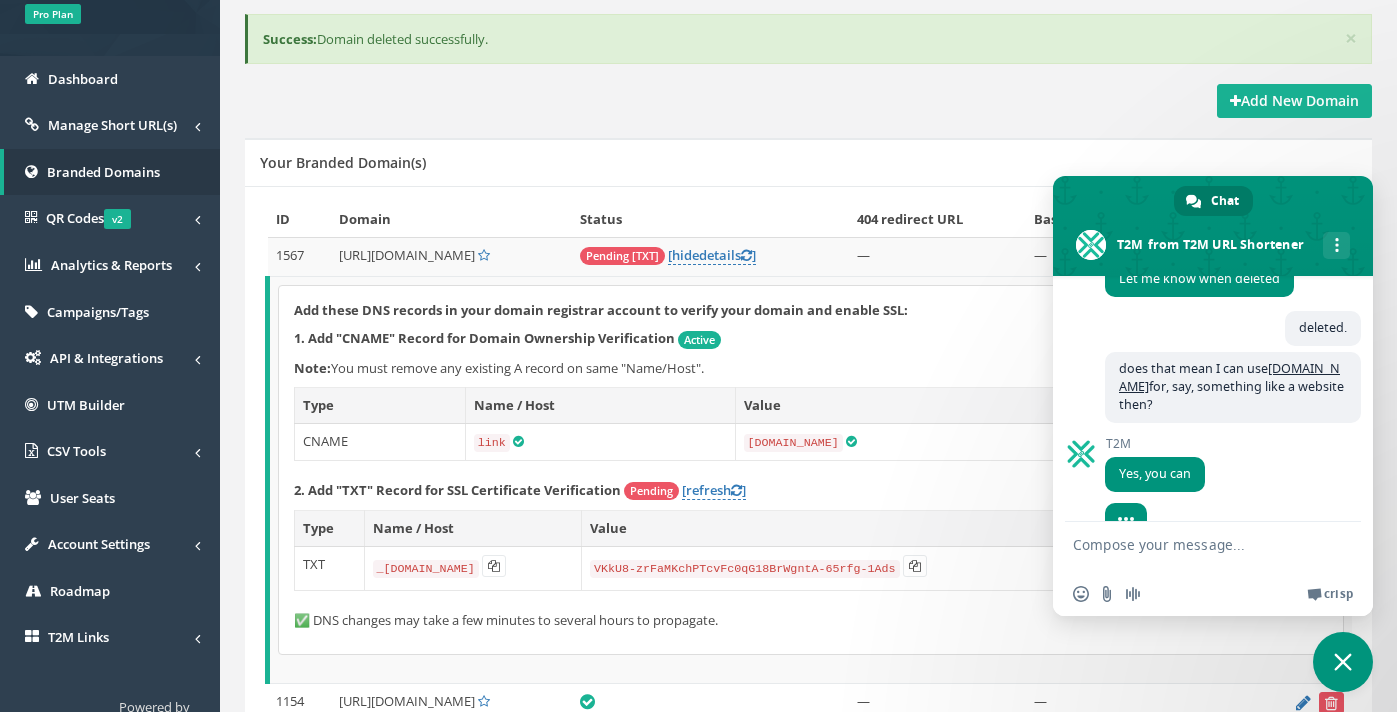 click at bounding box center (1193, 547) 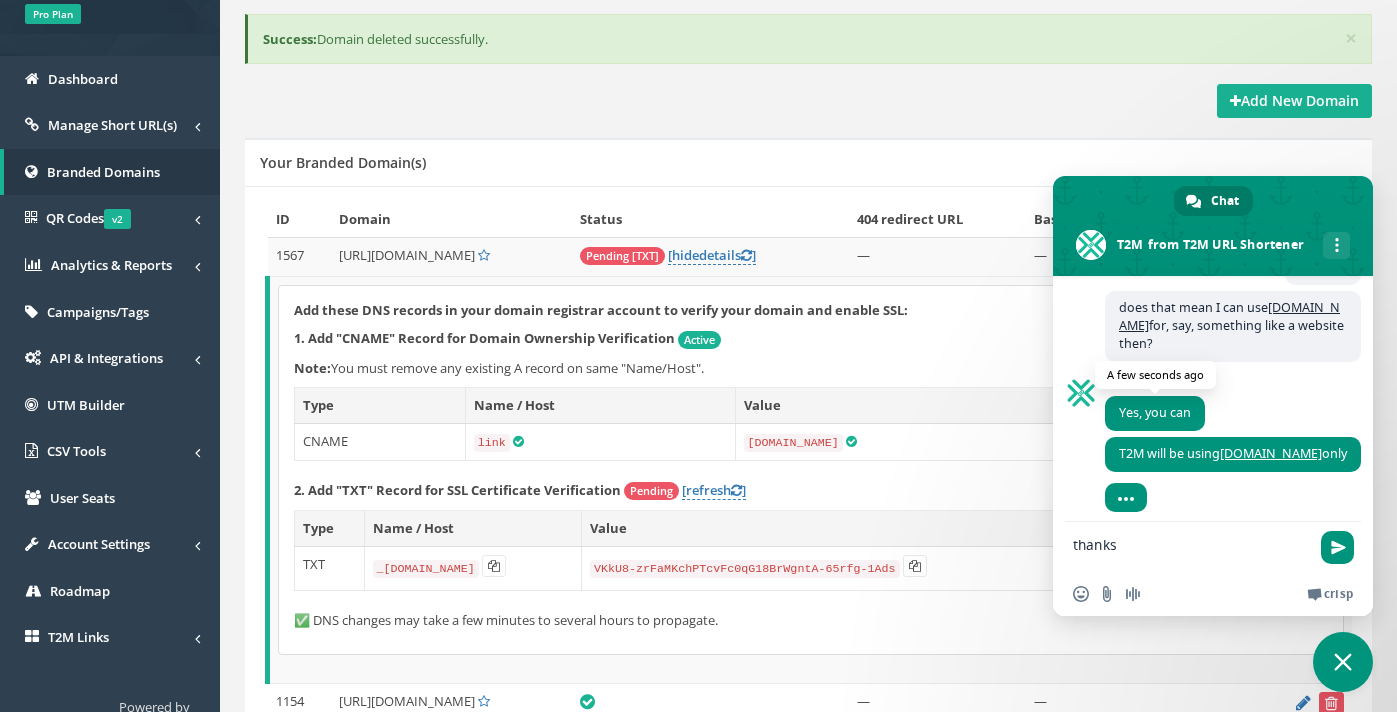 scroll, scrollTop: 1938, scrollLeft: 0, axis: vertical 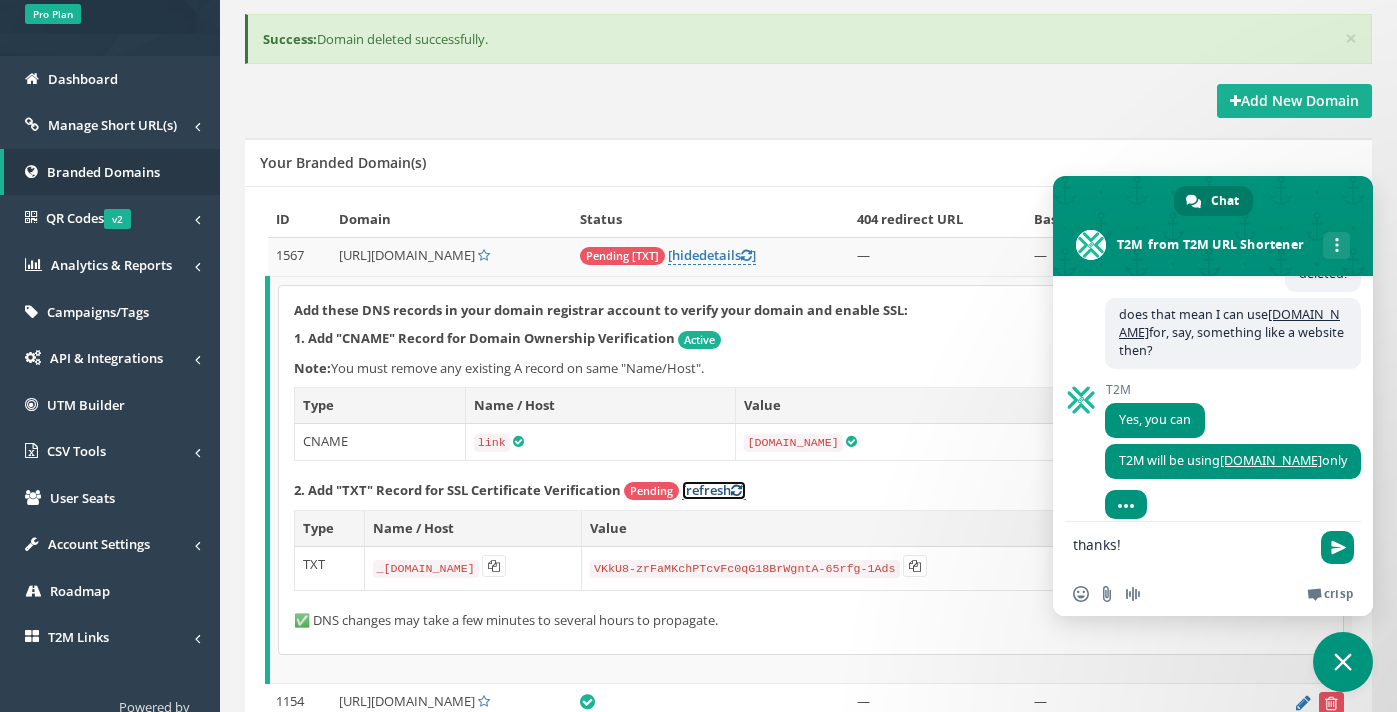 click on "[refresh  ]" at bounding box center [714, 490] 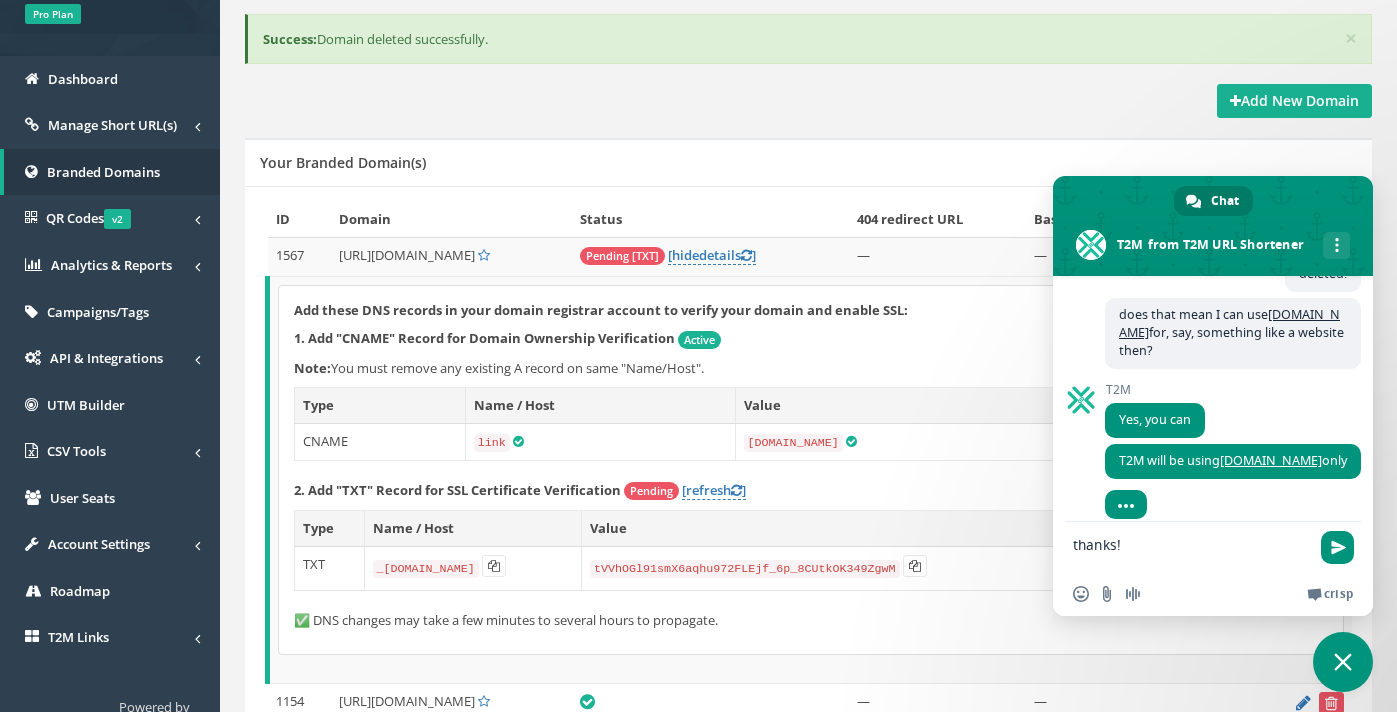 click on "thanks!" at bounding box center [1193, 547] 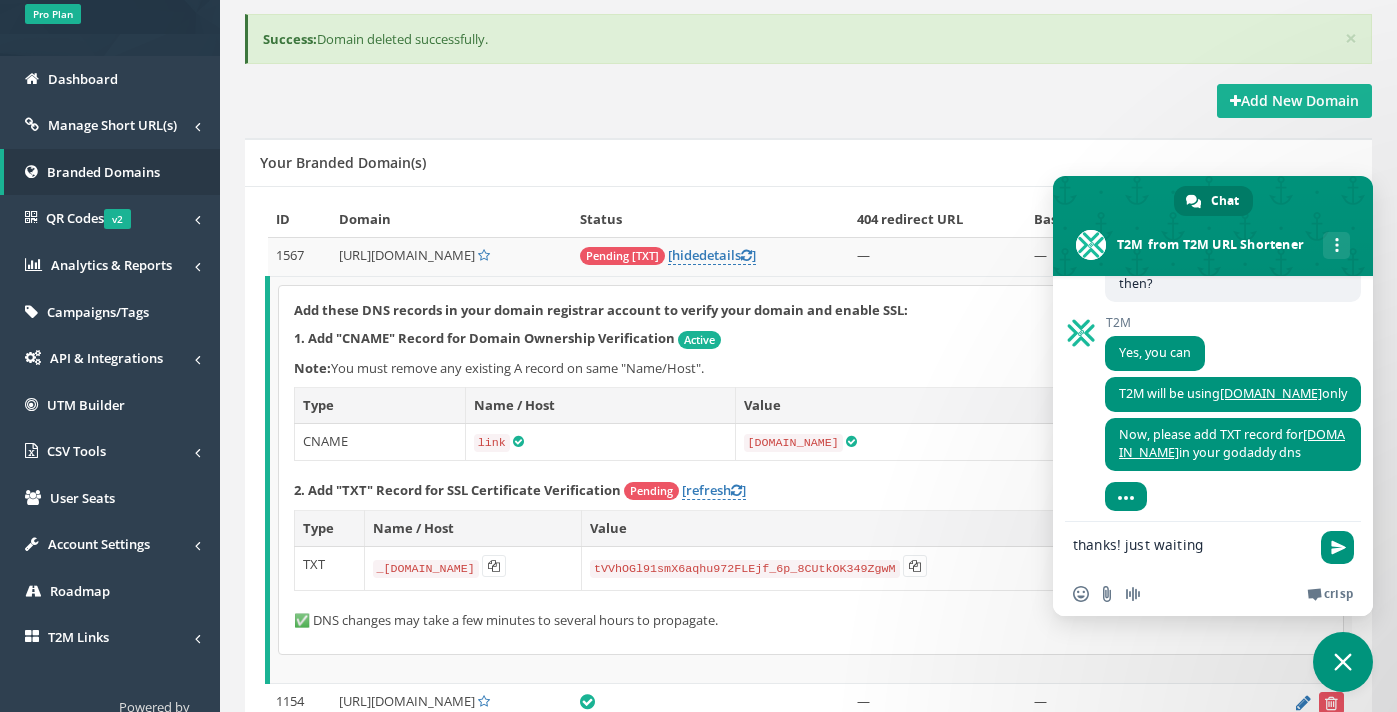 scroll, scrollTop: 1986, scrollLeft: 0, axis: vertical 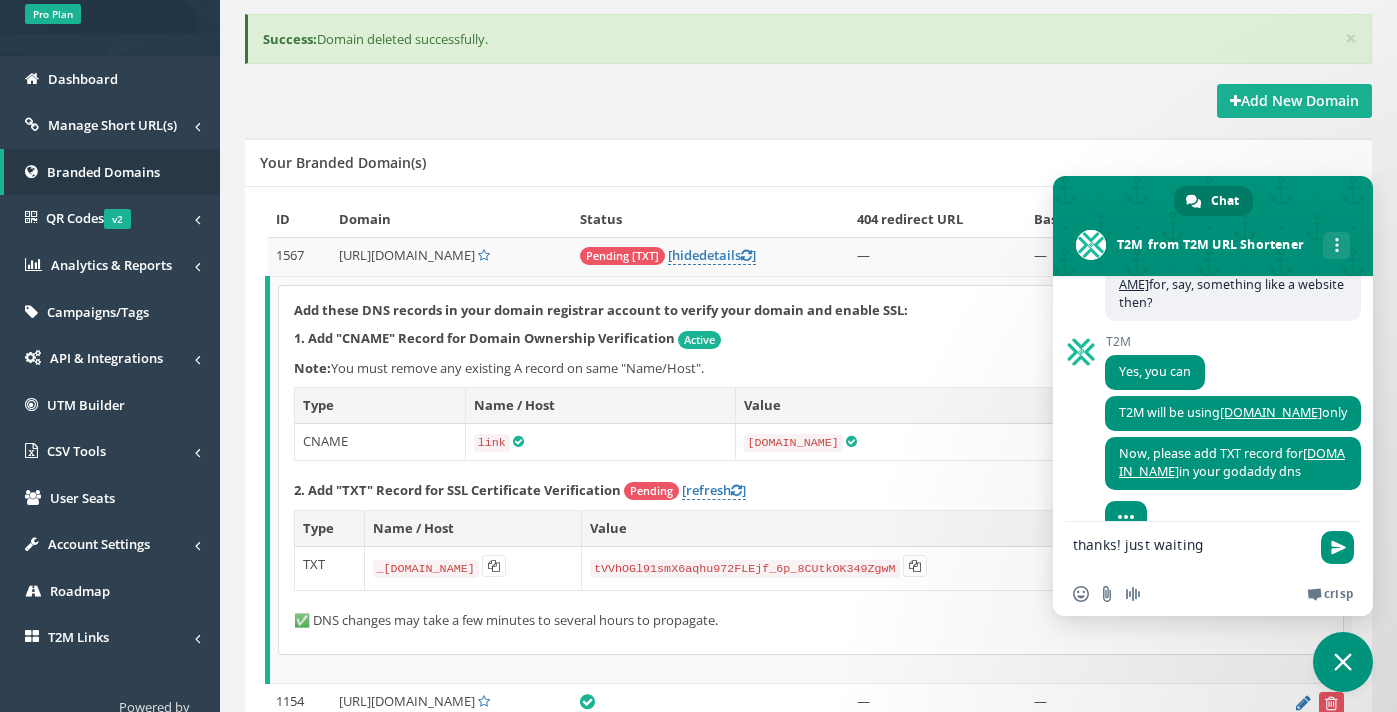 click on "thanks! just waiting" at bounding box center [1193, 547] 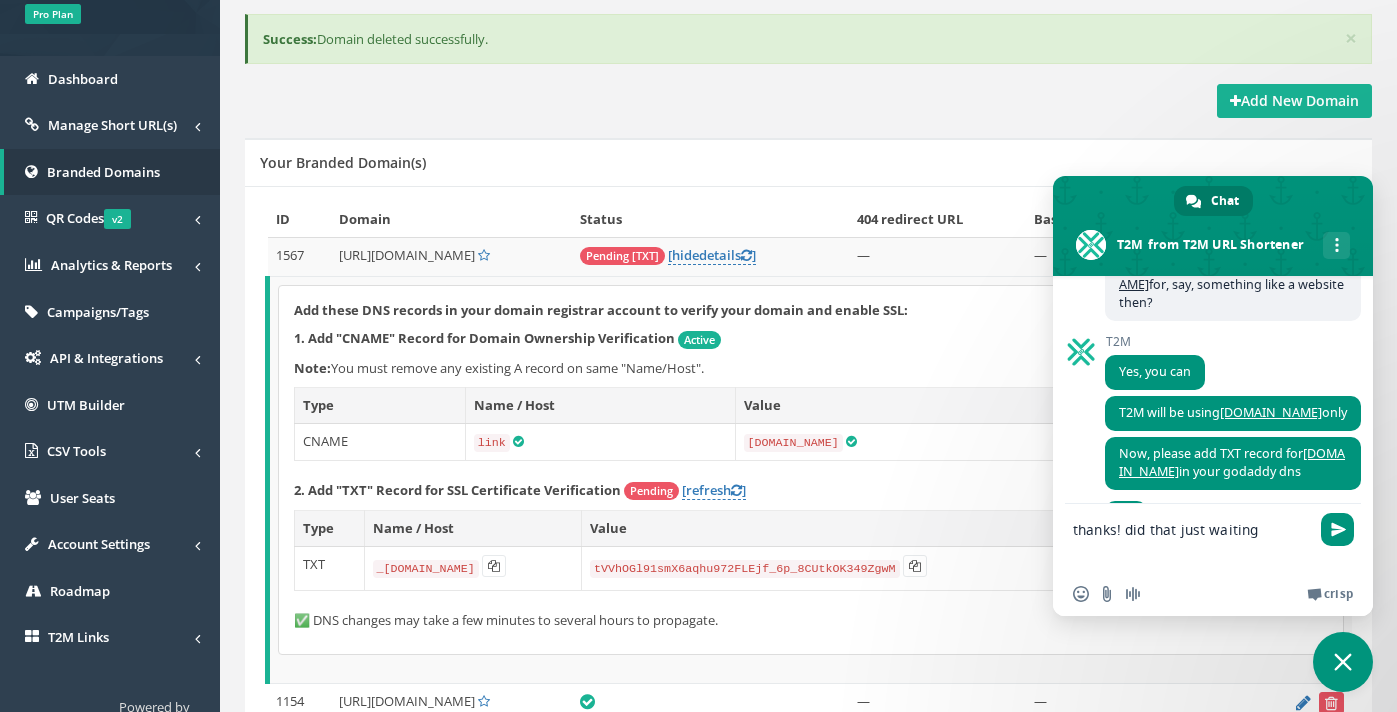 scroll, scrollTop: 0, scrollLeft: 0, axis: both 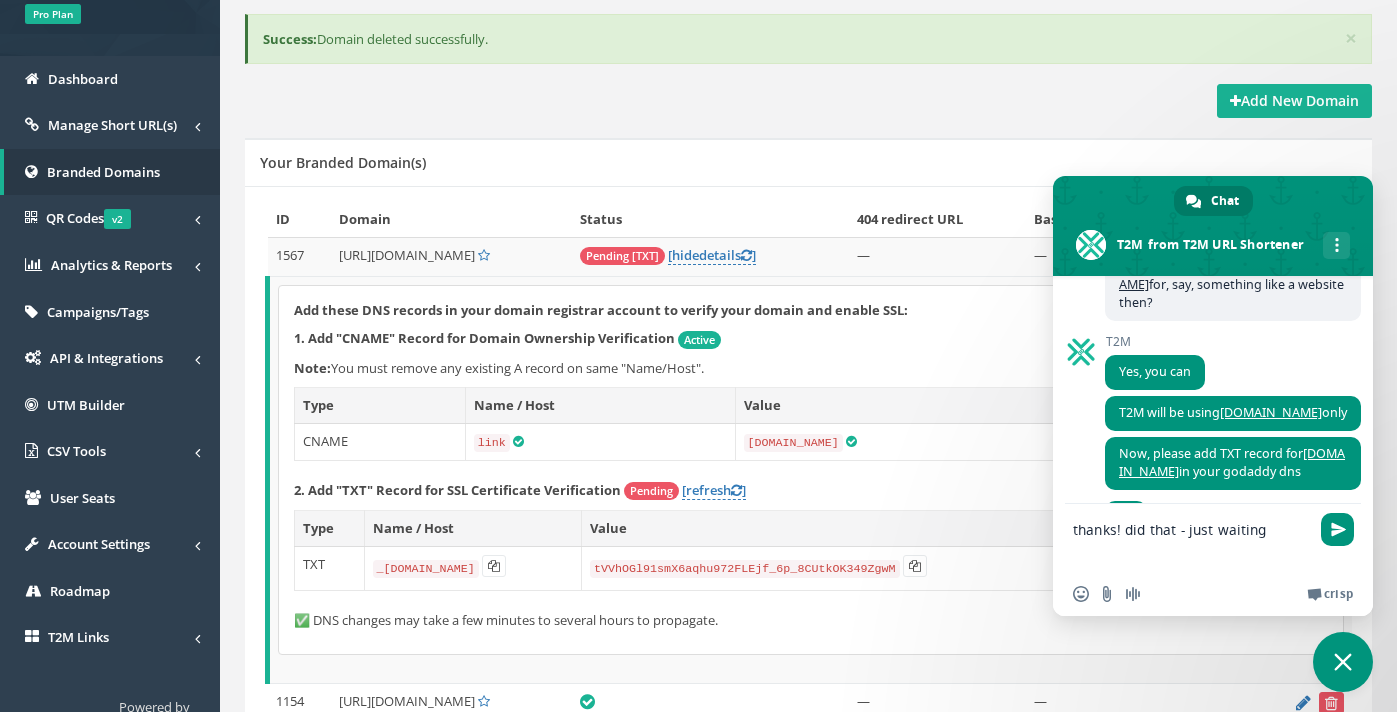 click on "thanks! did that - just waiting" at bounding box center [1193, 538] 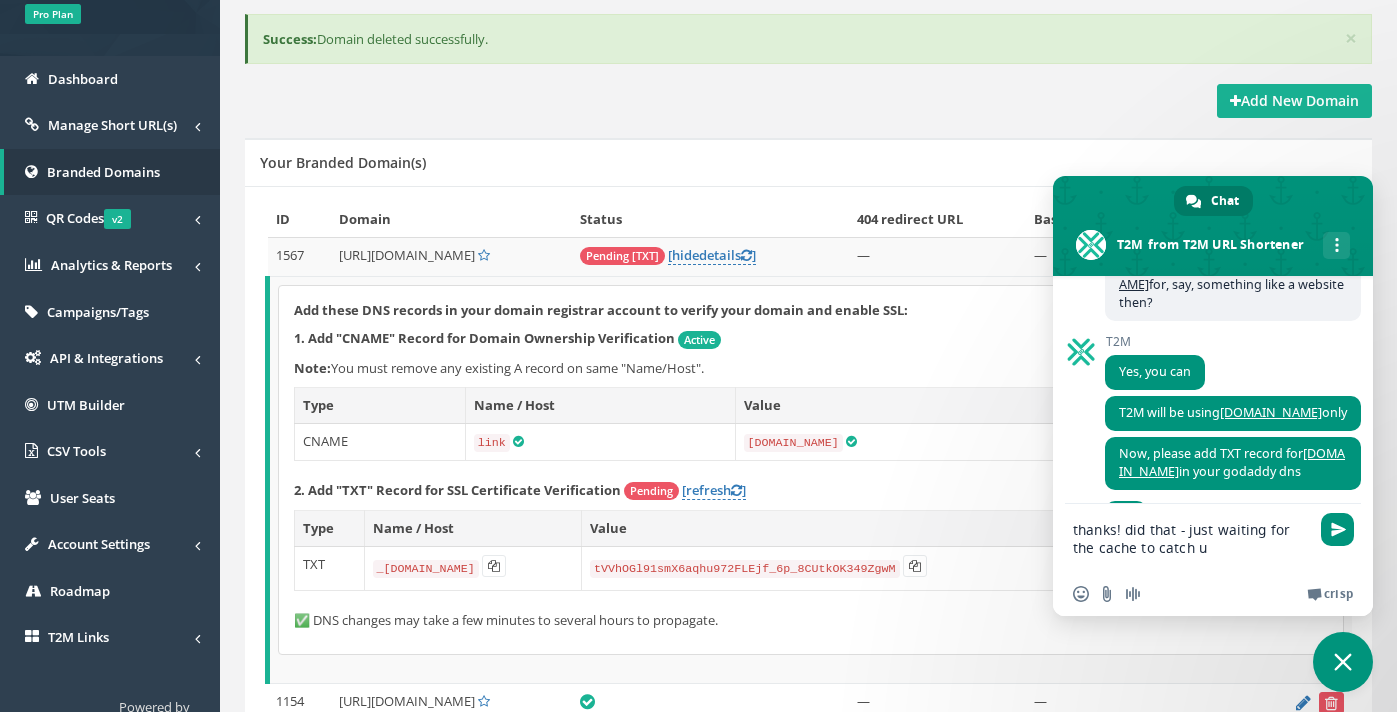 type on "thanks! did that - just waiting for the cache to catch up" 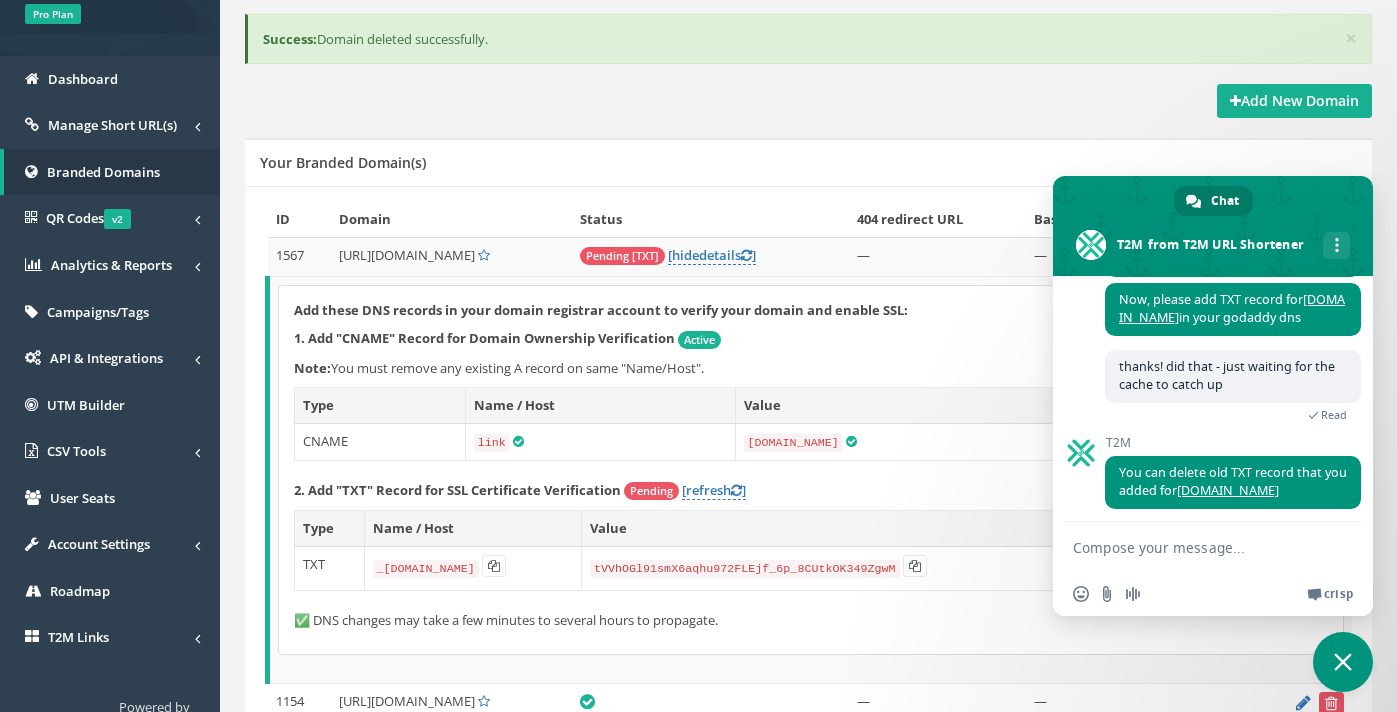 scroll, scrollTop: 2162, scrollLeft: 0, axis: vertical 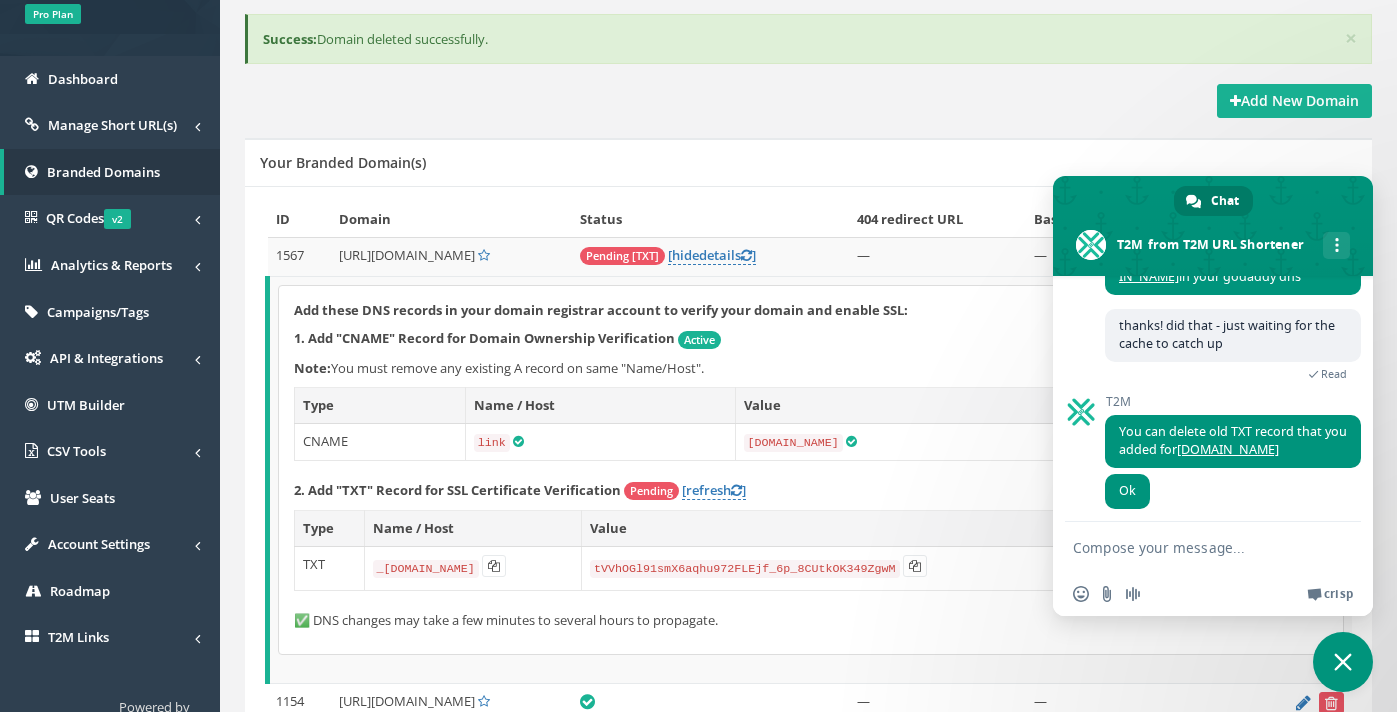 type 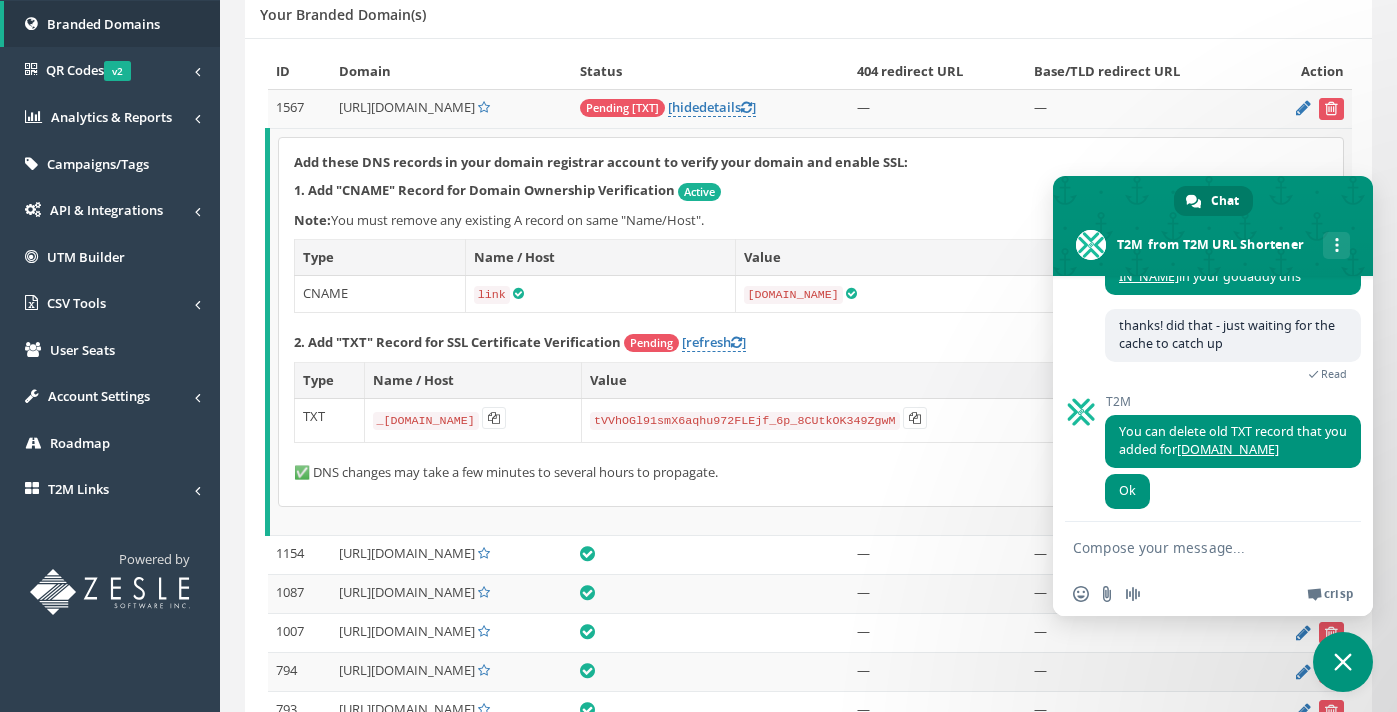 scroll, scrollTop: 355, scrollLeft: 0, axis: vertical 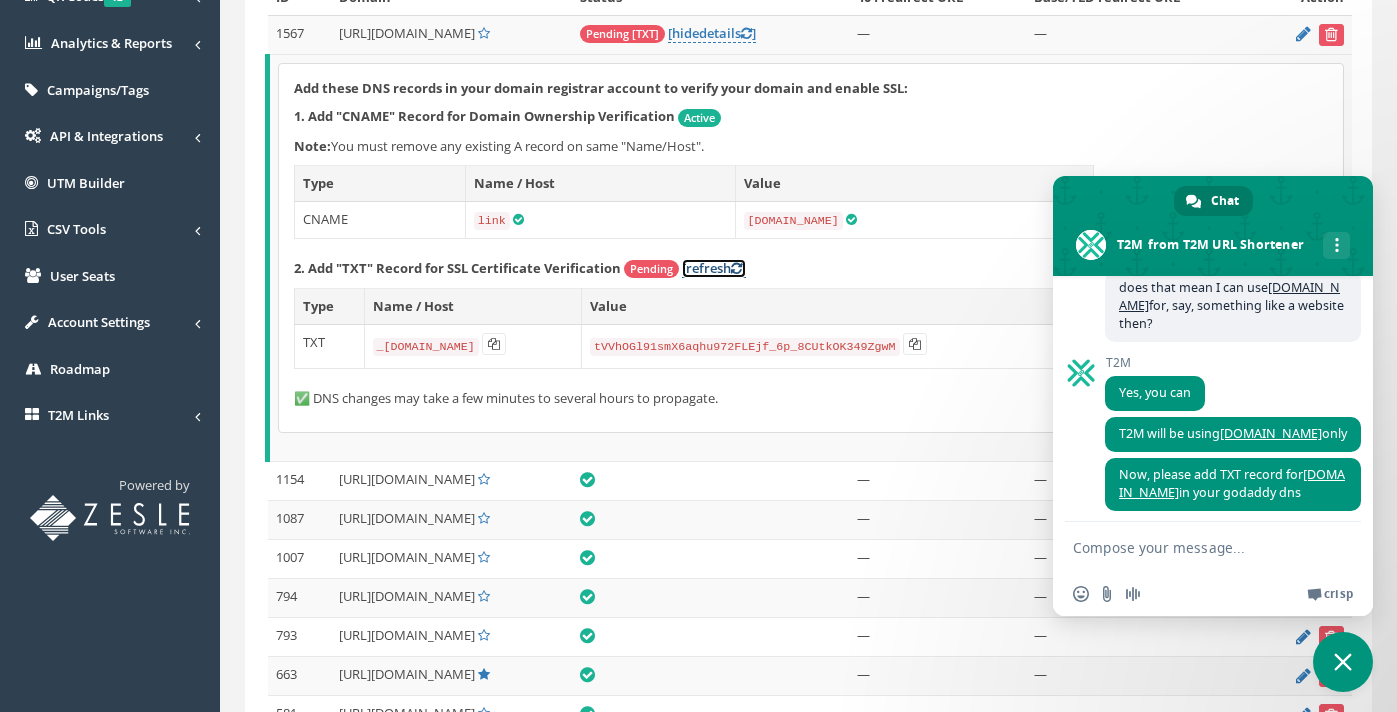 click on "[refresh  ]" at bounding box center [714, 268] 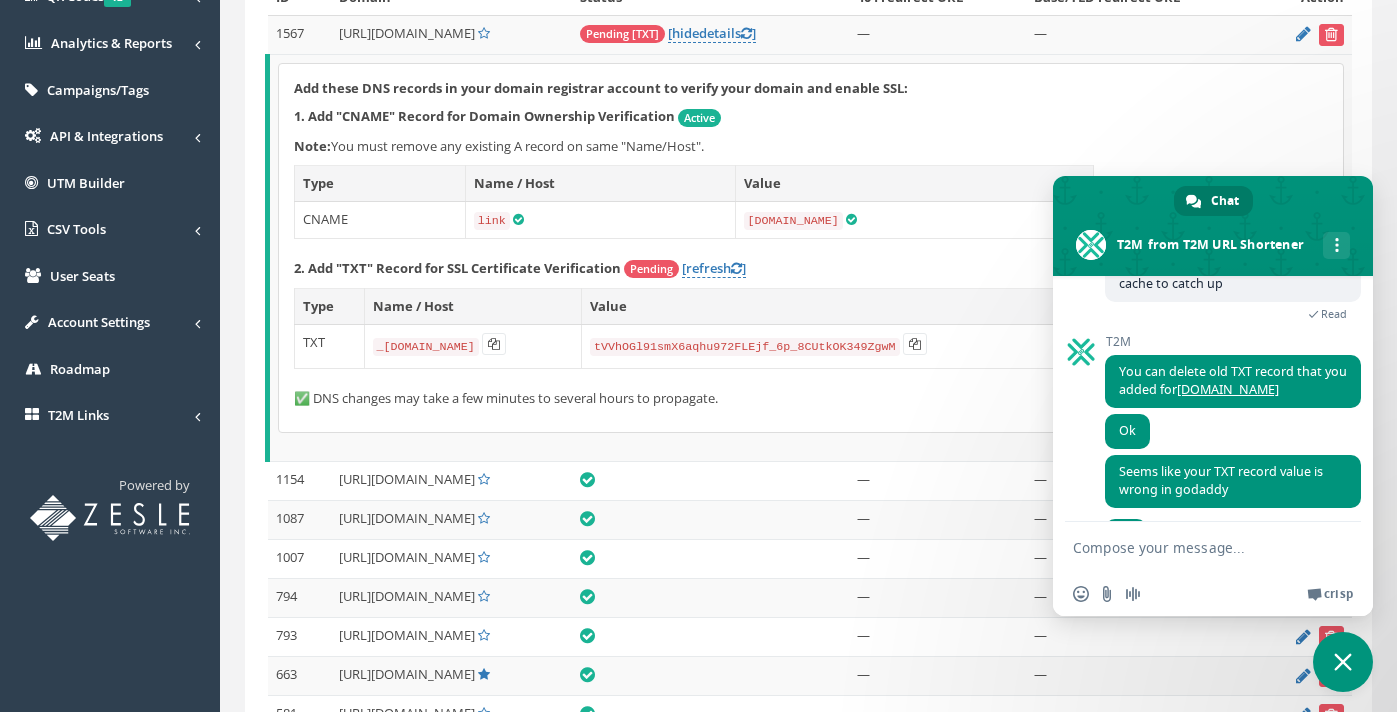 scroll, scrollTop: 2262, scrollLeft: 0, axis: vertical 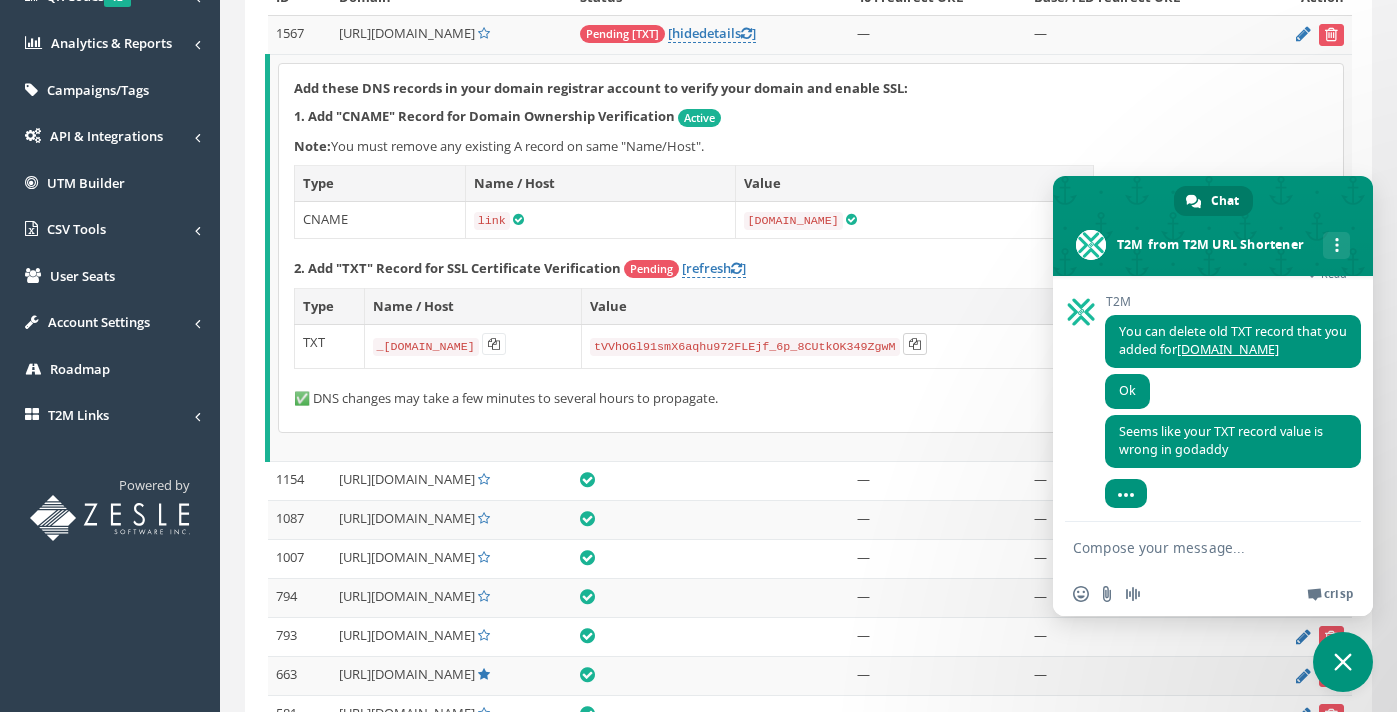 click at bounding box center (915, 344) 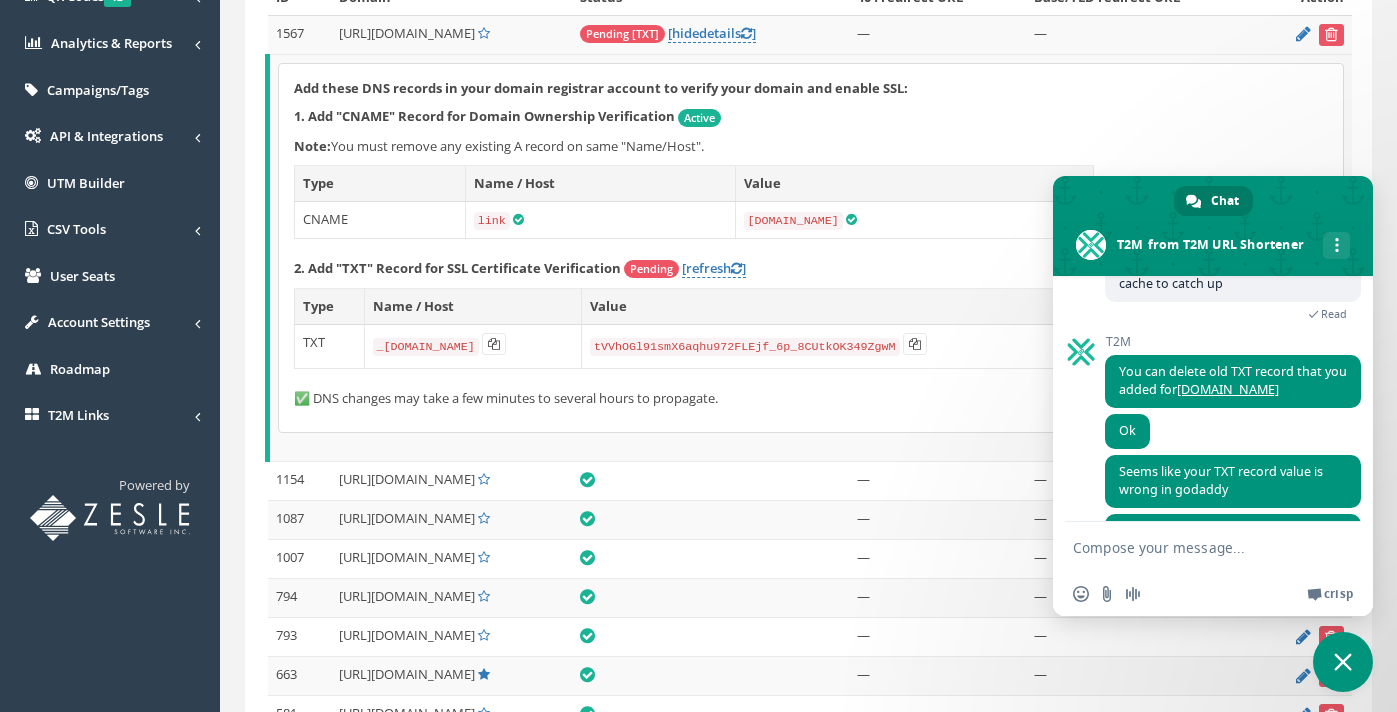 scroll, scrollTop: 2282, scrollLeft: 0, axis: vertical 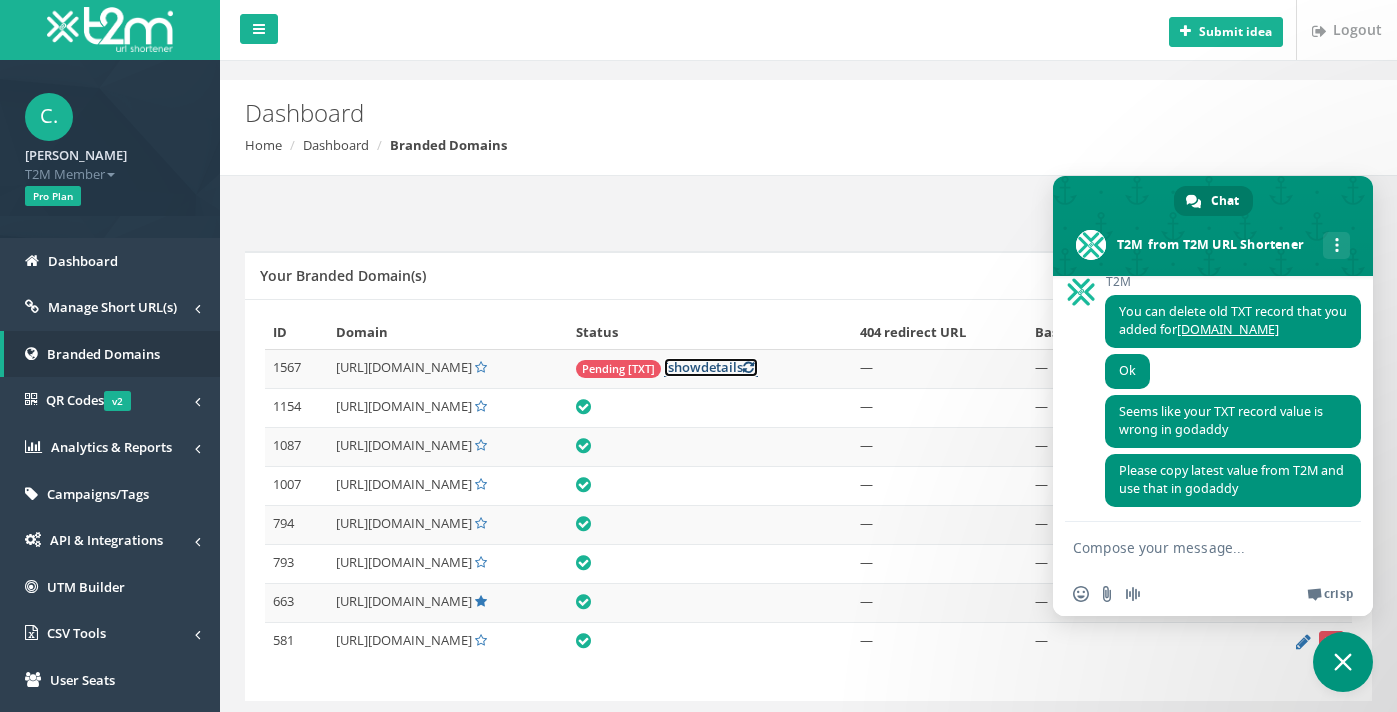 click on "[ show  details  ]" at bounding box center [711, 367] 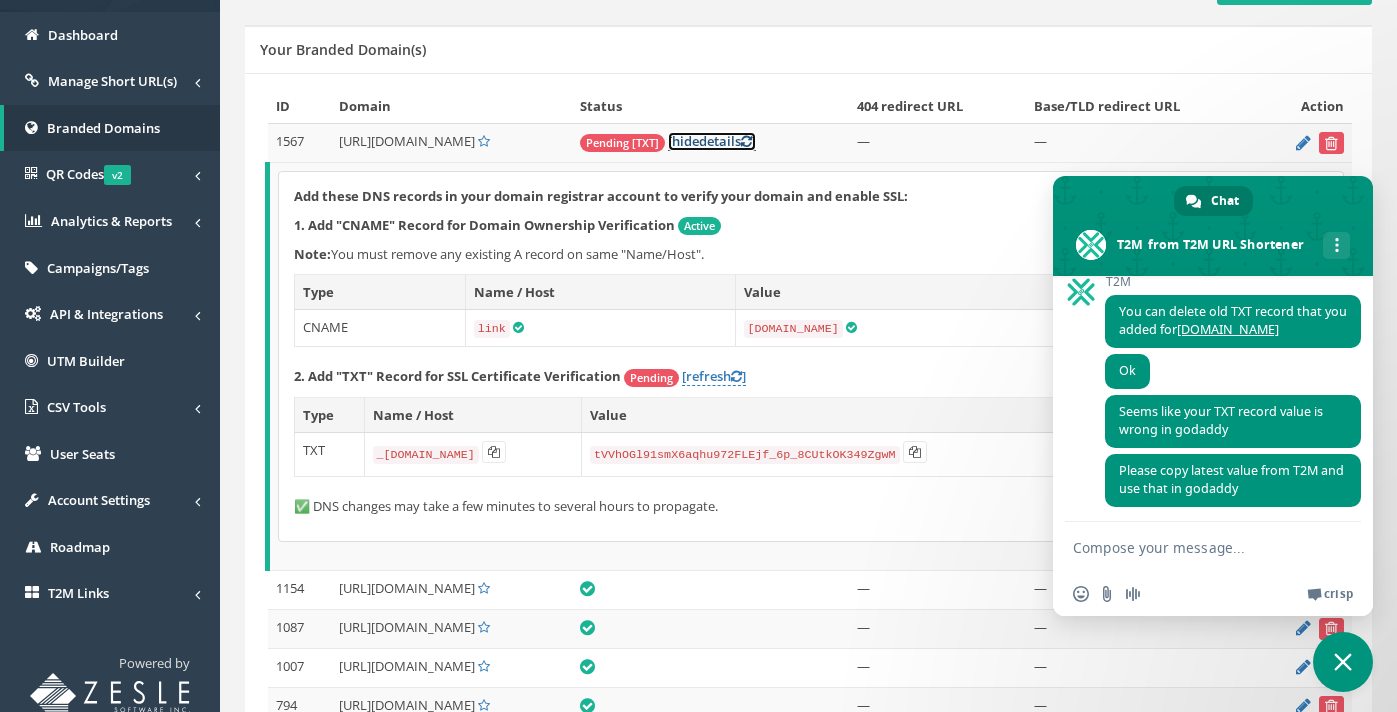 scroll, scrollTop: 230, scrollLeft: 0, axis: vertical 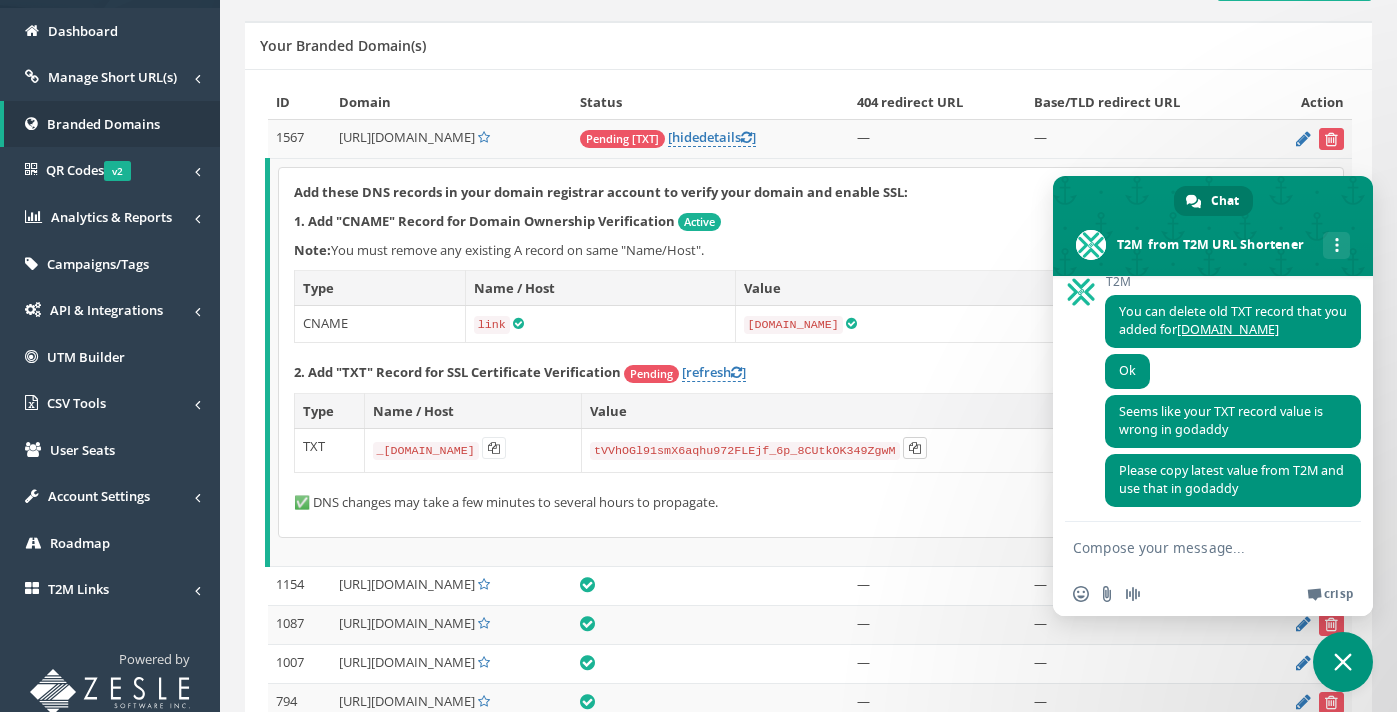 click at bounding box center [915, 448] 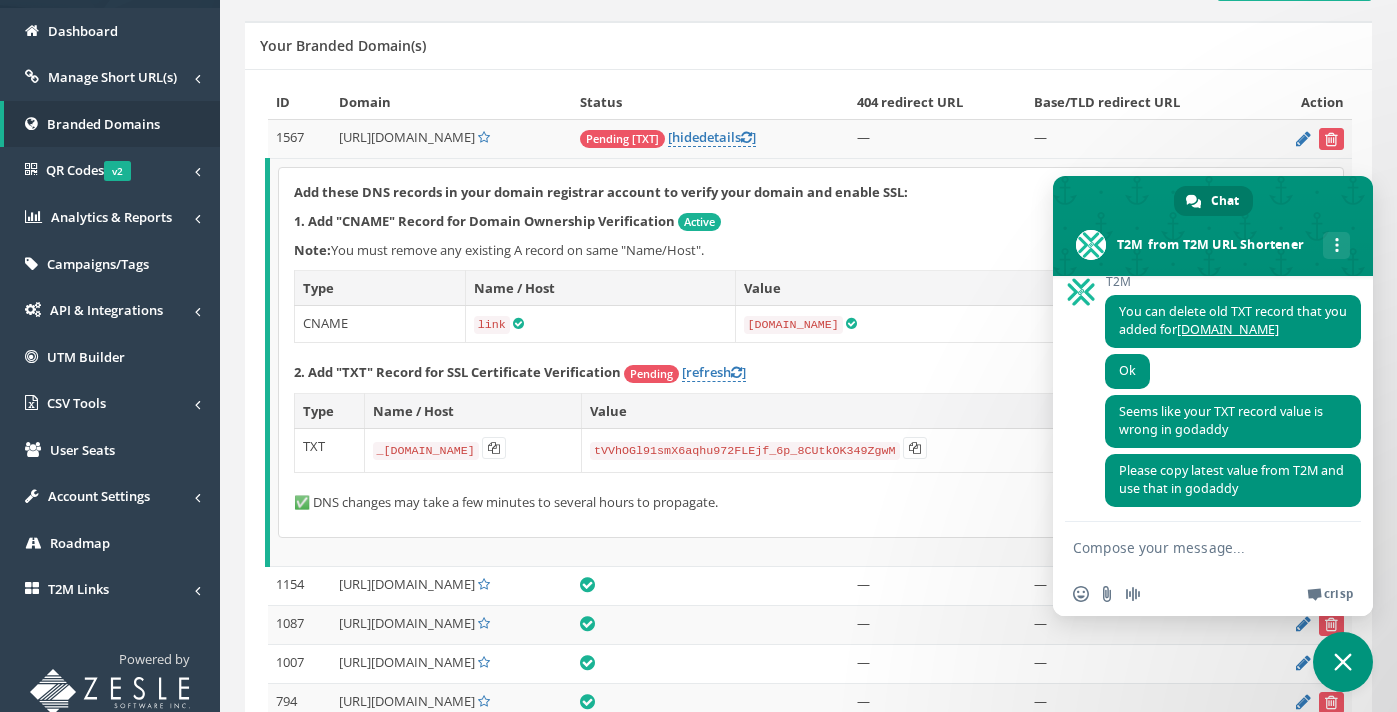 click at bounding box center [1193, 547] 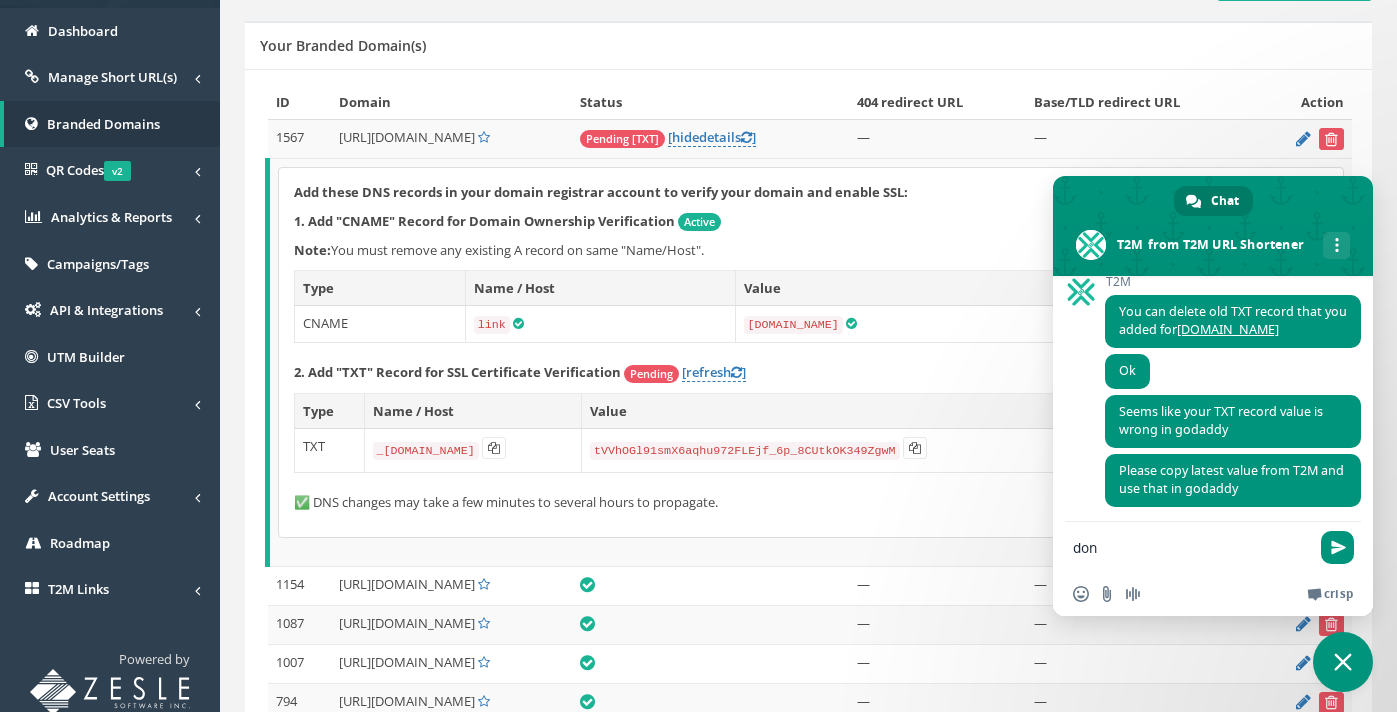 type on "done" 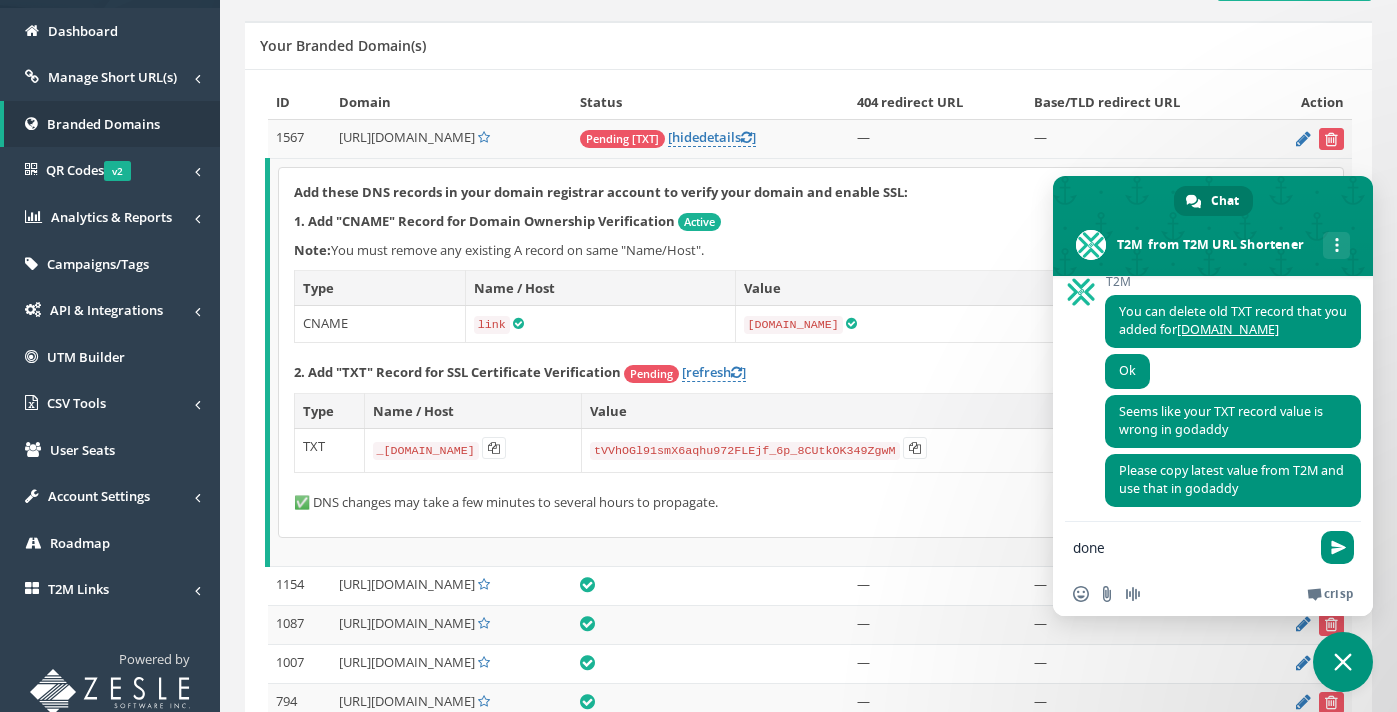 type 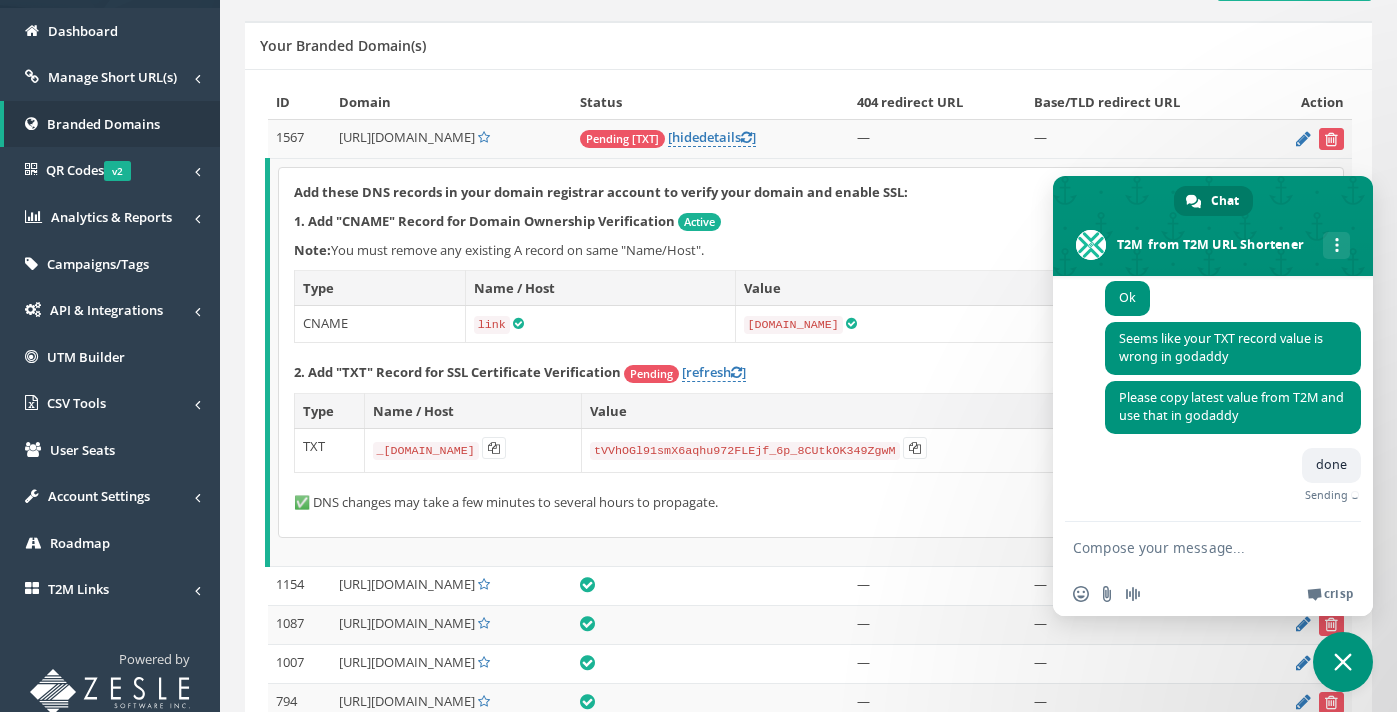 scroll, scrollTop: 2332, scrollLeft: 0, axis: vertical 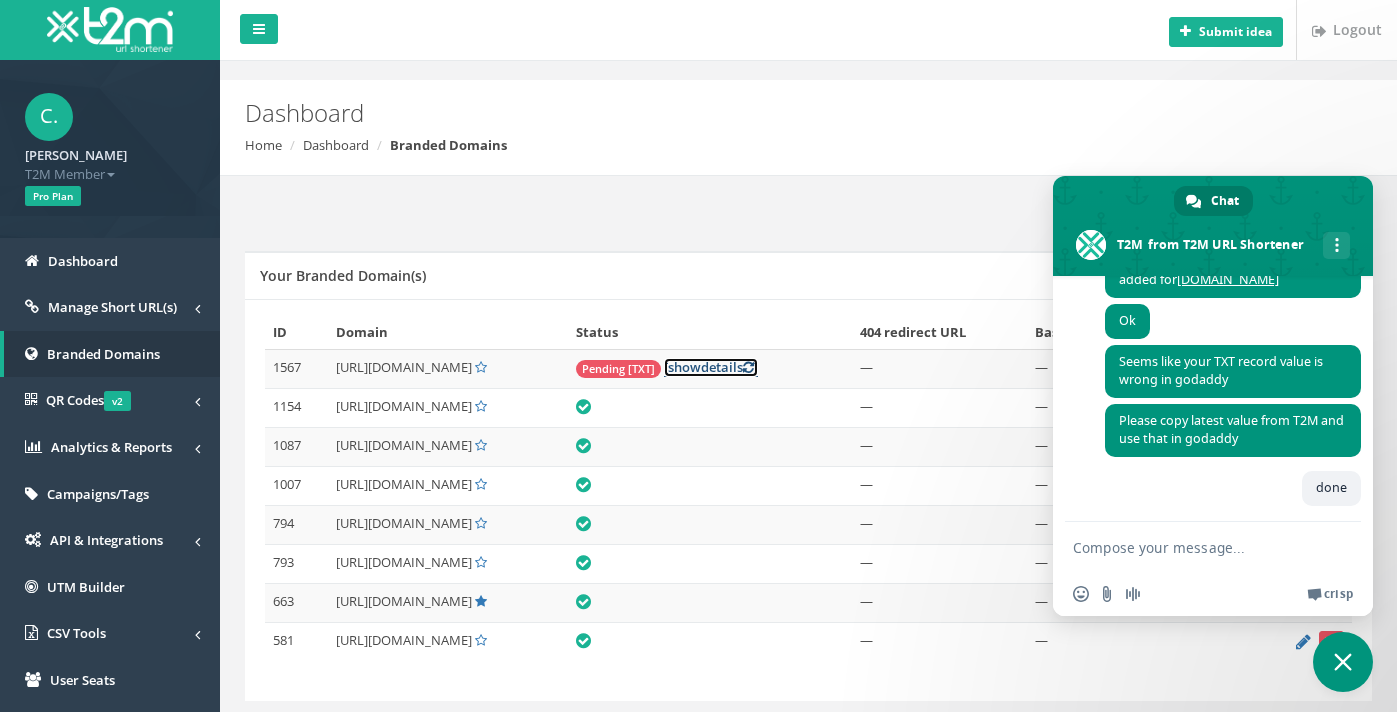 click on "[ show  details  ]" at bounding box center (711, 367) 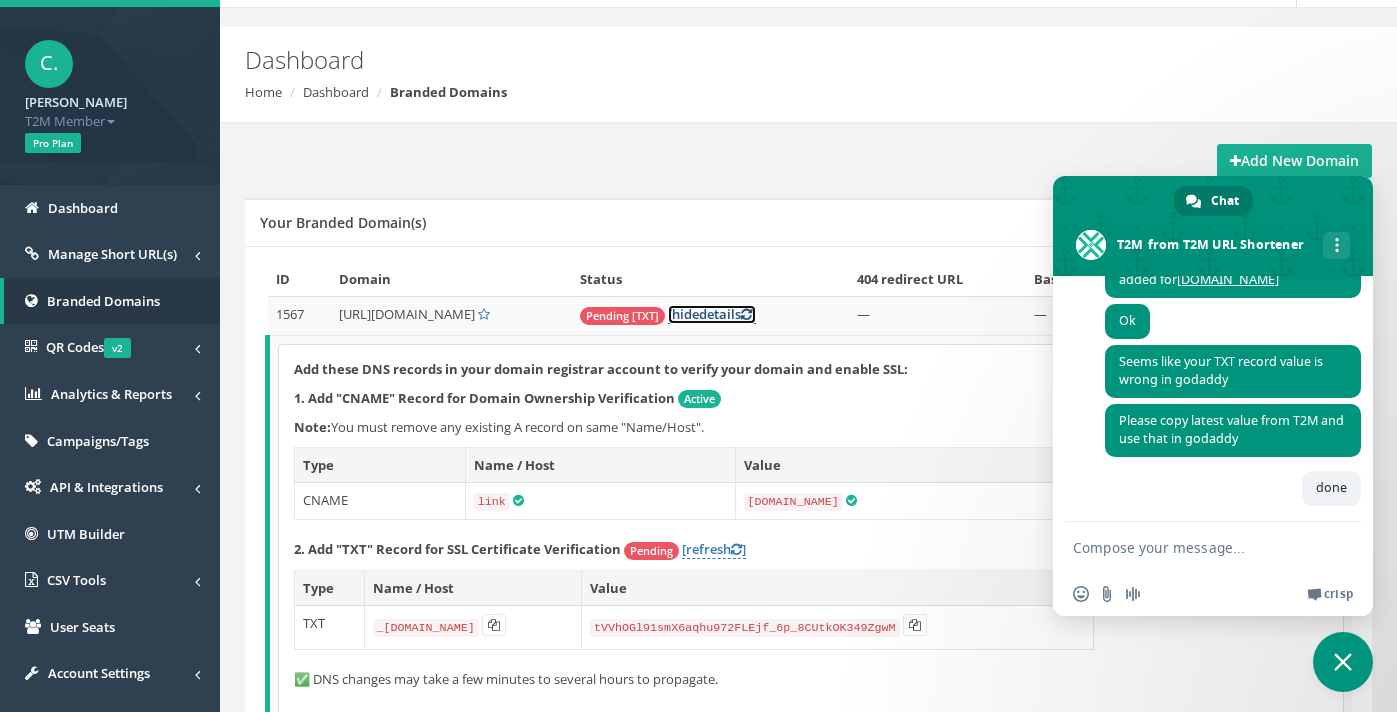 scroll, scrollTop: 57, scrollLeft: 0, axis: vertical 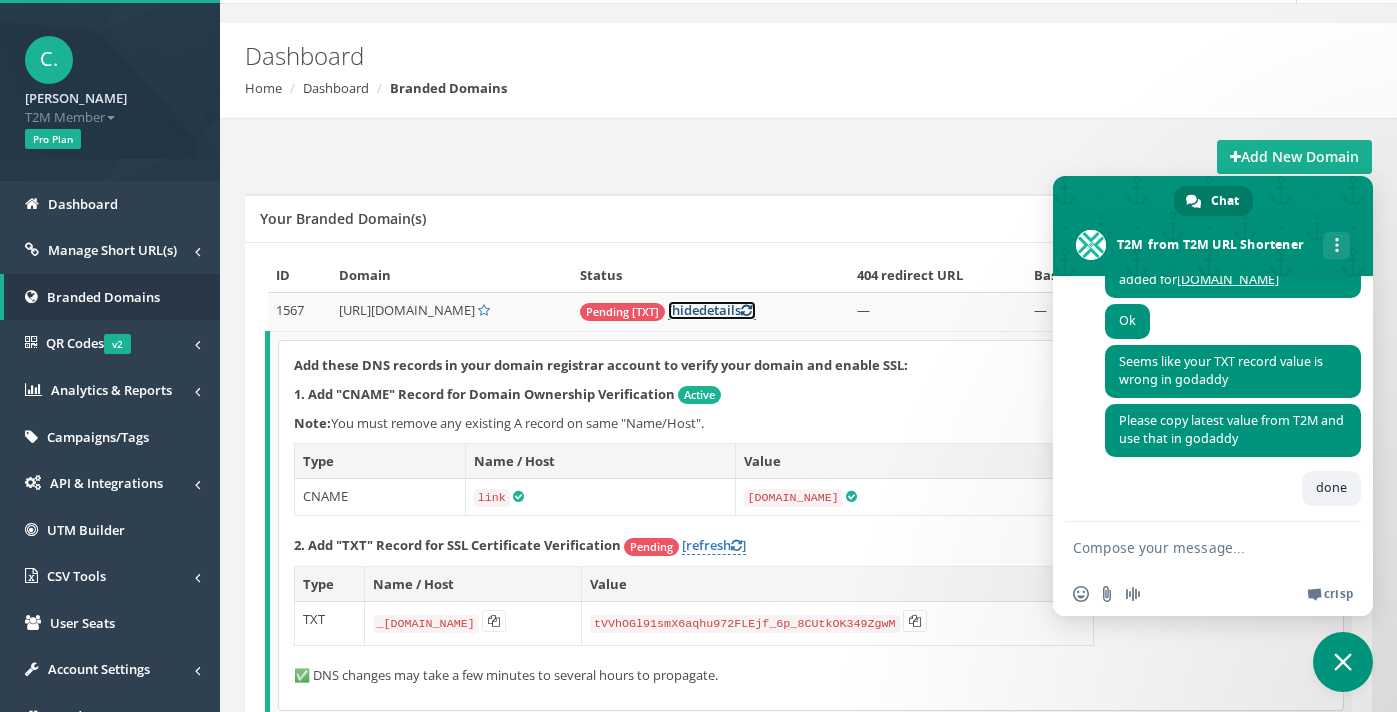 click on "[ hide  details  ]" at bounding box center [712, 310] 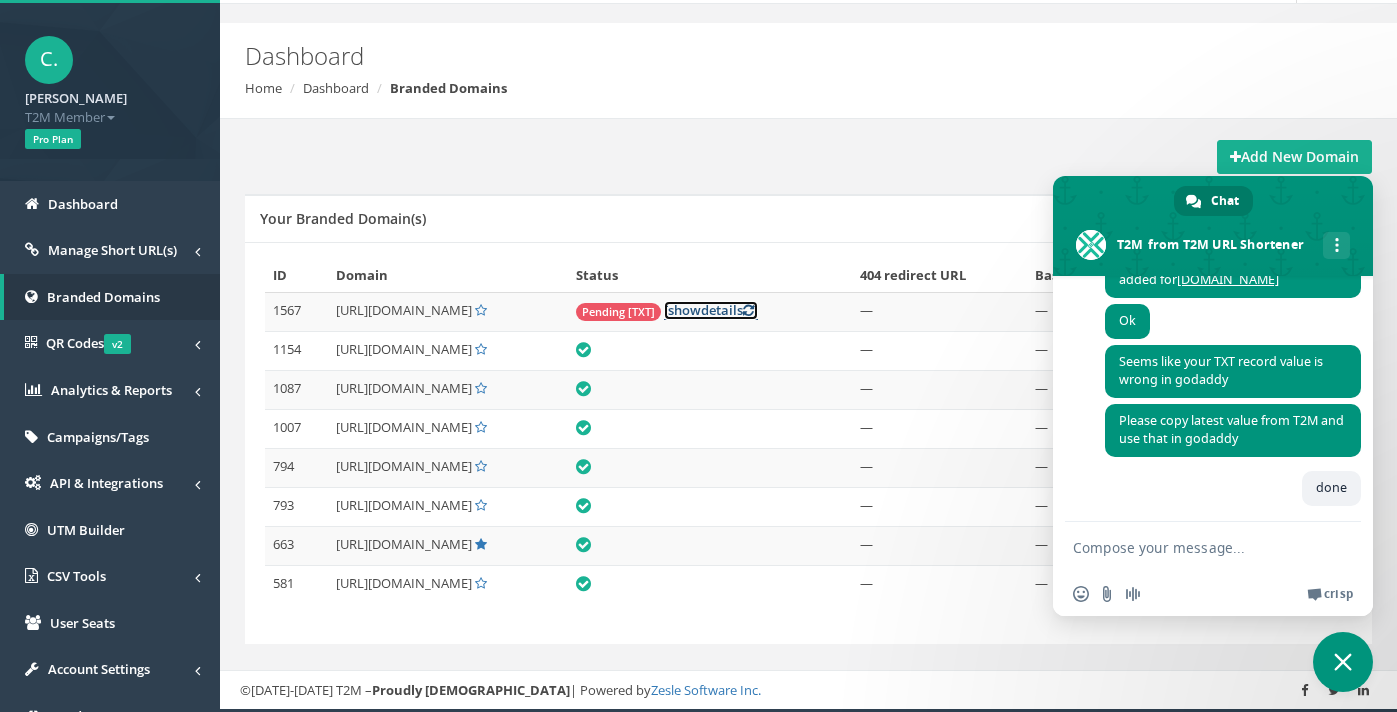 click on "[ show  details  ]" at bounding box center (711, 310) 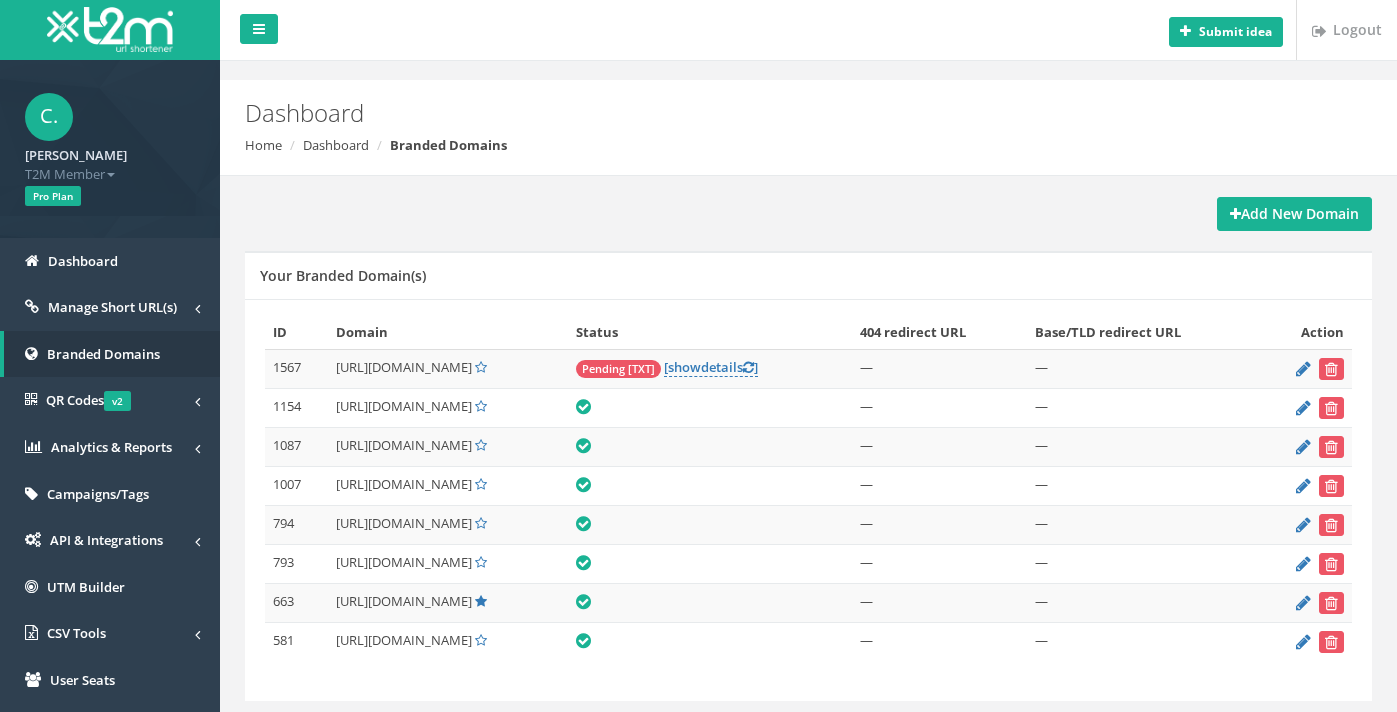 scroll, scrollTop: 0, scrollLeft: 0, axis: both 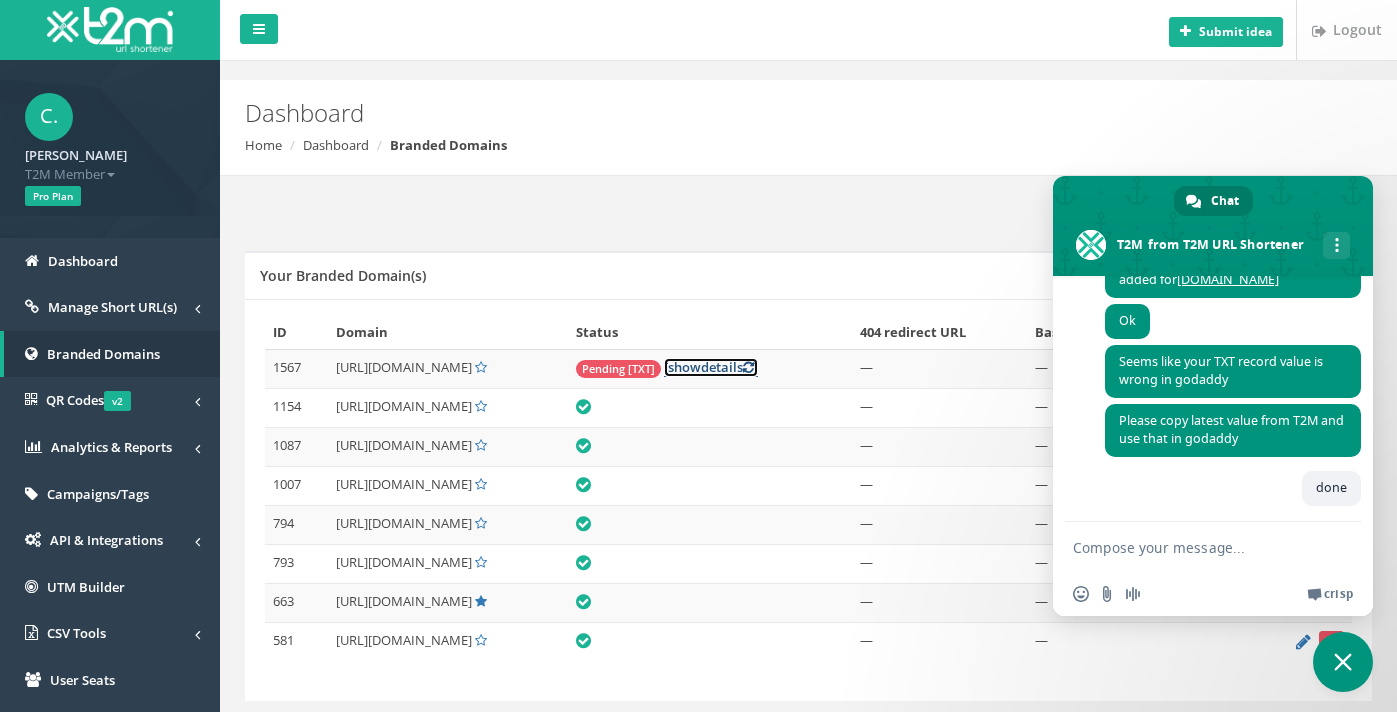 click on "show" at bounding box center [684, 367] 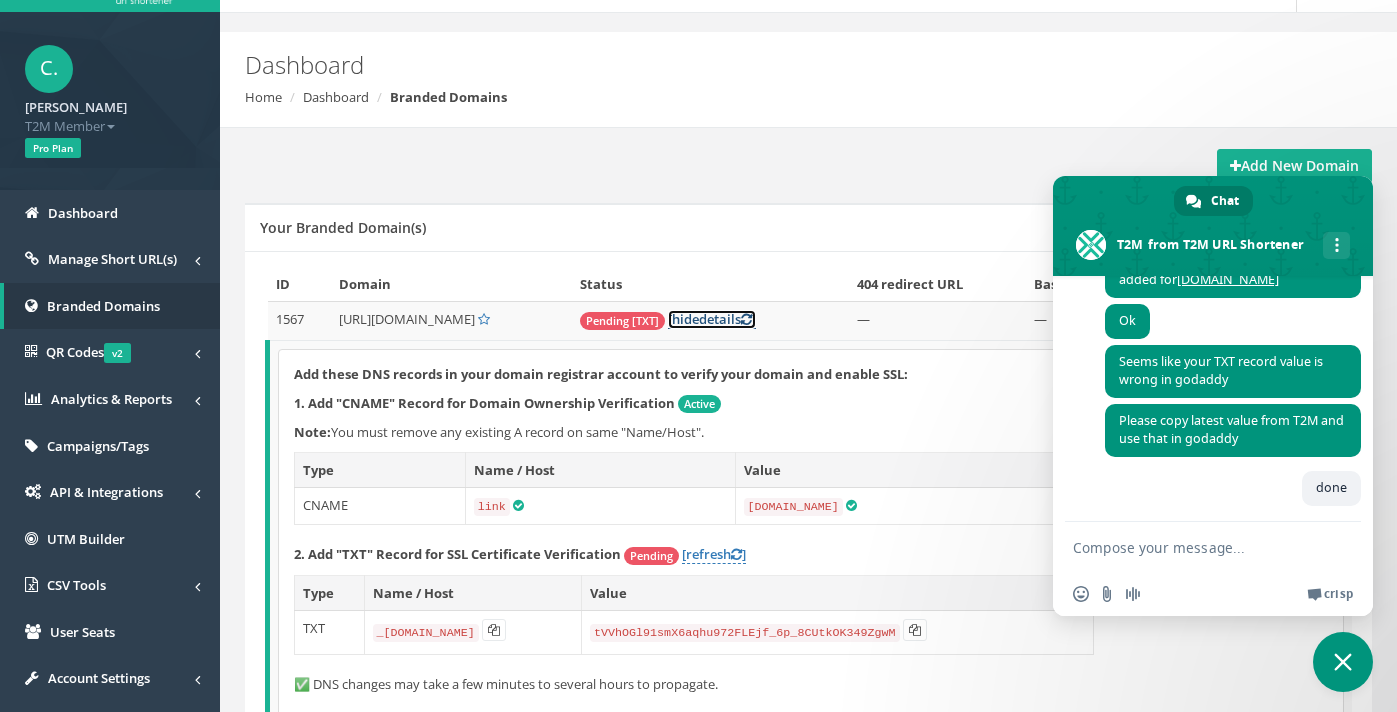 scroll, scrollTop: 79, scrollLeft: 0, axis: vertical 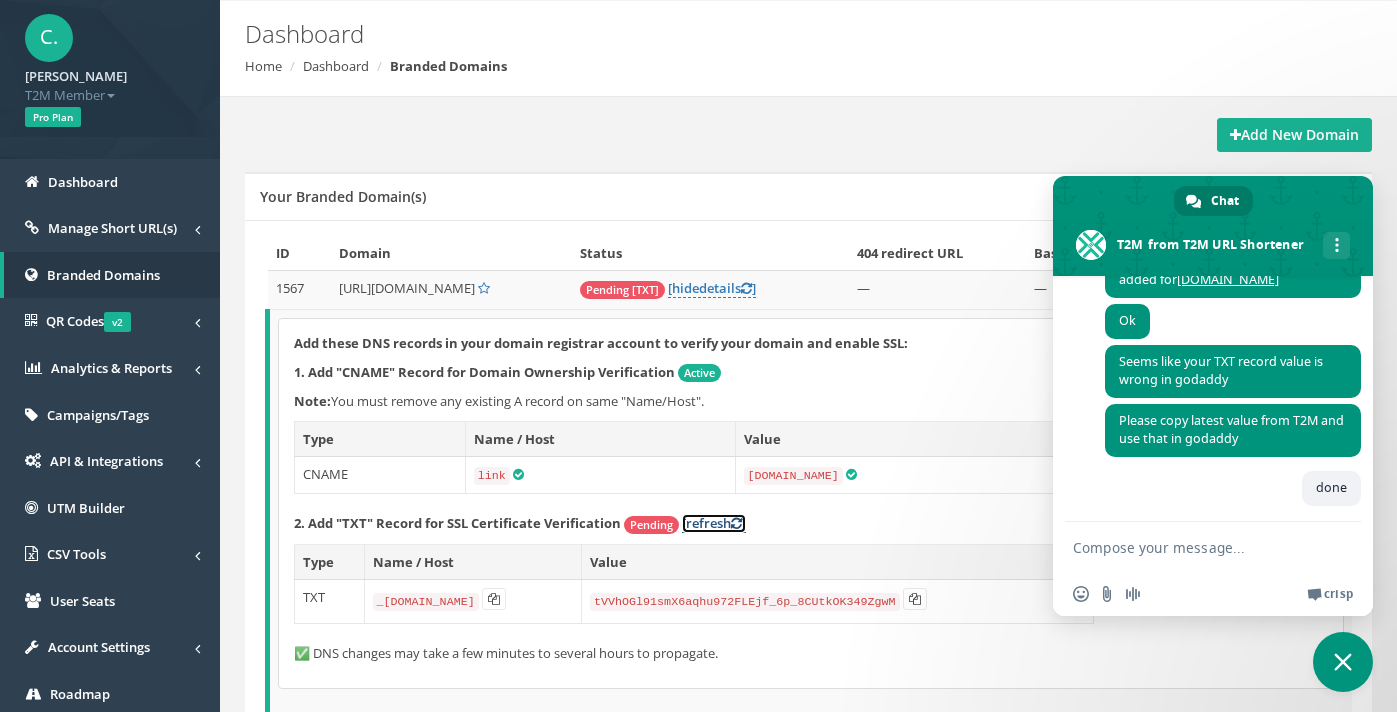 click on "[refresh  ]" at bounding box center (714, 523) 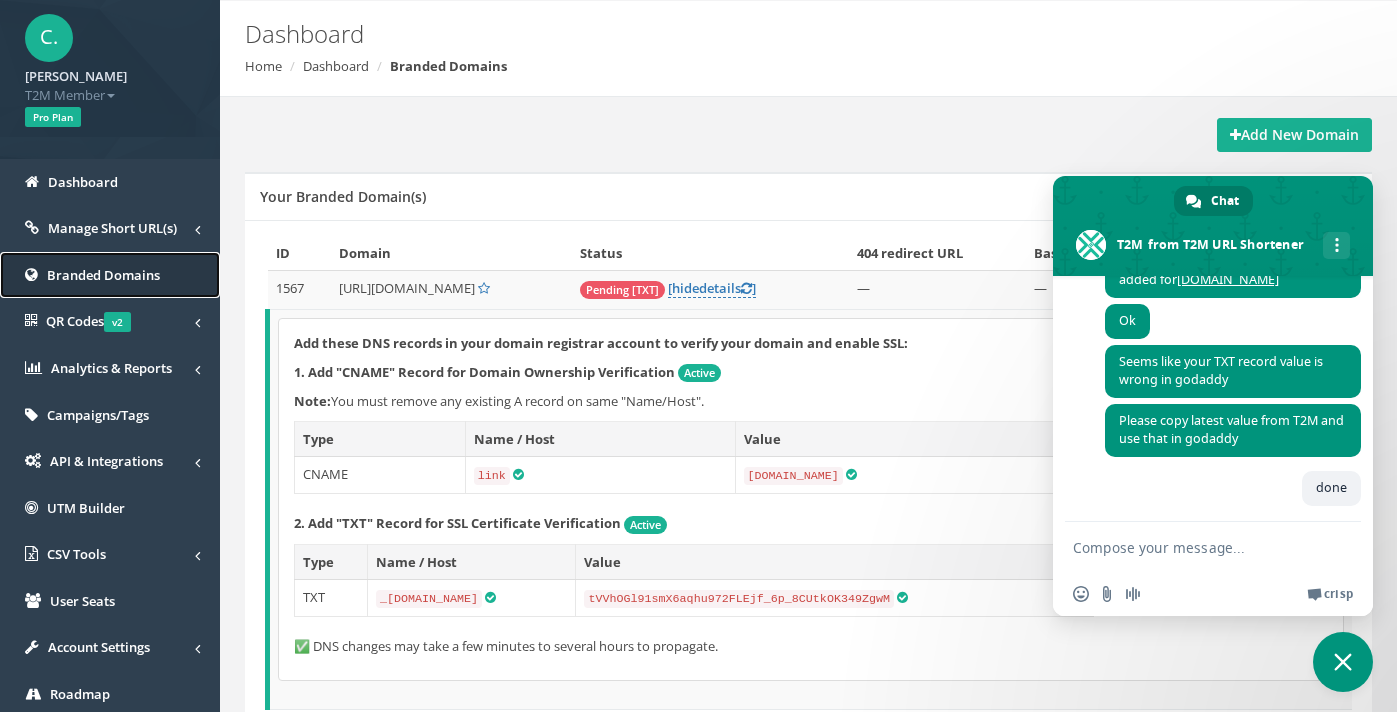 click on "Branded Domains" at bounding box center [103, 275] 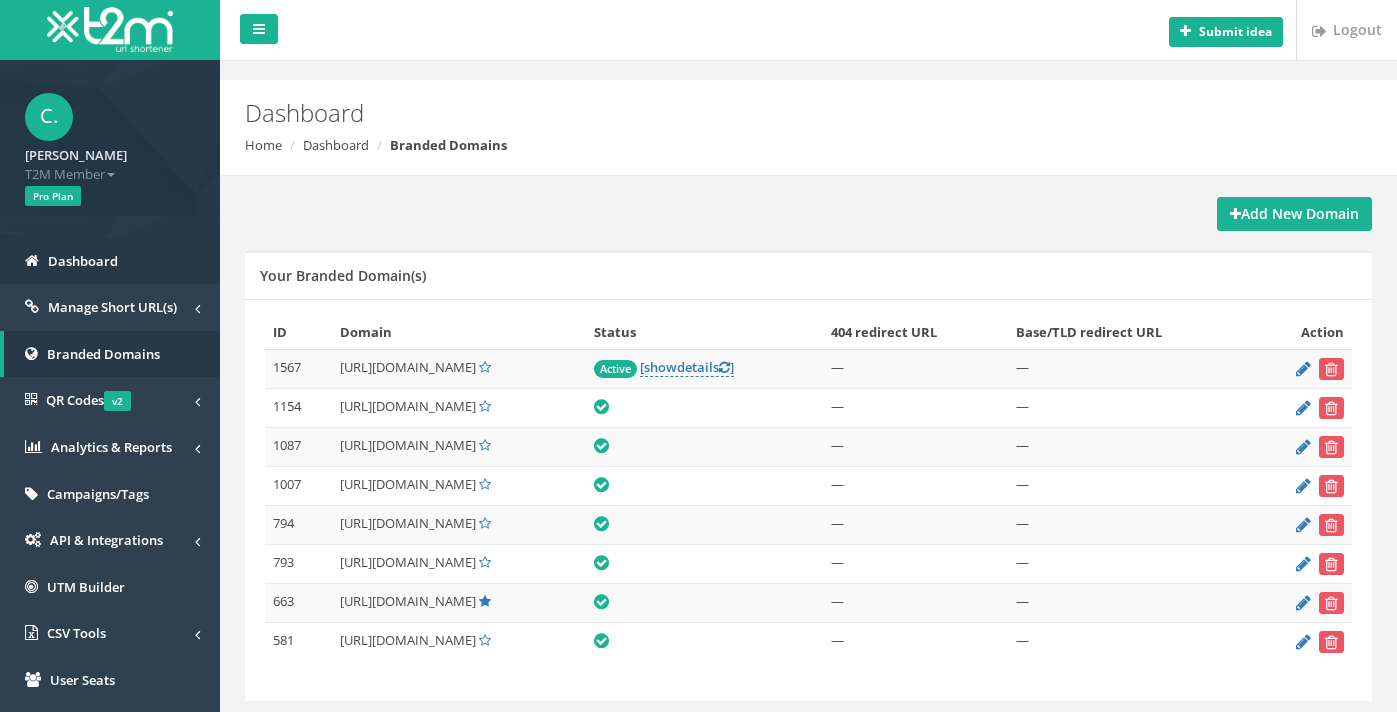 scroll, scrollTop: 0, scrollLeft: 0, axis: both 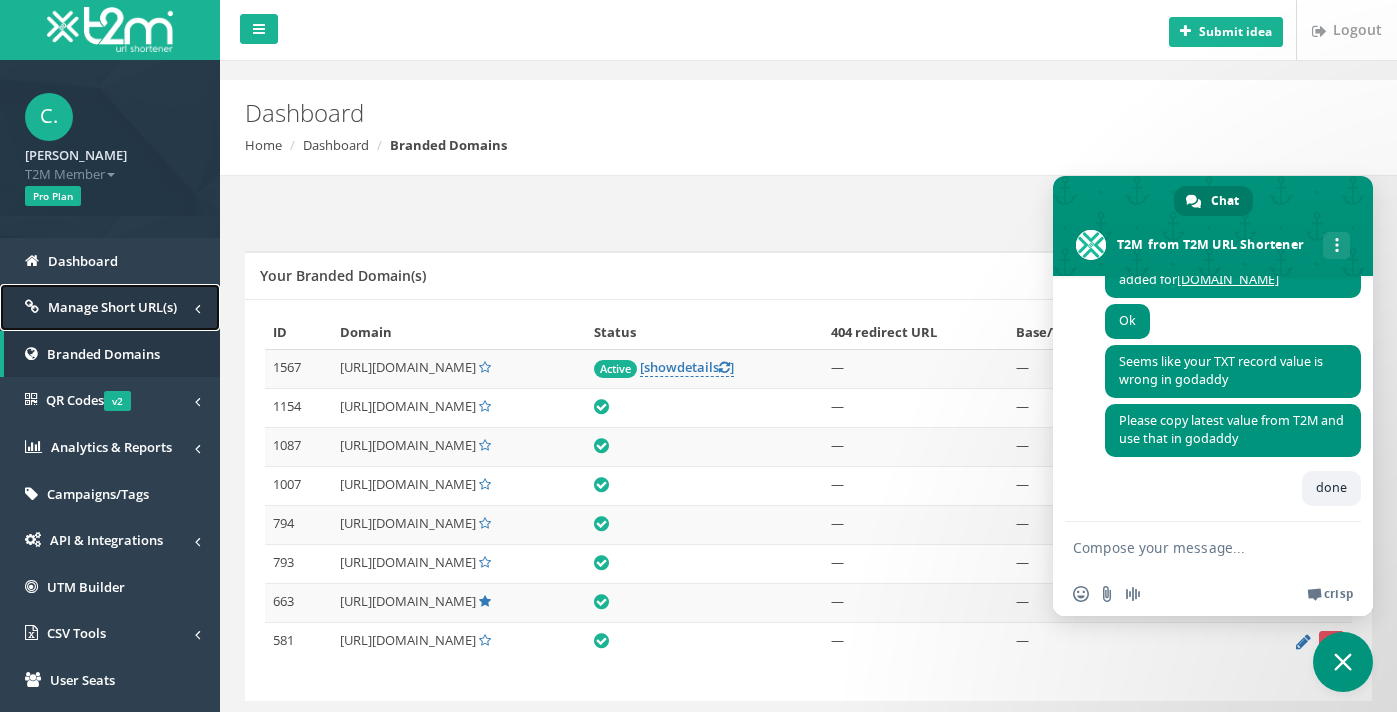 click on "Manage Short URL(s)" at bounding box center (112, 307) 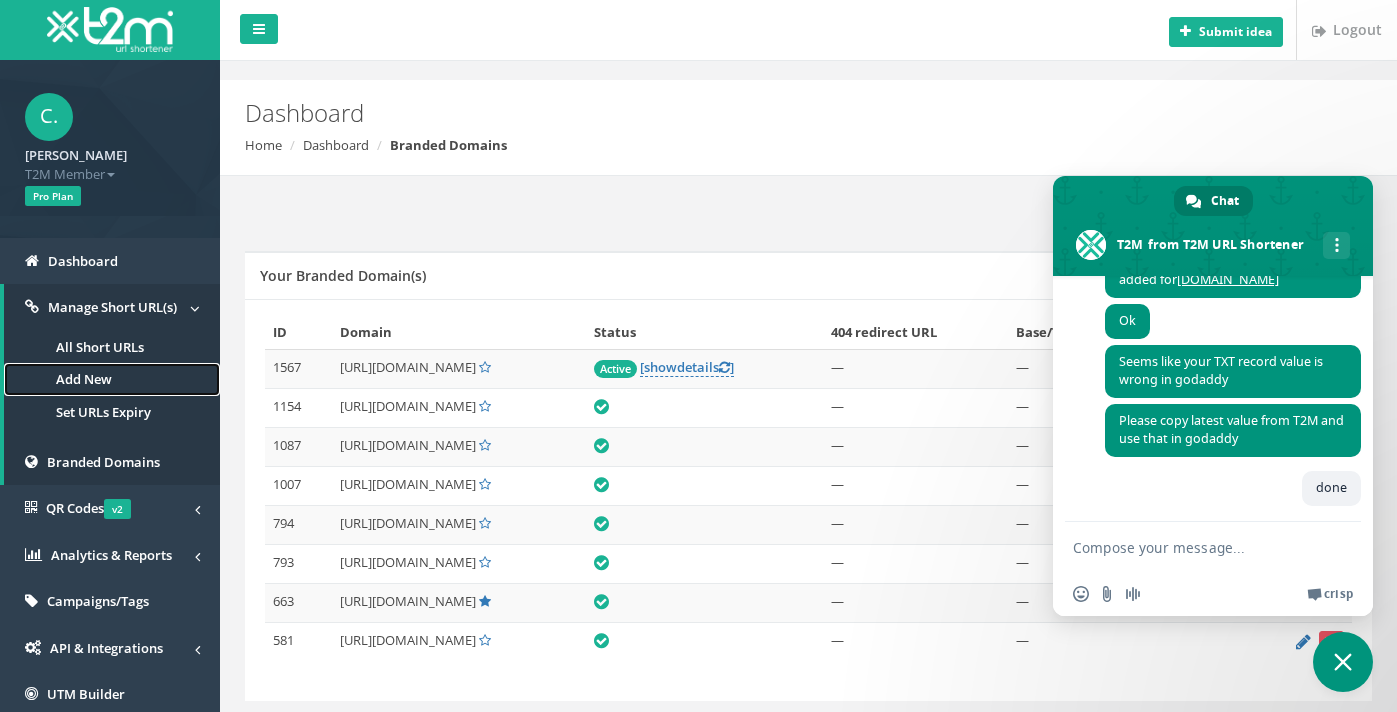 click on "Add New" at bounding box center [112, 379] 